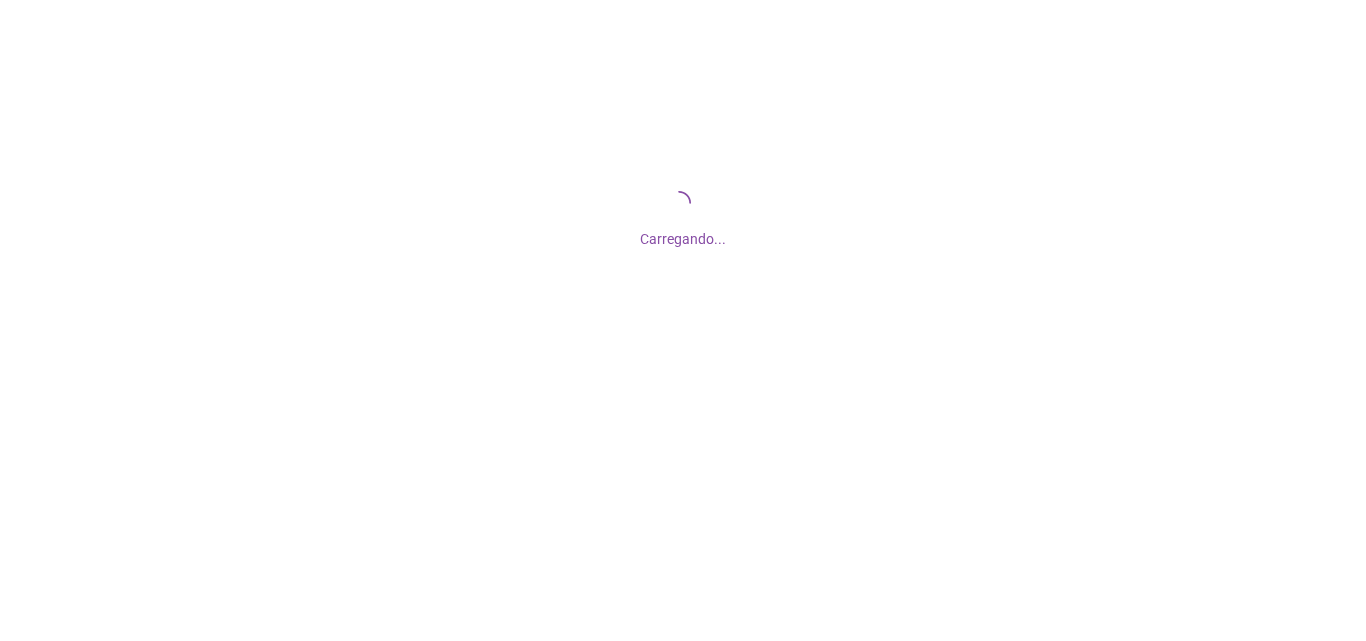 scroll, scrollTop: 0, scrollLeft: 0, axis: both 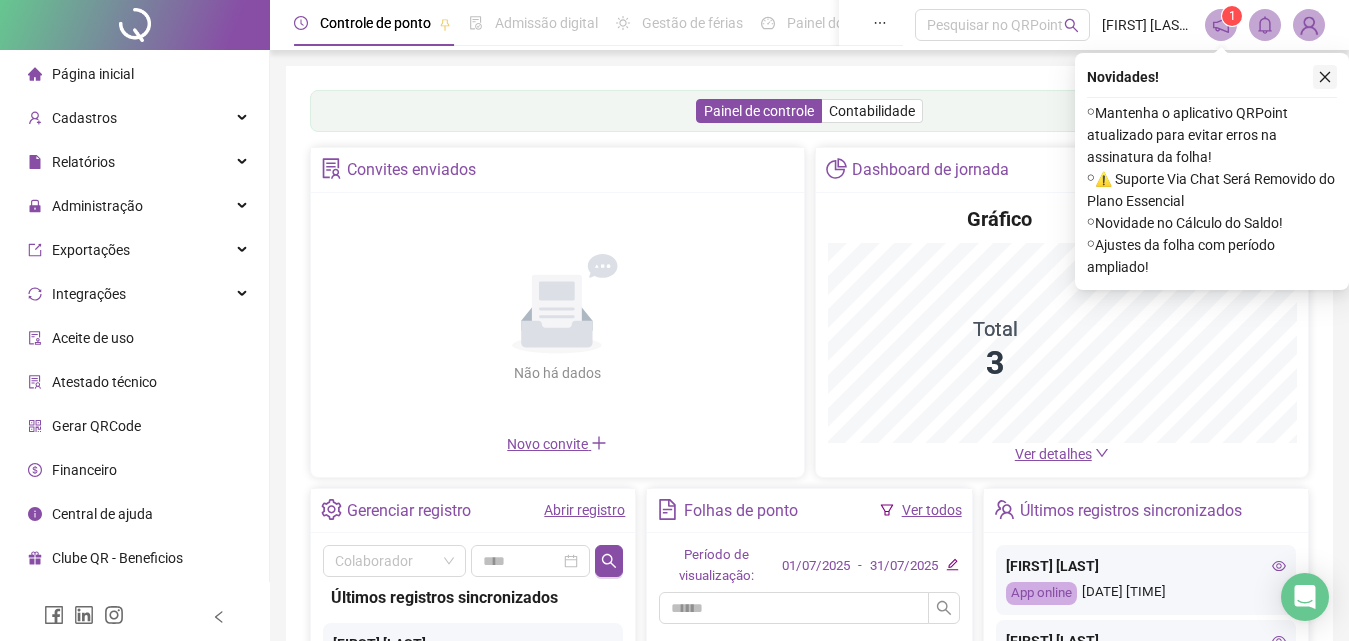 click 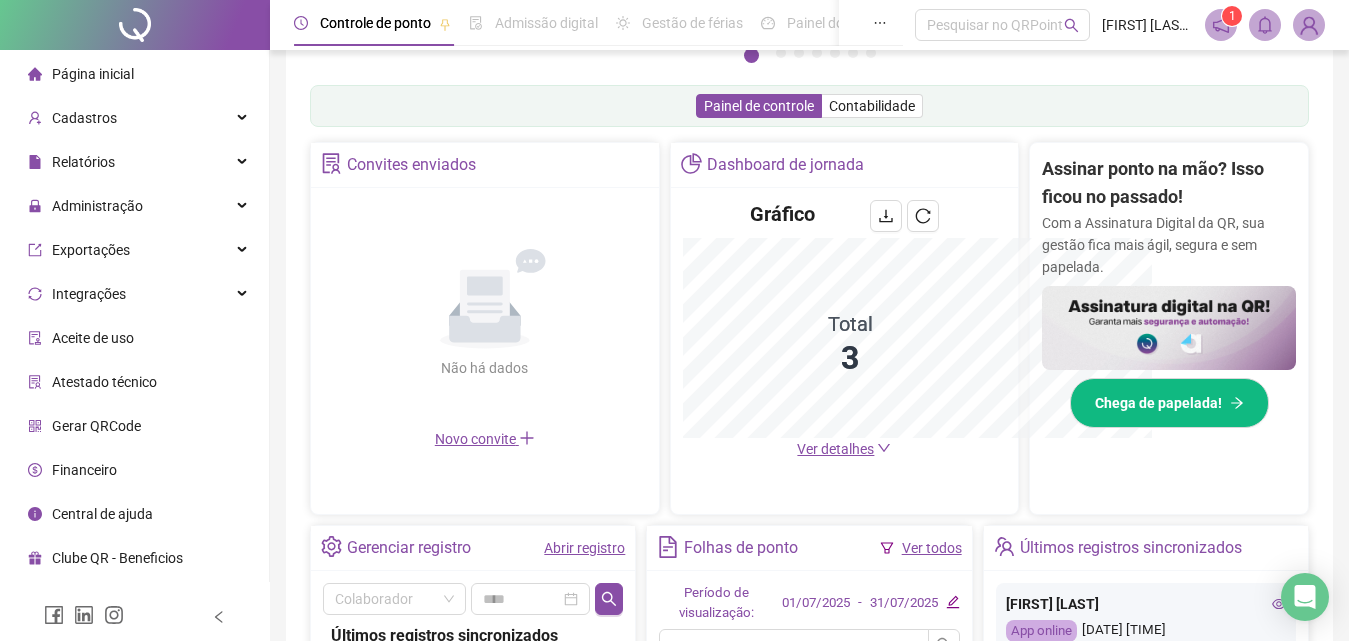 scroll, scrollTop: 595, scrollLeft: 0, axis: vertical 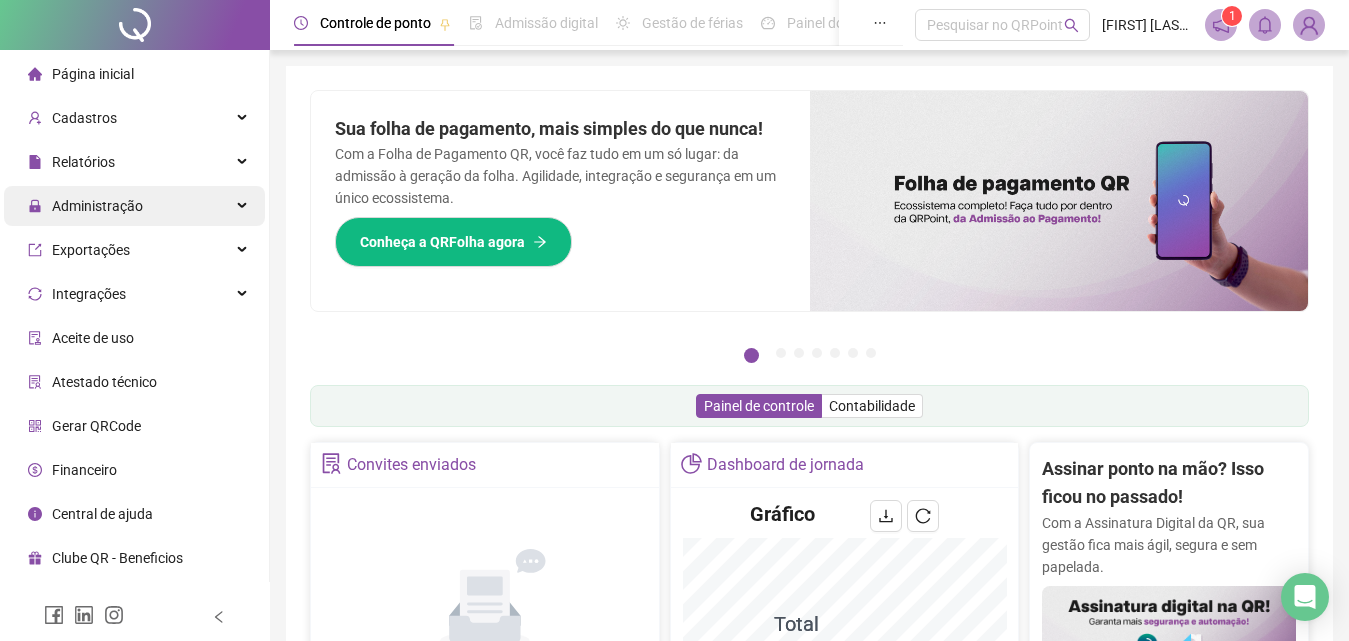 click on "Administração" at bounding box center (134, 206) 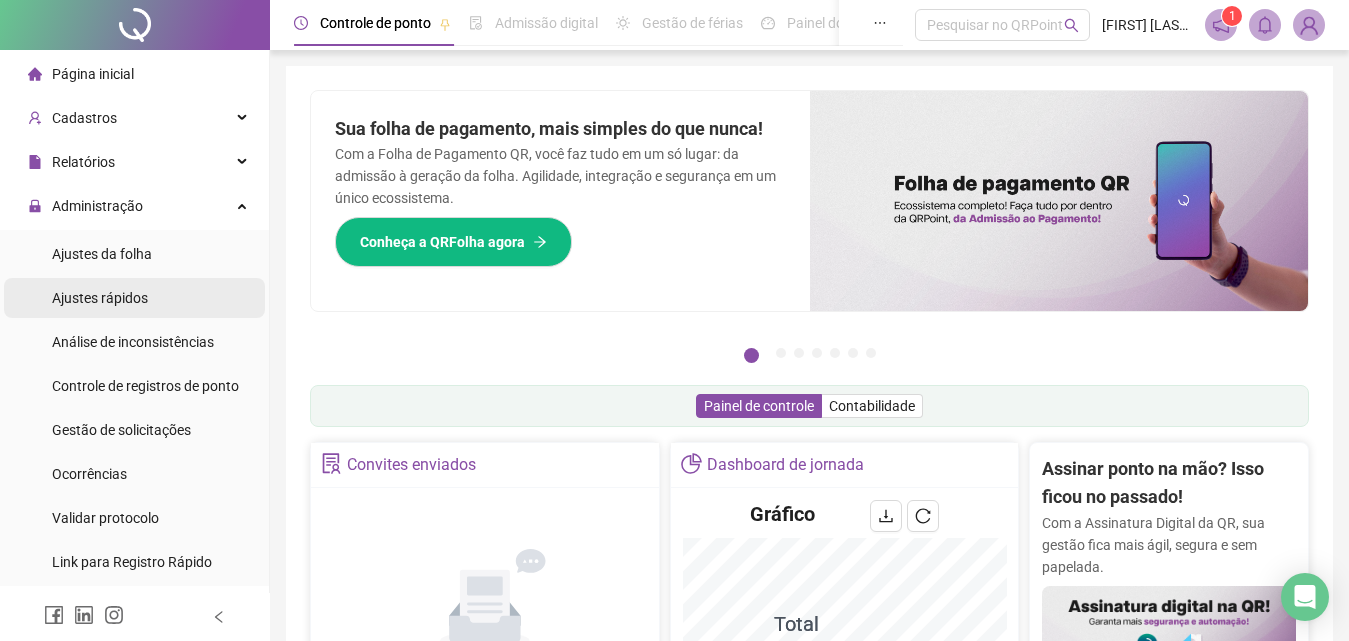 click on "Ajustes rápidos" at bounding box center [134, 298] 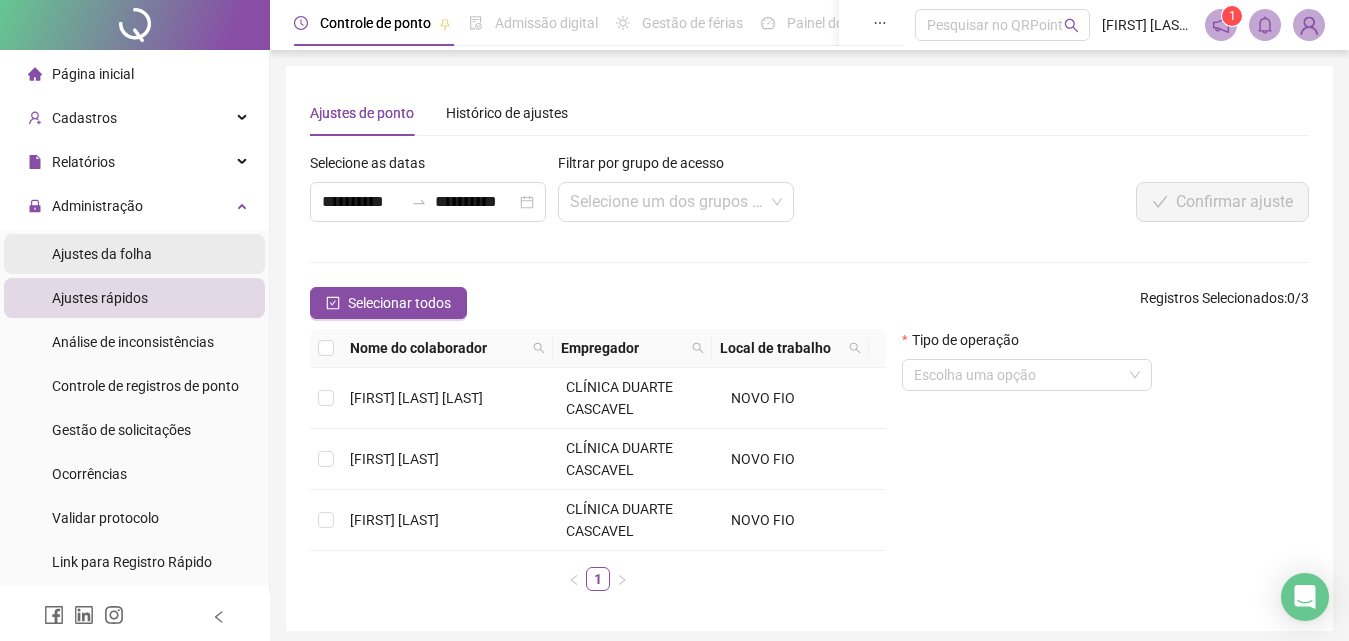 click on "Ajustes da folha" at bounding box center (134, 254) 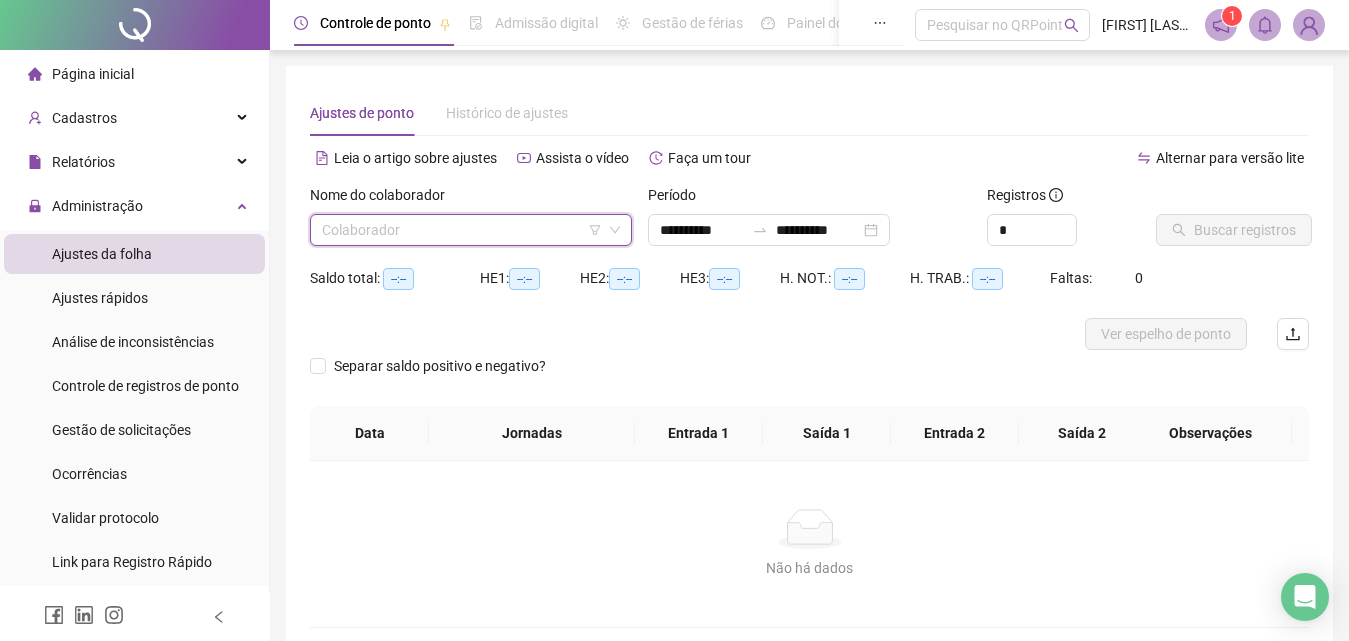 click at bounding box center [462, 230] 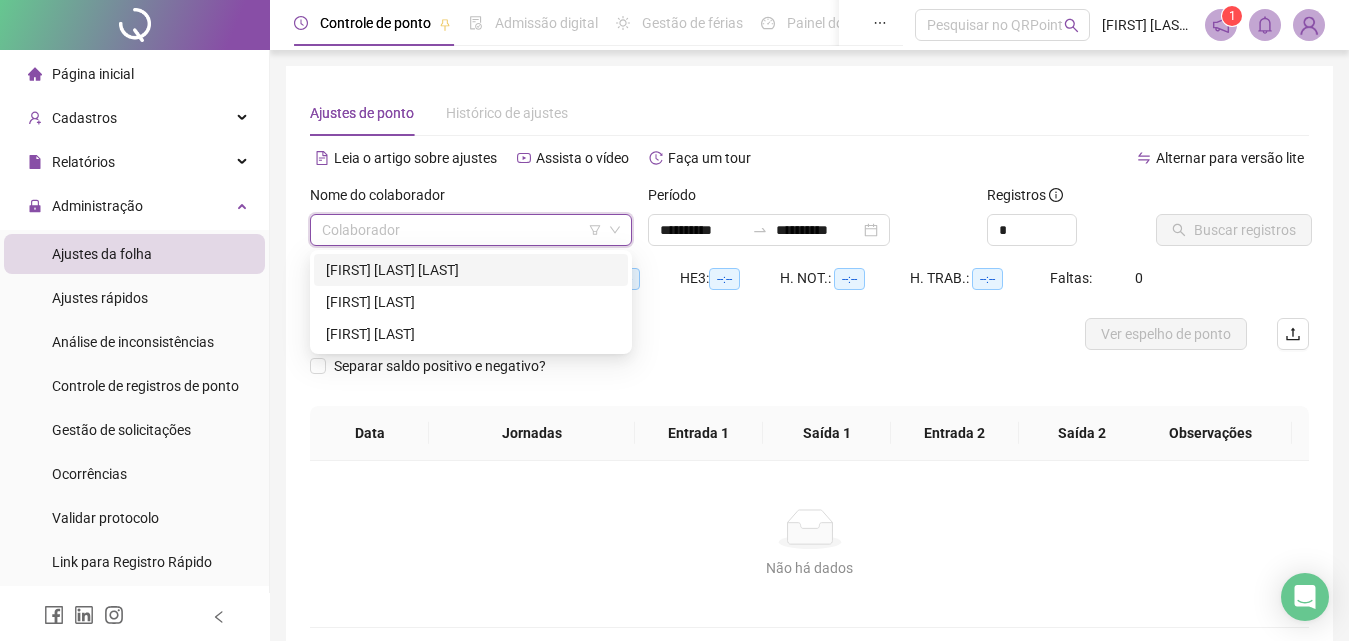 click on "[FIRST] [LAST] [LAST]" at bounding box center (471, 270) 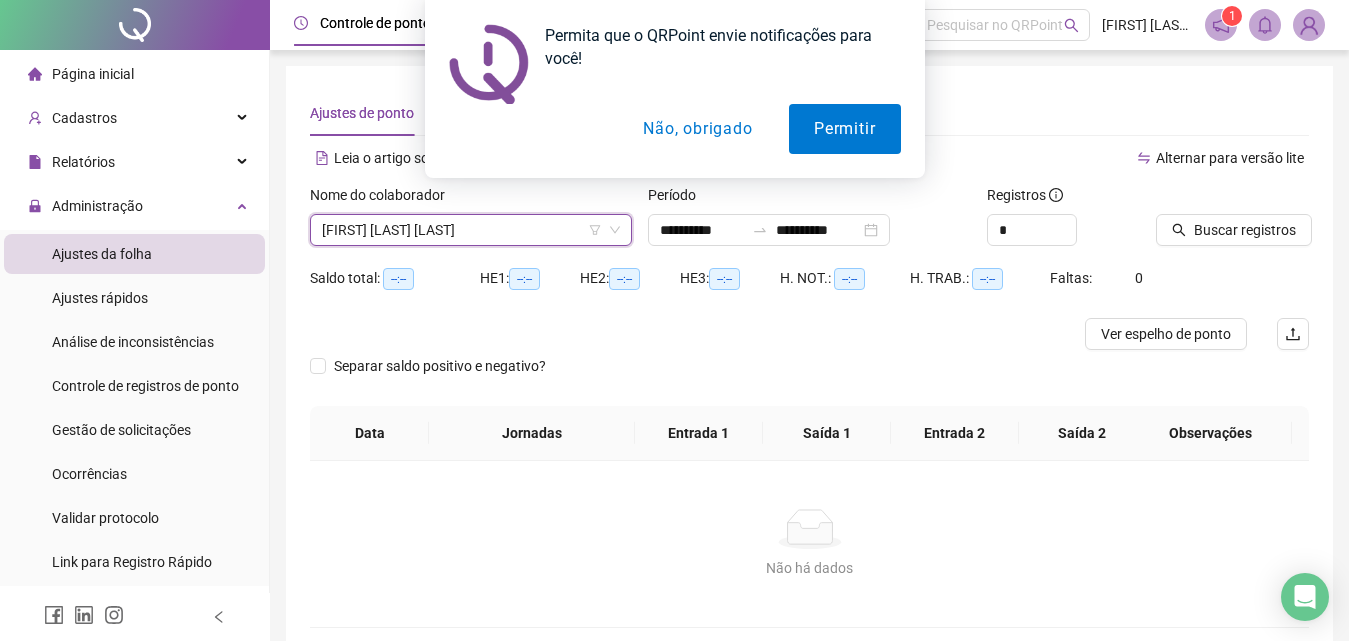 click on "Não, obrigado" at bounding box center [697, 129] 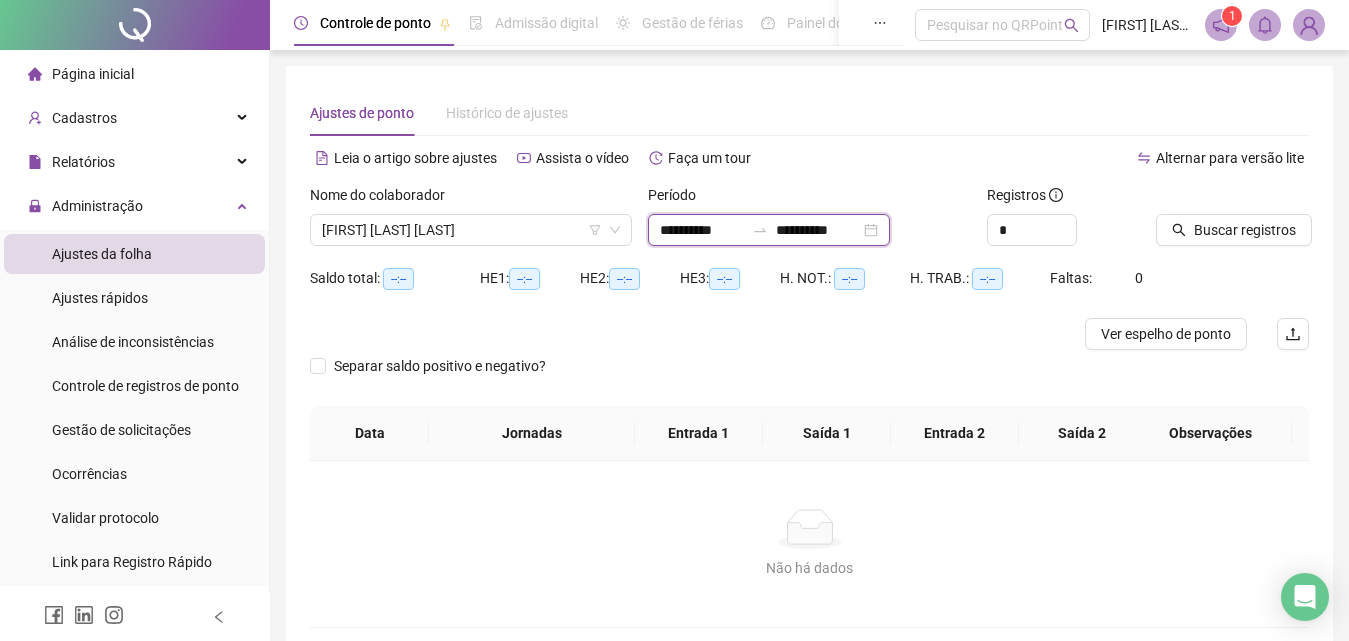 click on "**********" at bounding box center (818, 230) 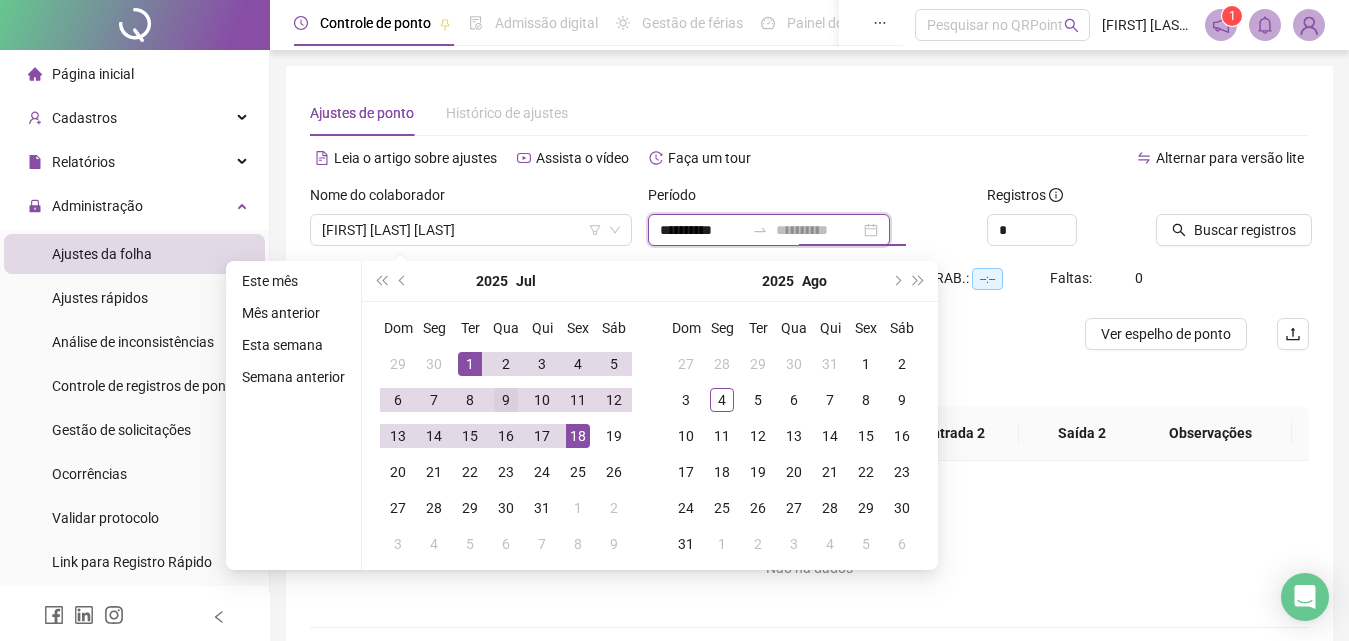 type on "**********" 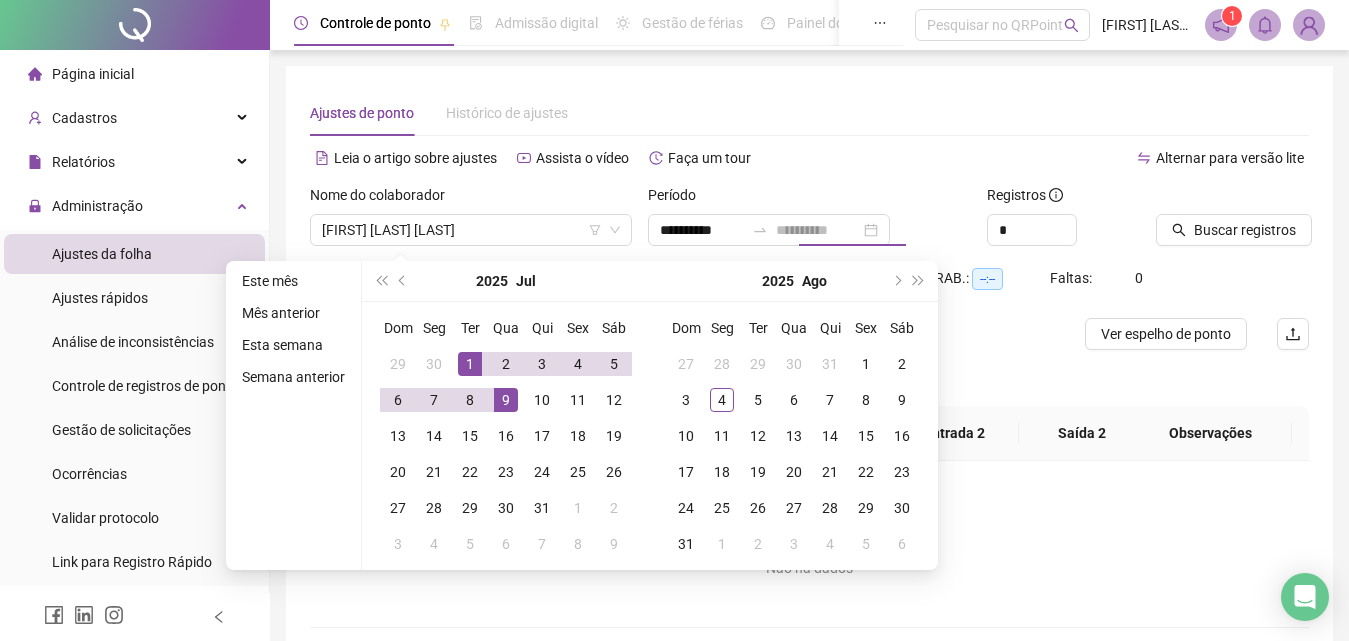 click on "9" at bounding box center (506, 400) 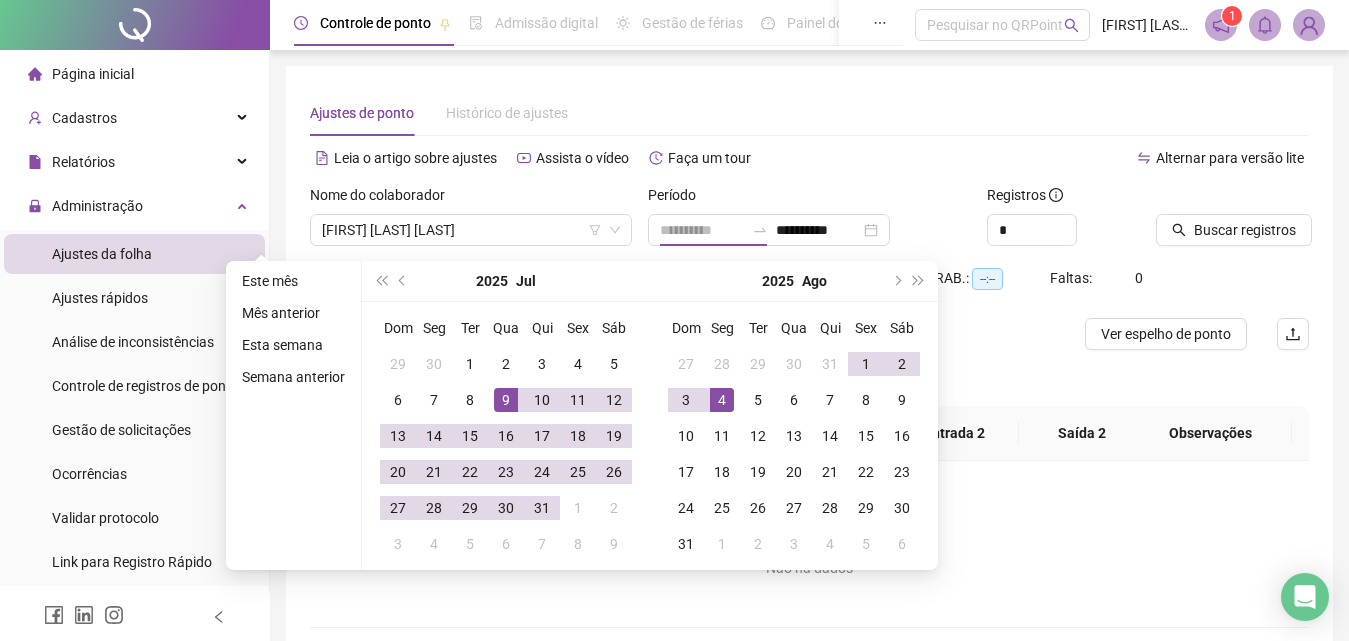 click on "4" at bounding box center [722, 400] 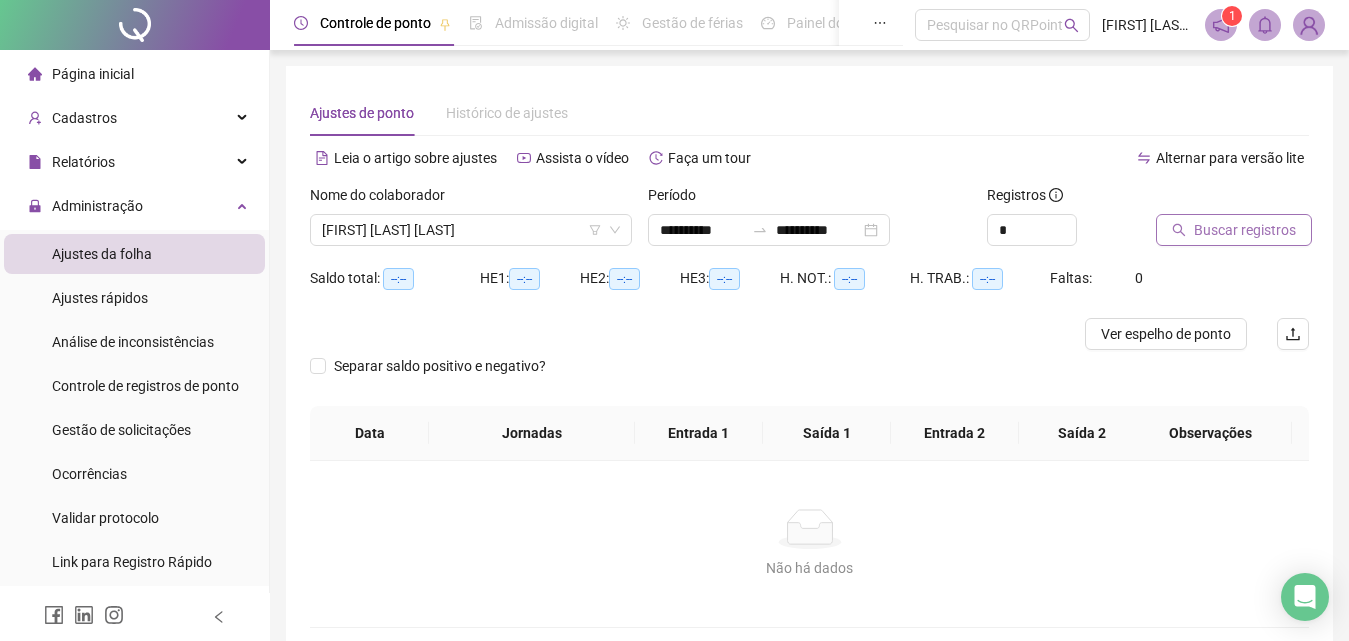 click on "Buscar registros" at bounding box center (1245, 230) 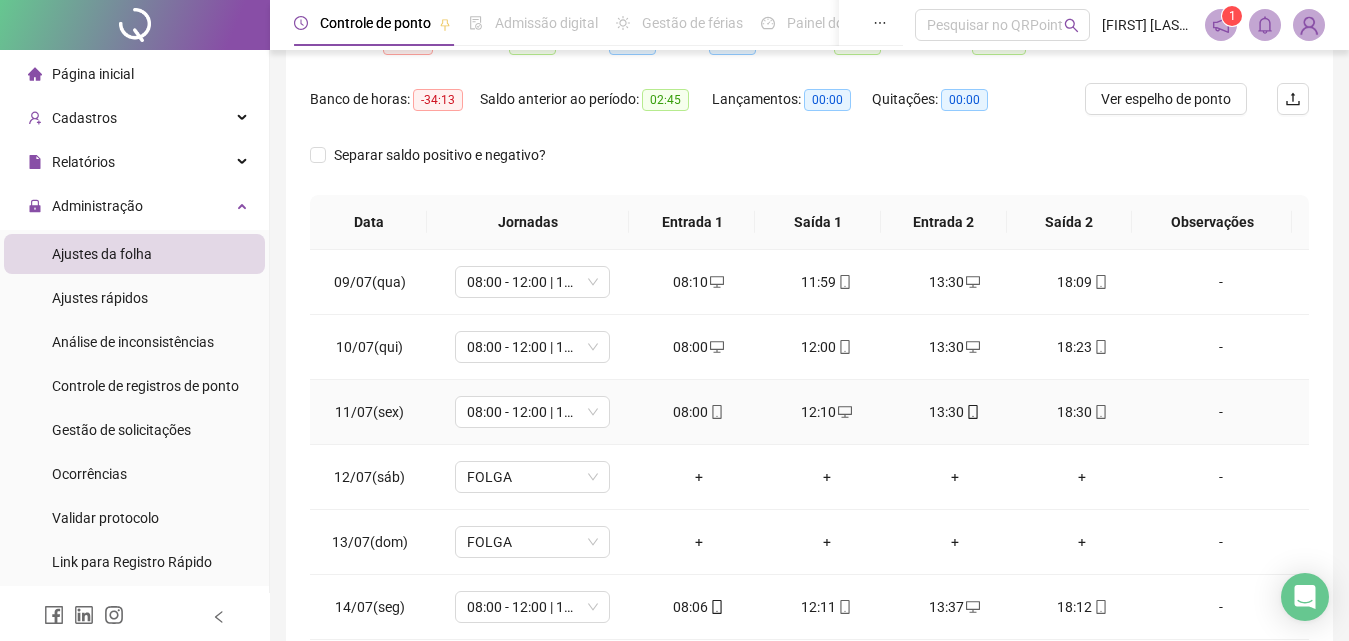 scroll, scrollTop: 381, scrollLeft: 0, axis: vertical 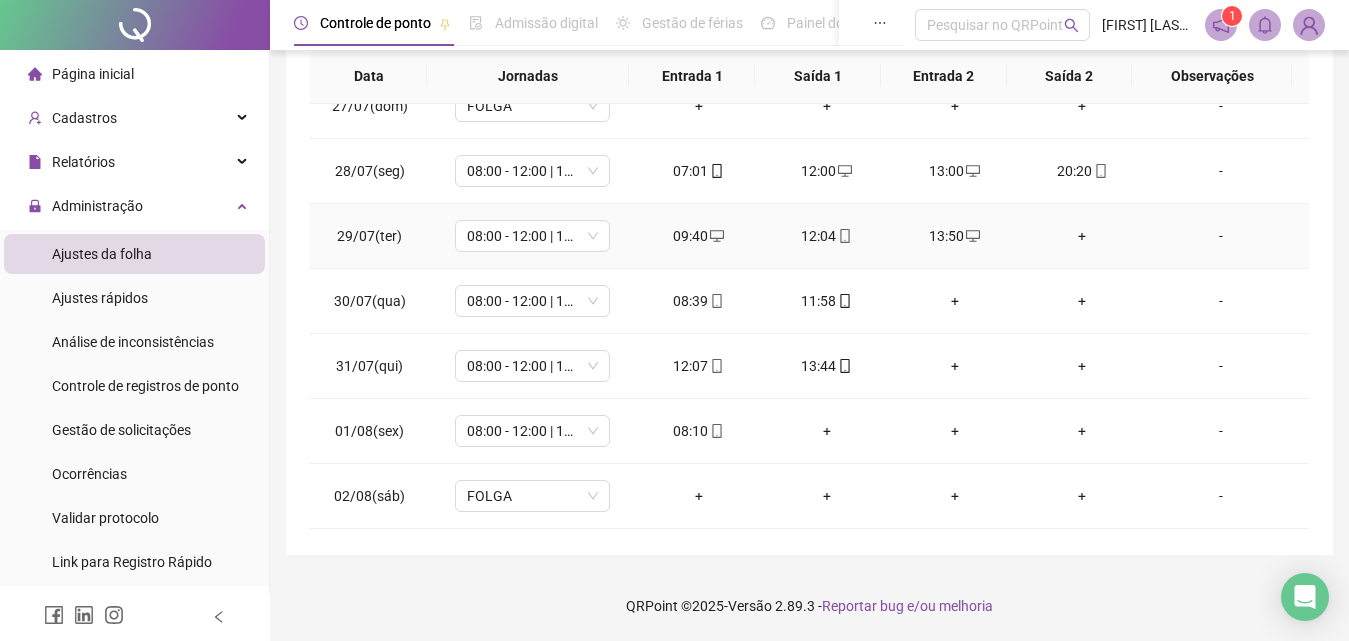 click on "+" at bounding box center (1083, 236) 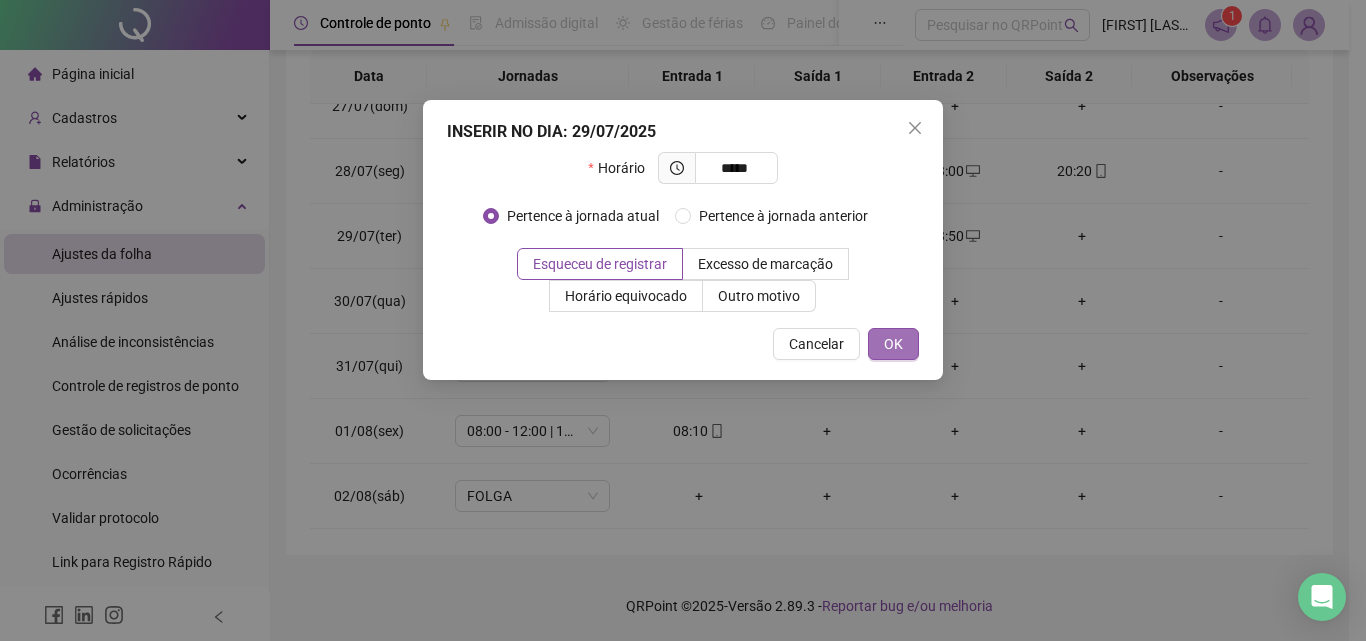 type on "*****" 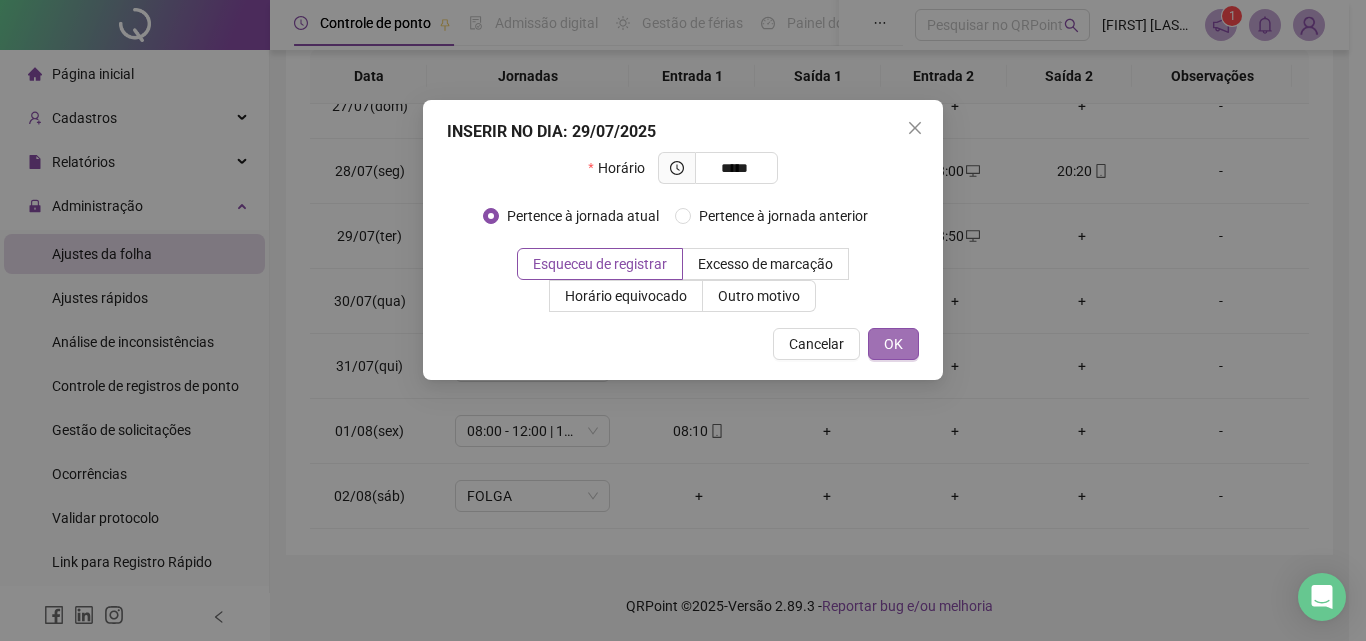 click on "OK" at bounding box center (893, 344) 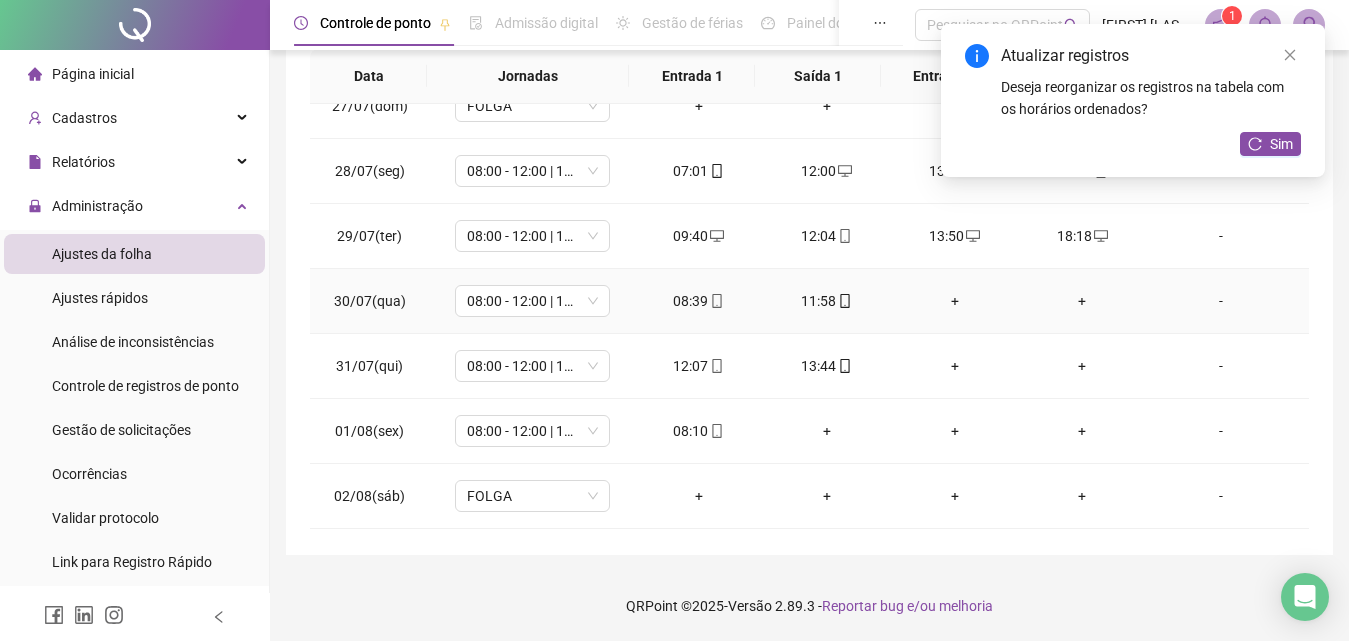 click on "+" at bounding box center (955, 301) 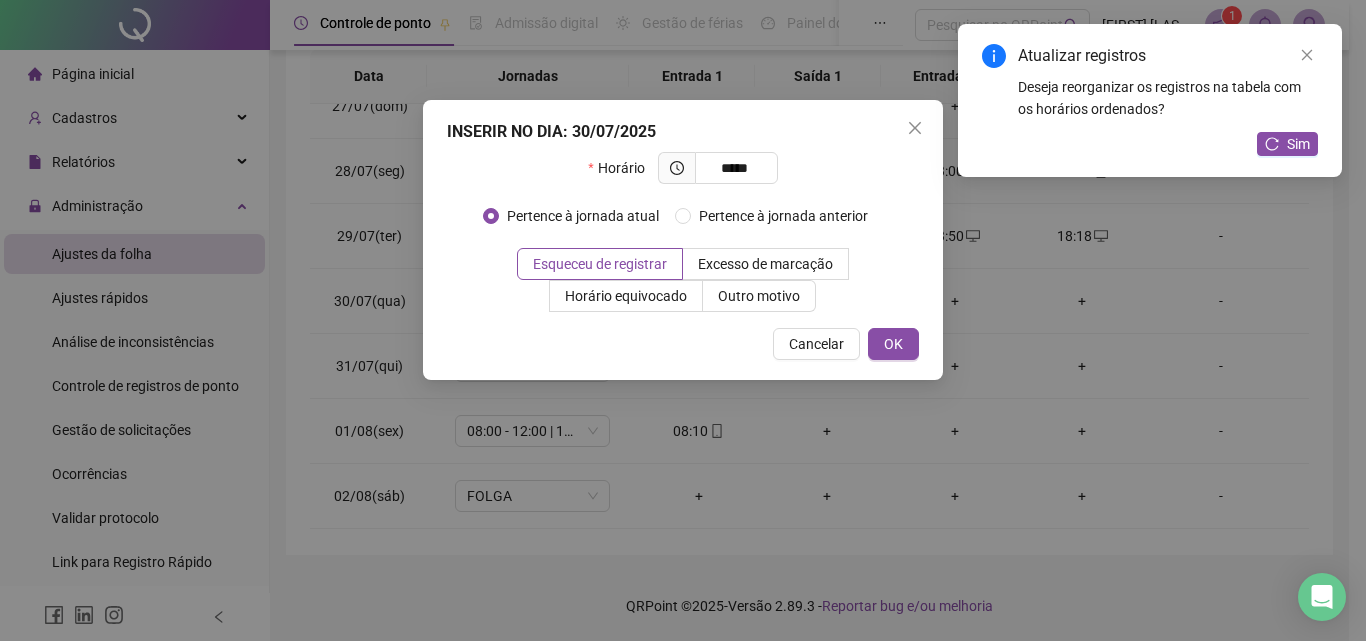 type on "*****" 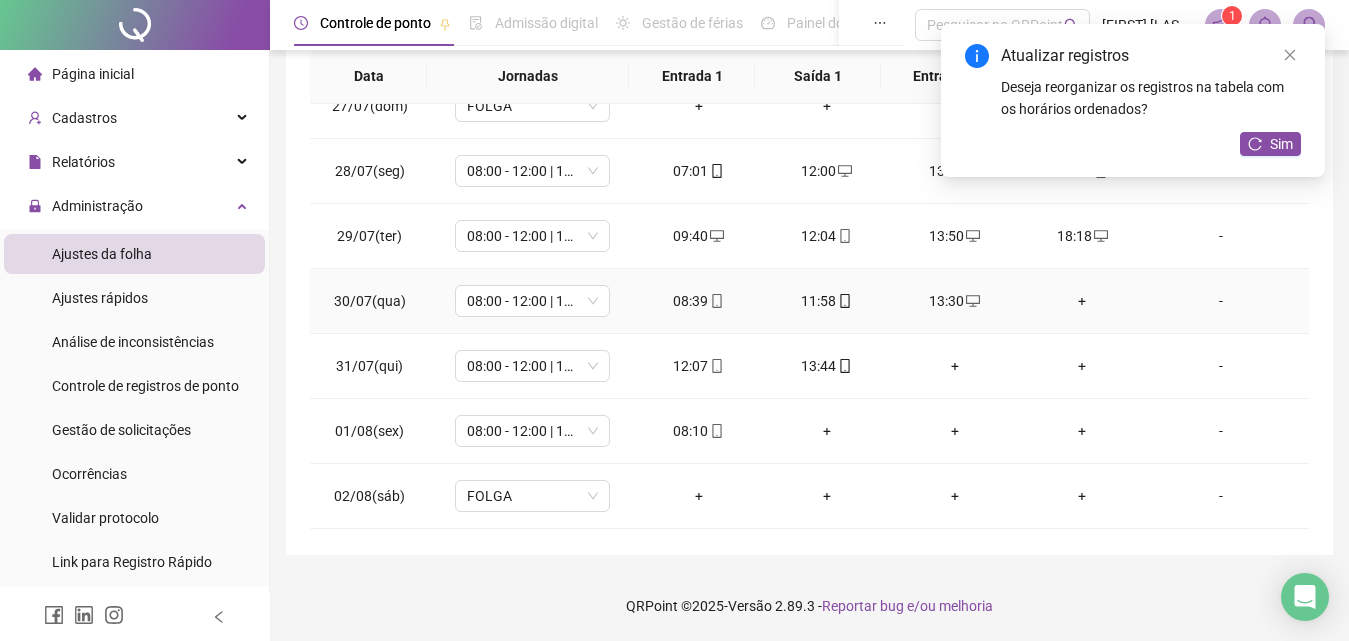 click on "+" at bounding box center [1083, 301] 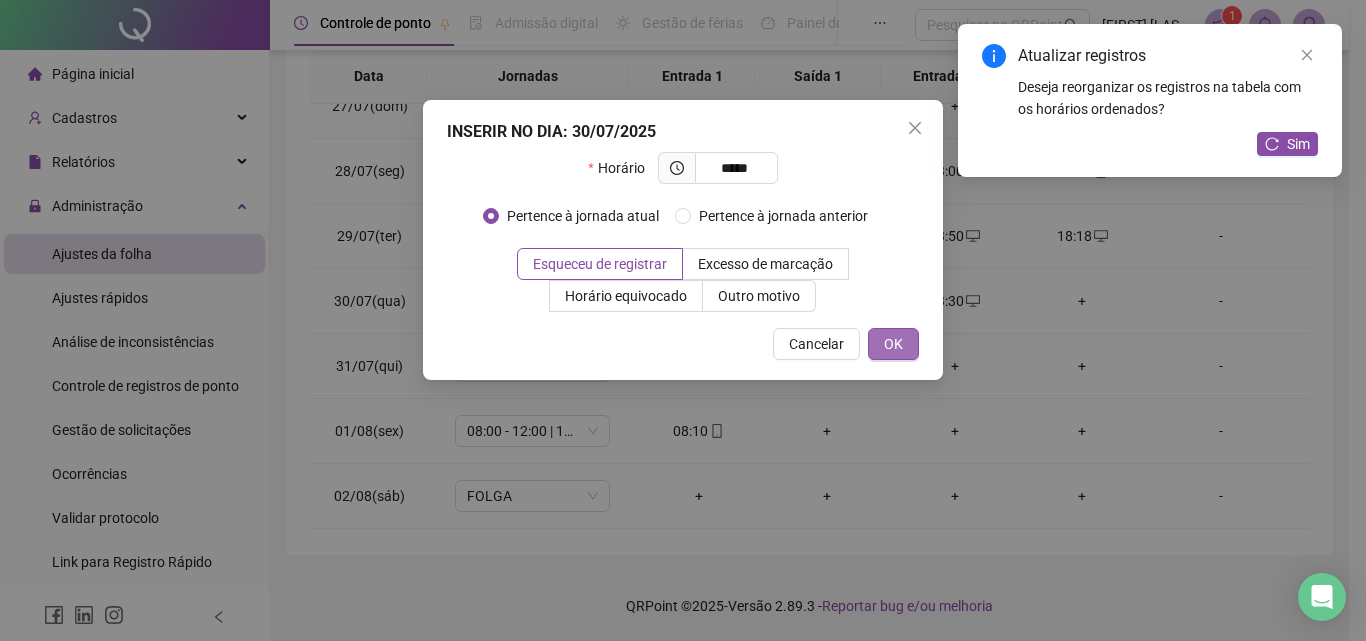 type on "*****" 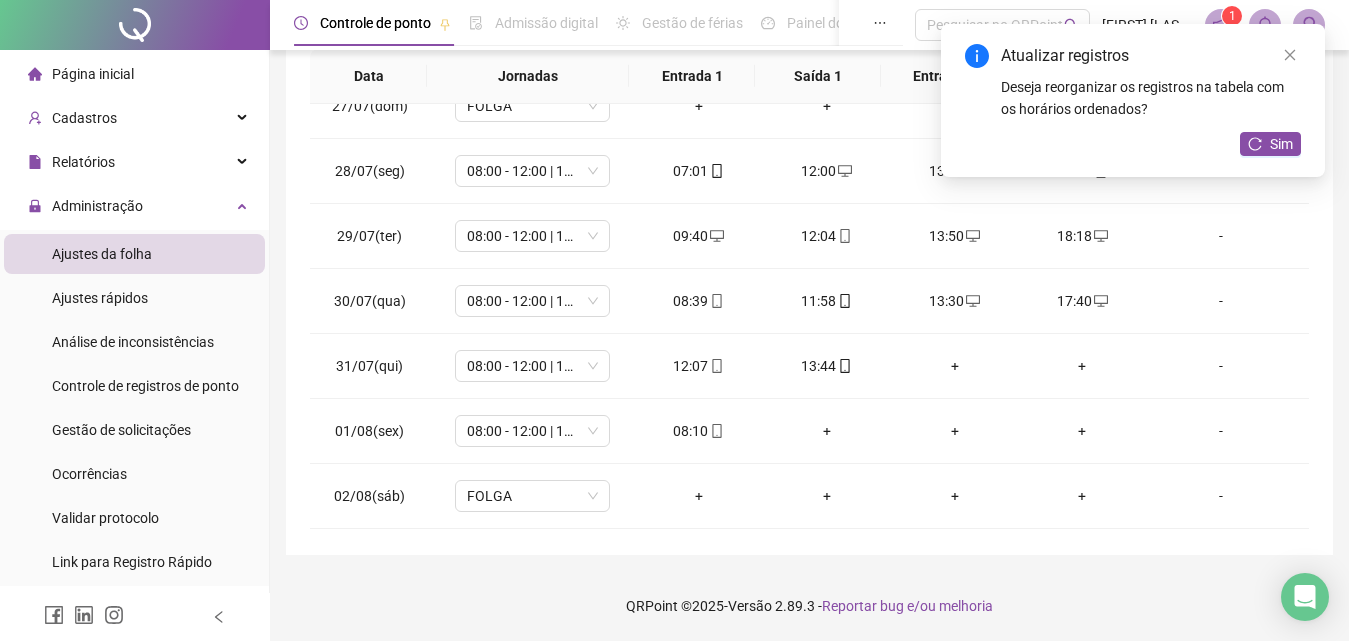 click on "Atualizar registros Deseja reorganizar os registros na tabela com os horários ordenados? Sim" at bounding box center (1133, 100) 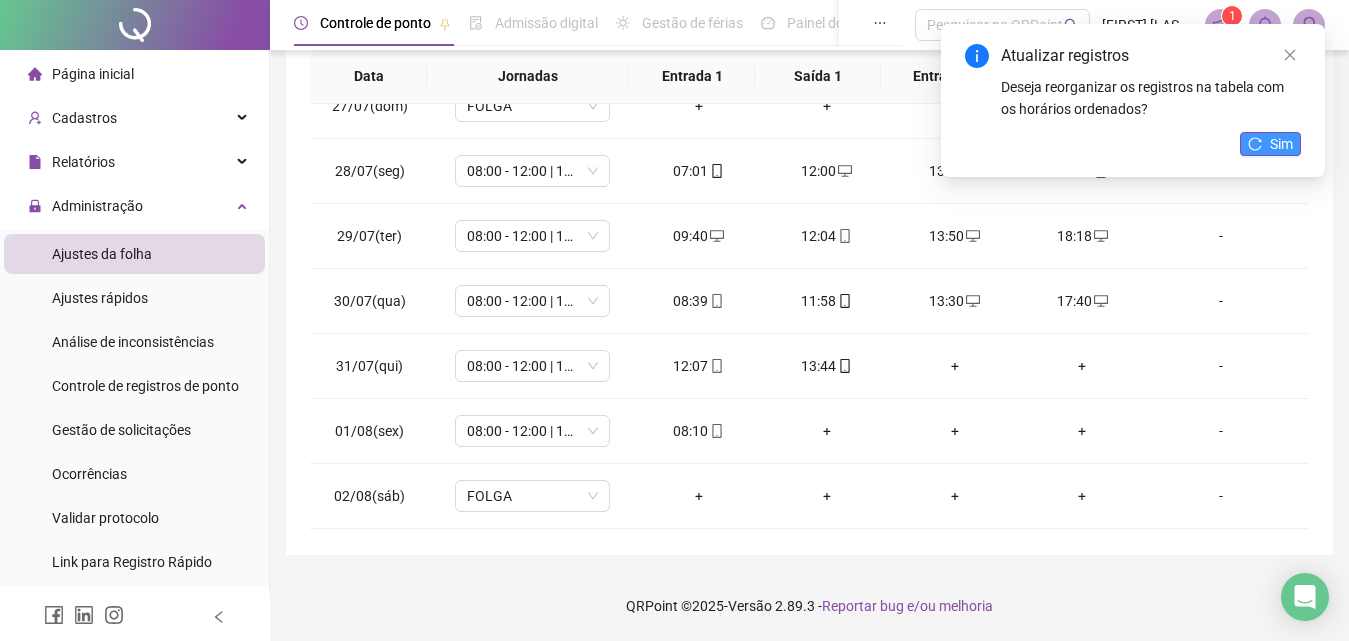 click on "Sim" at bounding box center [1281, 144] 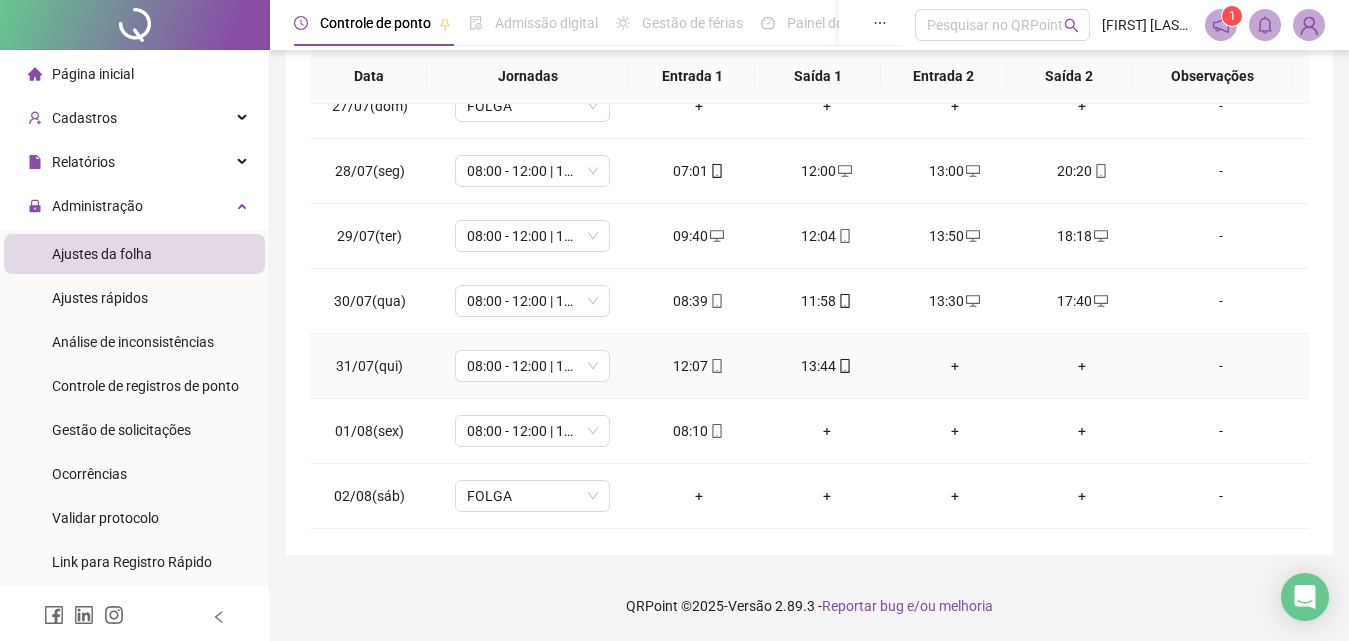 click on "+" at bounding box center (955, 366) 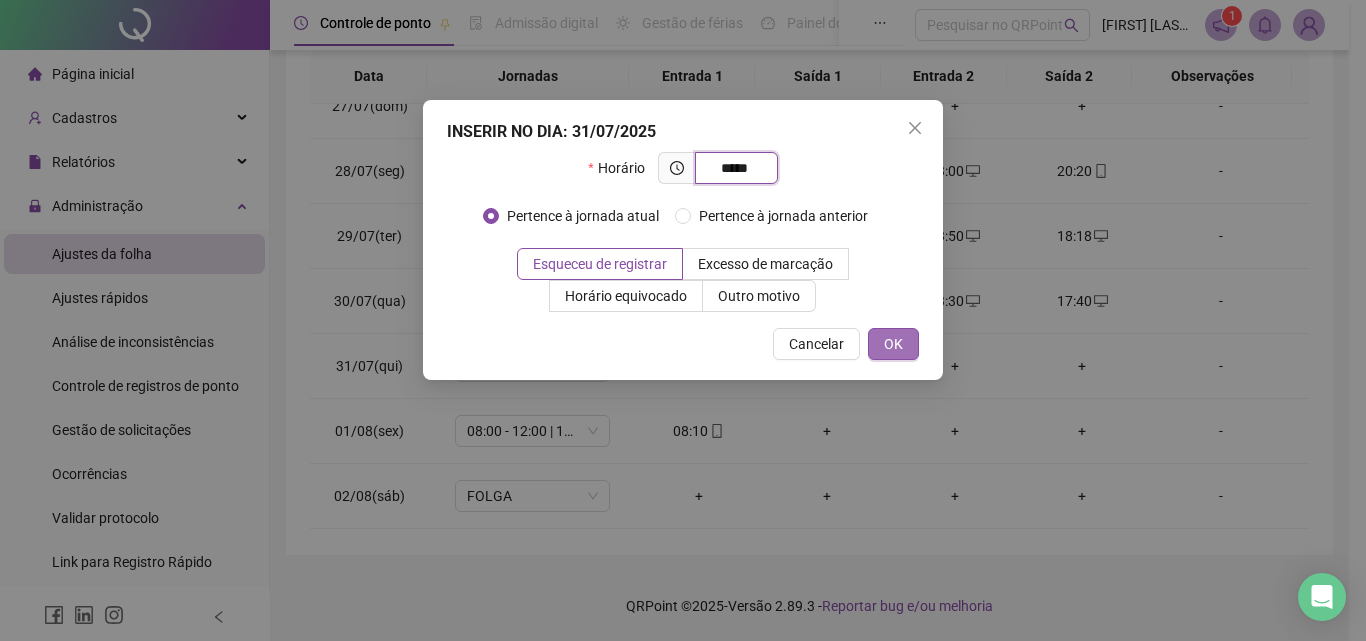 type on "*****" 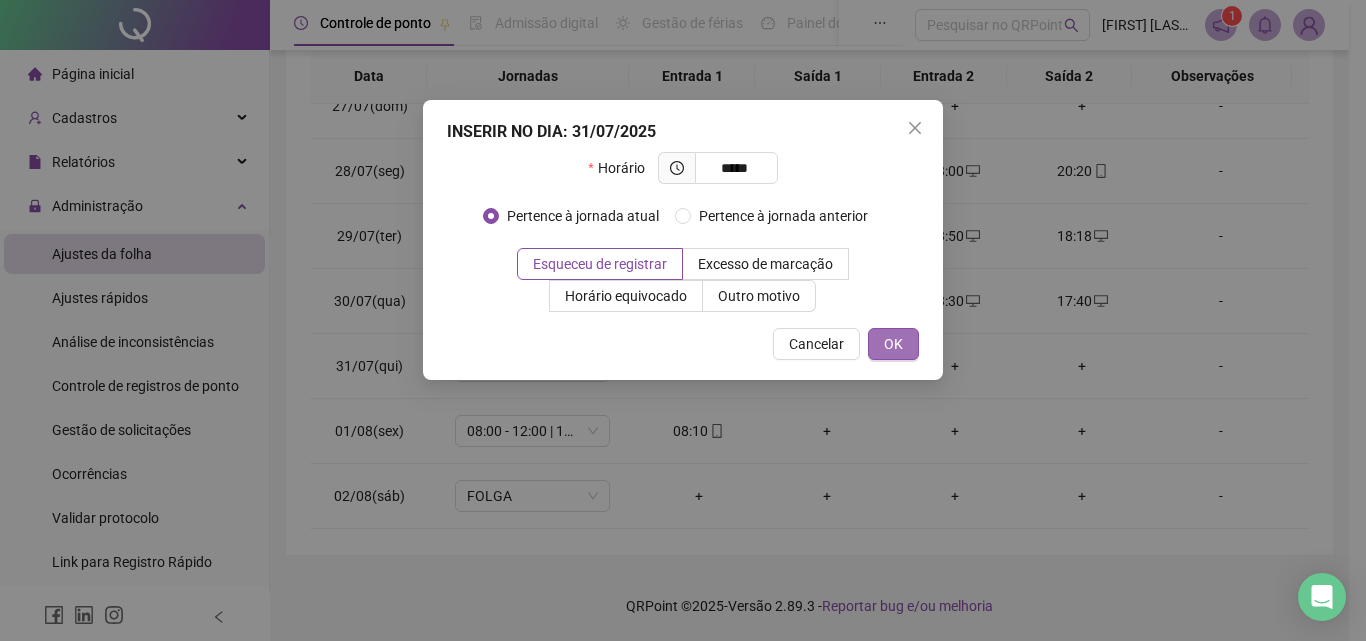 click on "OK" at bounding box center (893, 344) 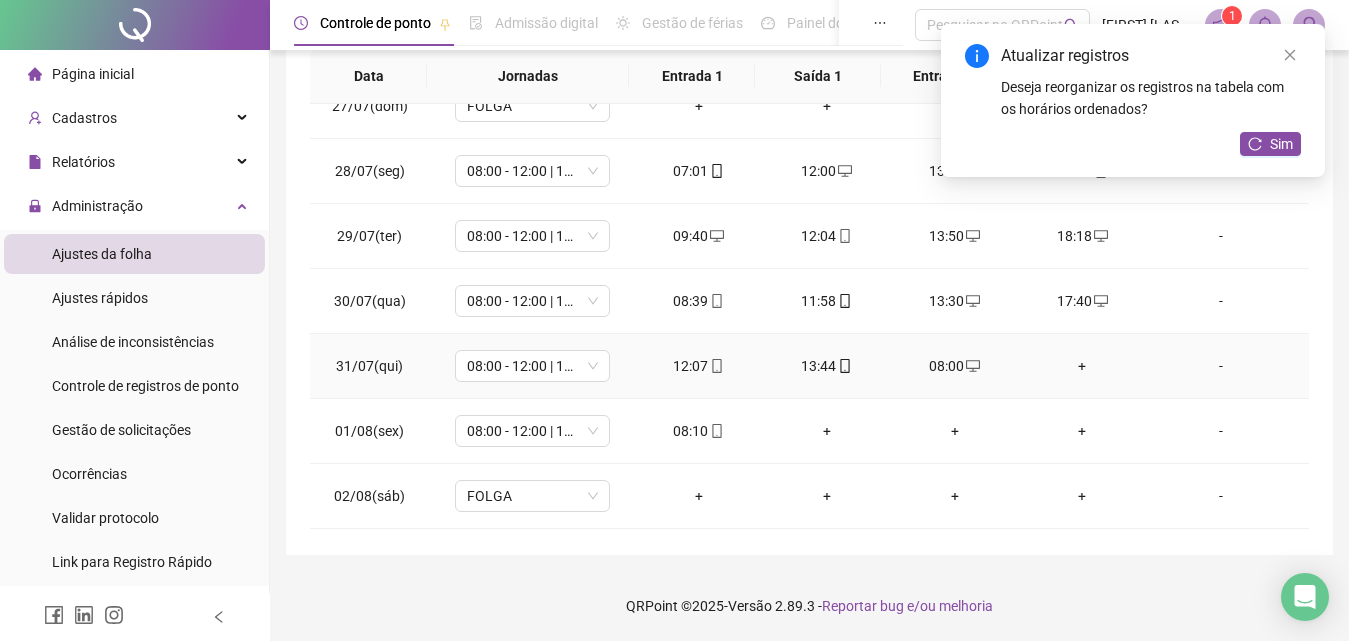 click on "+" at bounding box center [1083, 366] 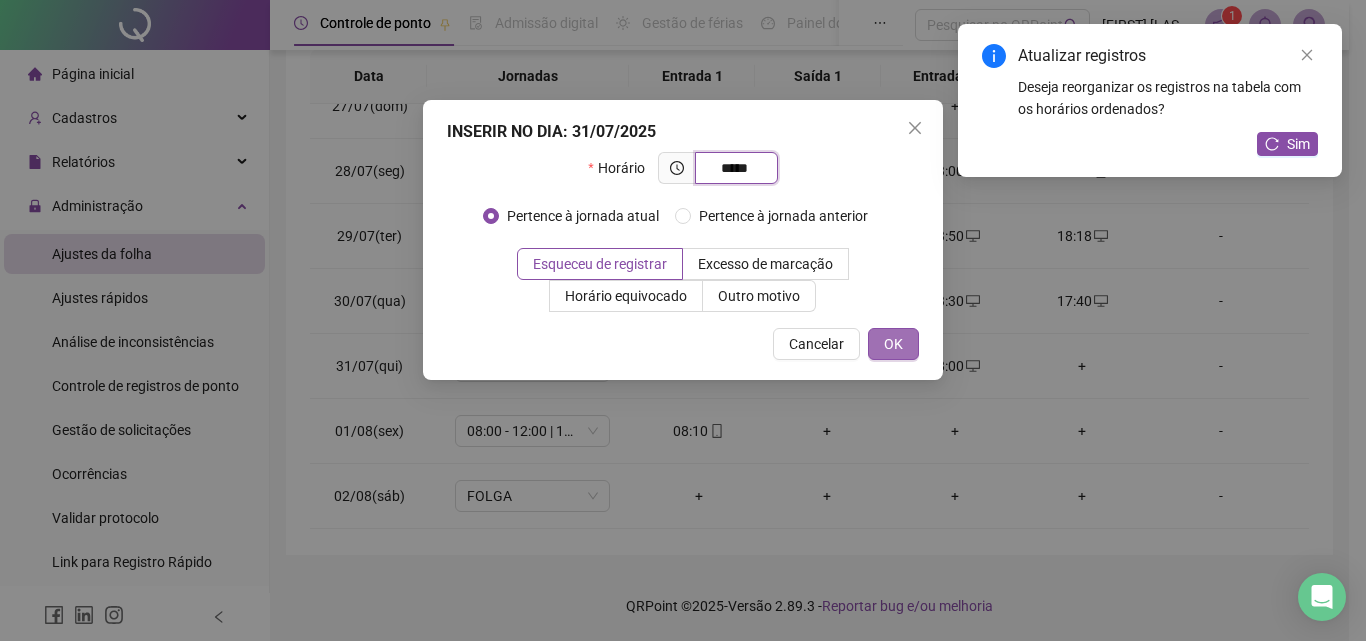 type on "*****" 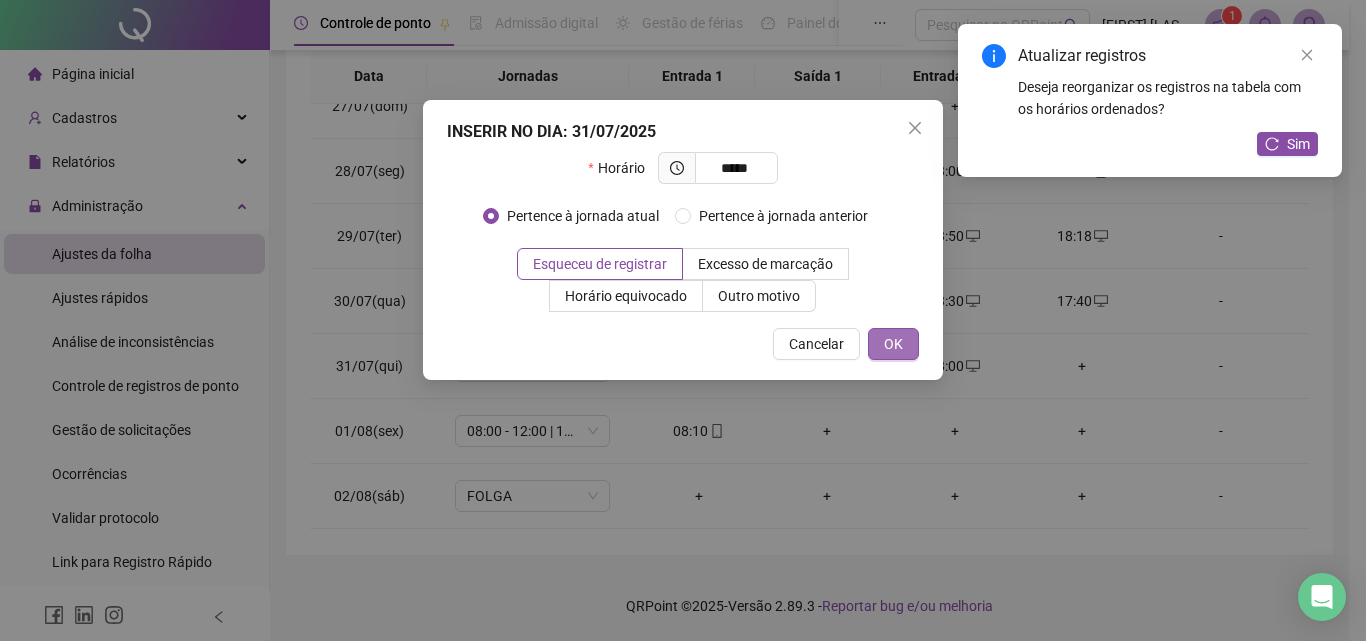 click on "OK" at bounding box center (893, 344) 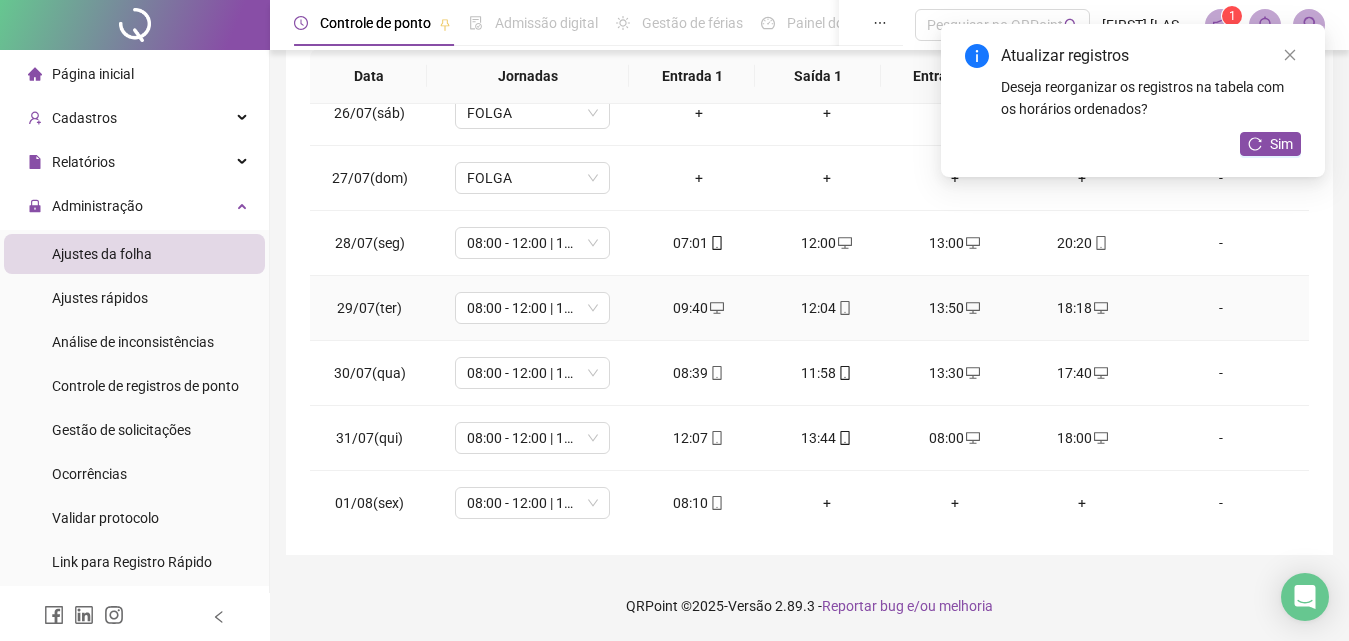 scroll, scrollTop: 1328, scrollLeft: 0, axis: vertical 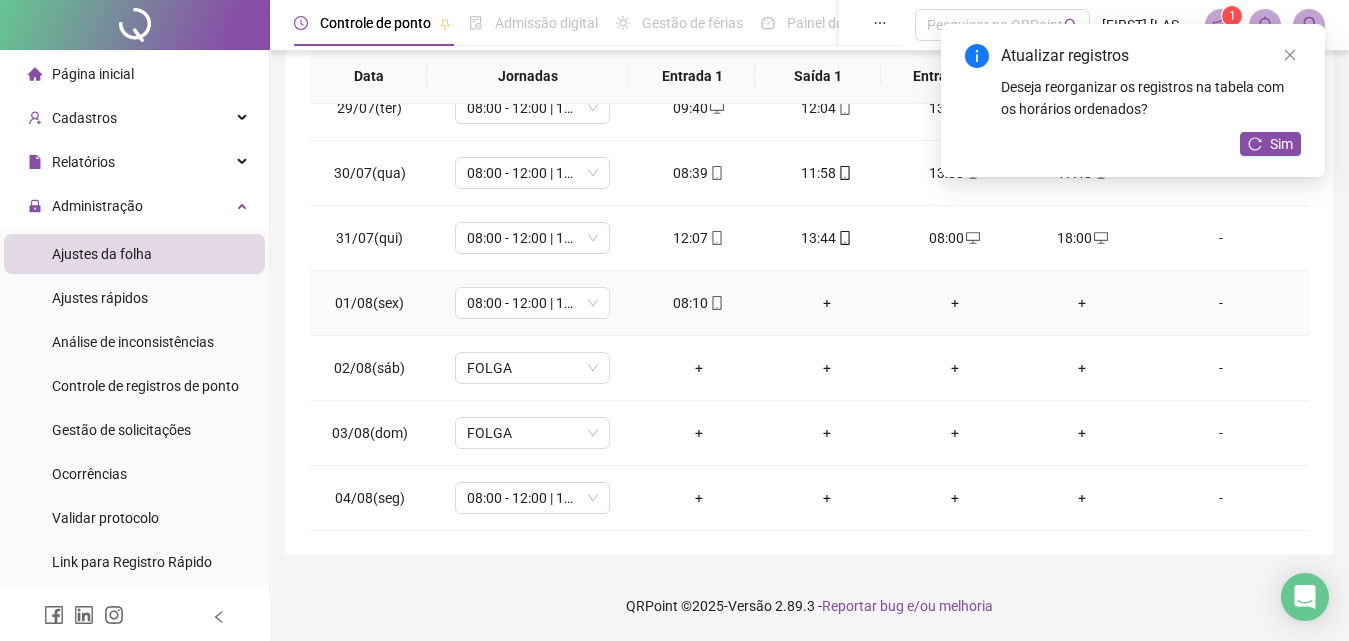 click on "+" at bounding box center (827, 303) 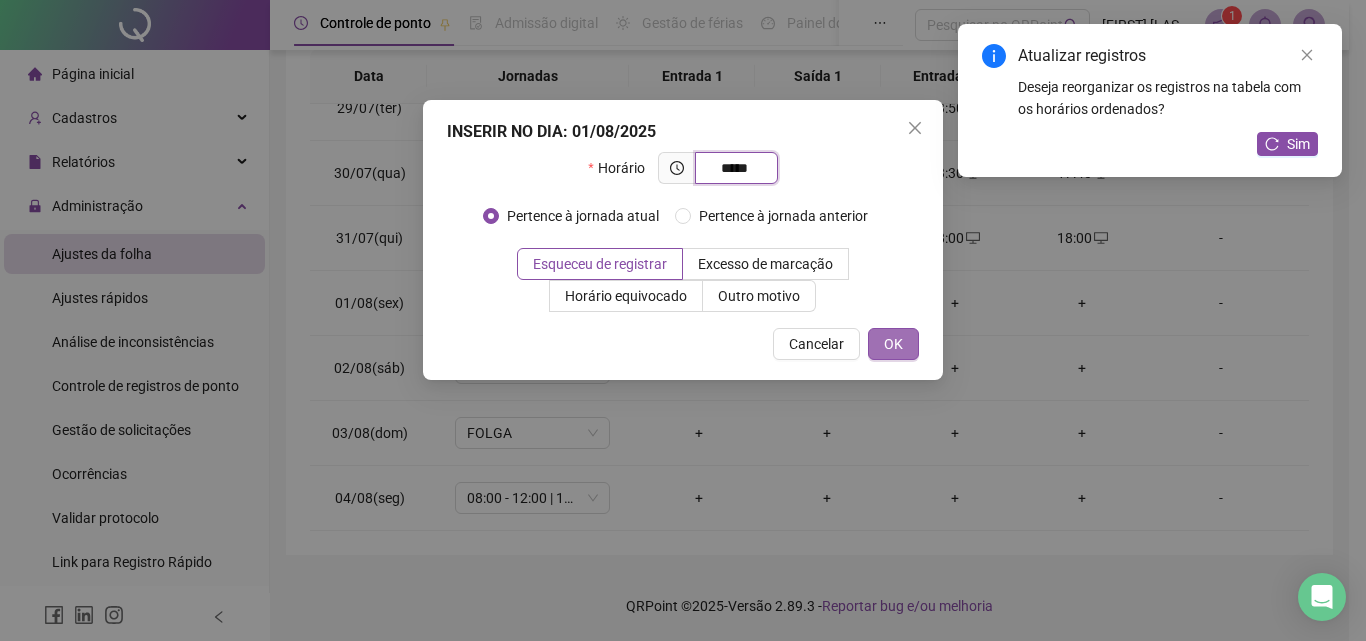 type on "*****" 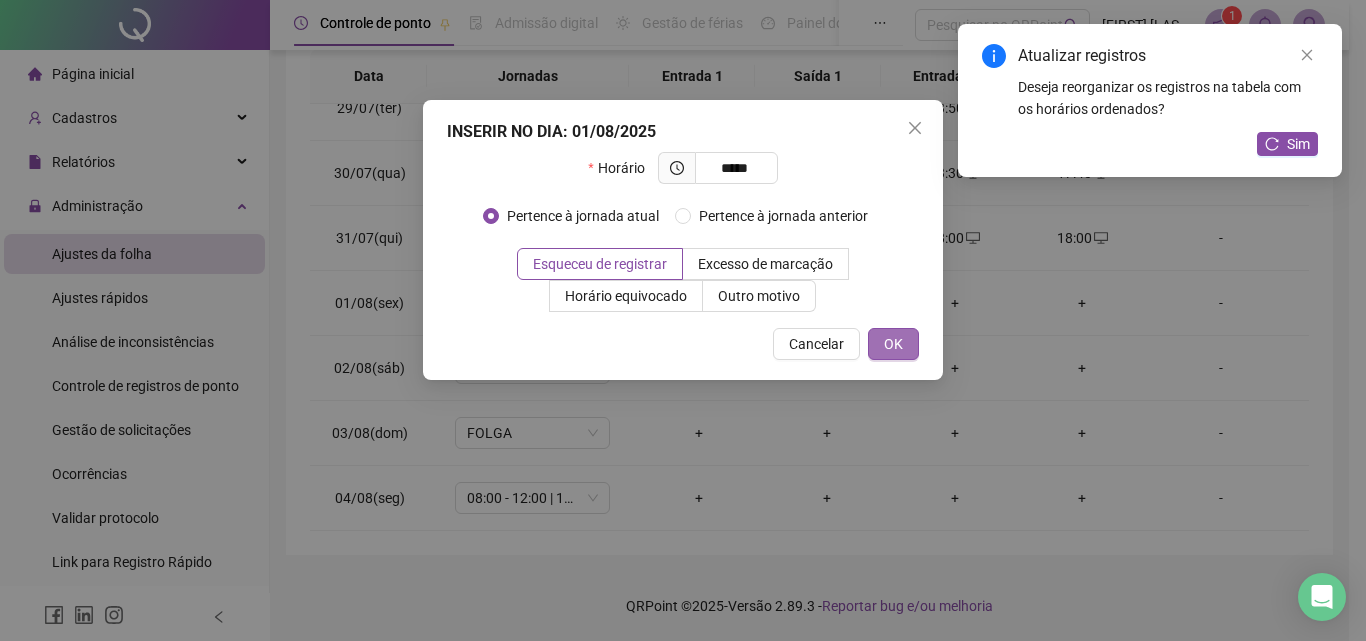click on "OK" at bounding box center (893, 344) 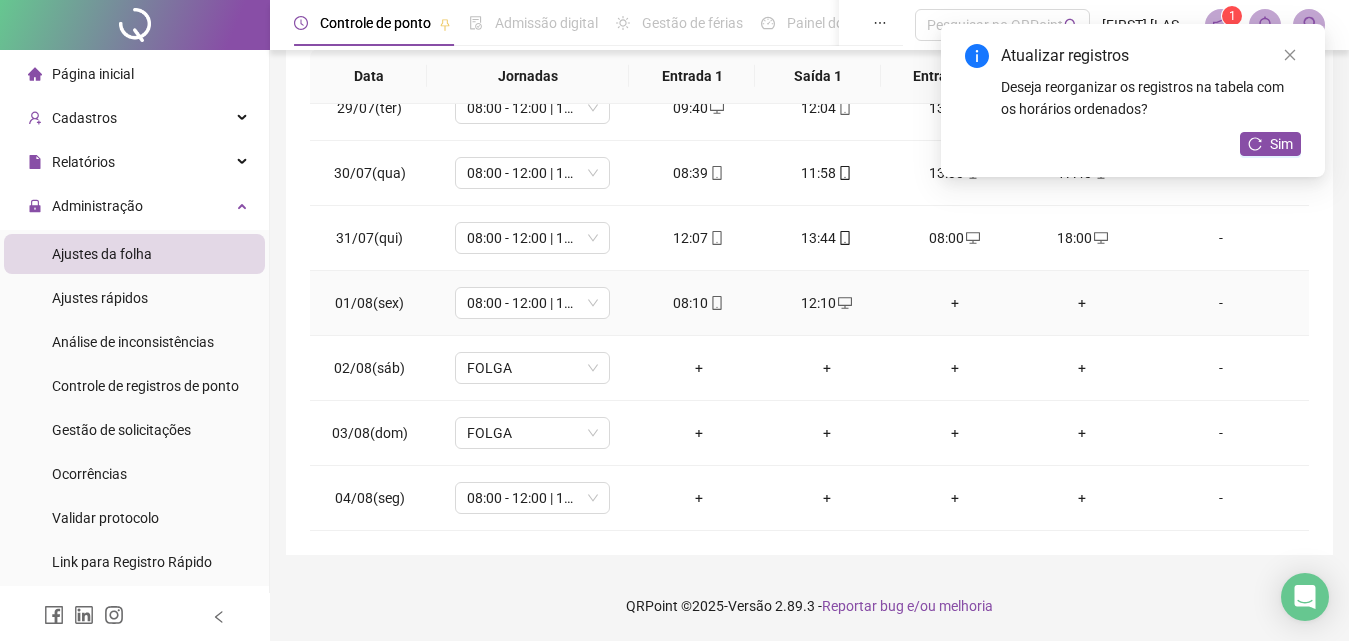 click on "+" at bounding box center (955, 303) 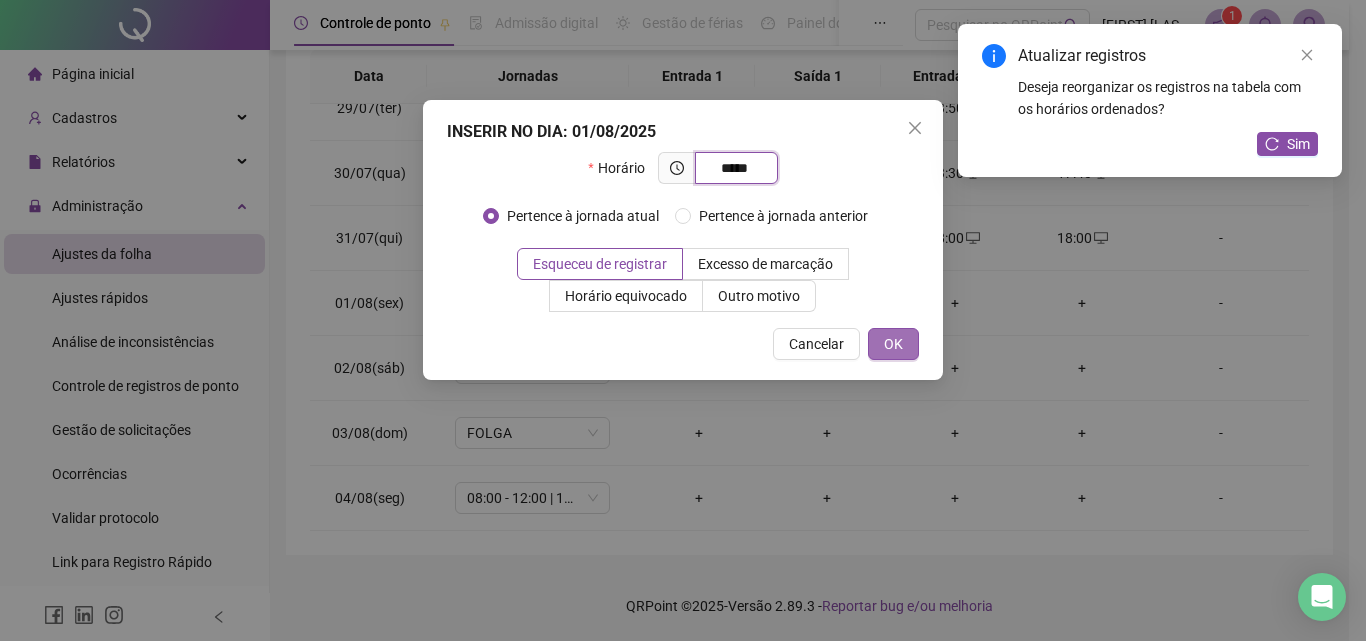 type on "*****" 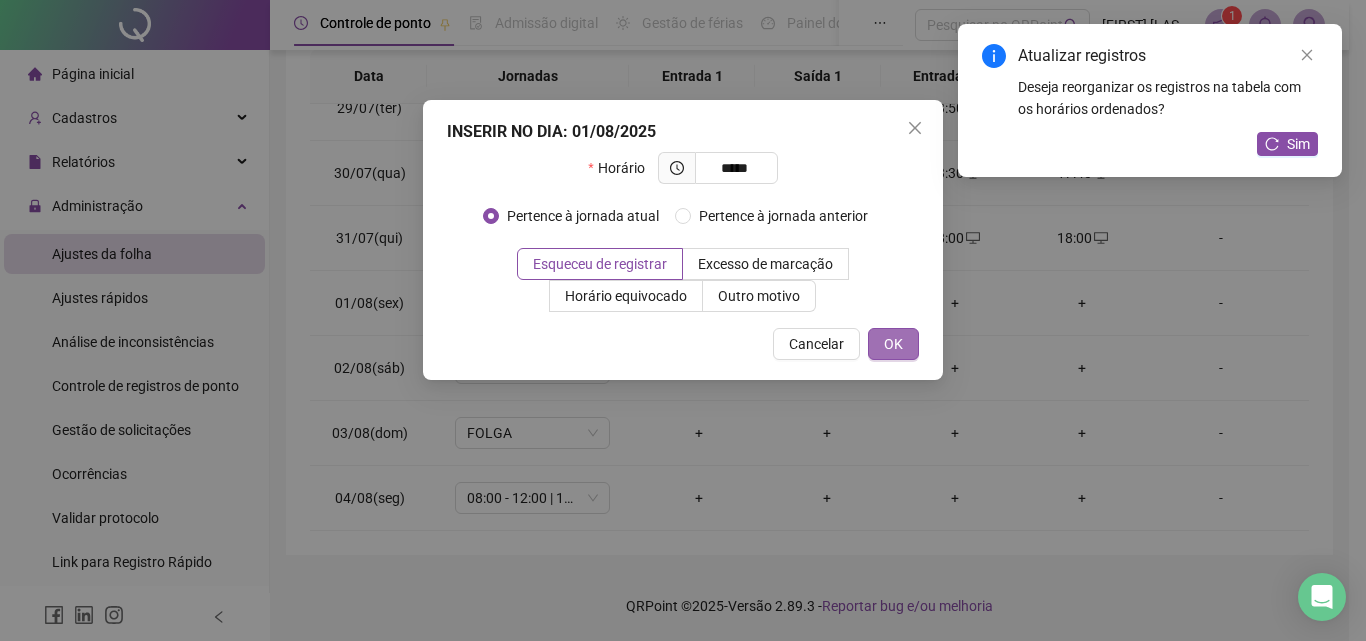 click on "OK" at bounding box center (893, 344) 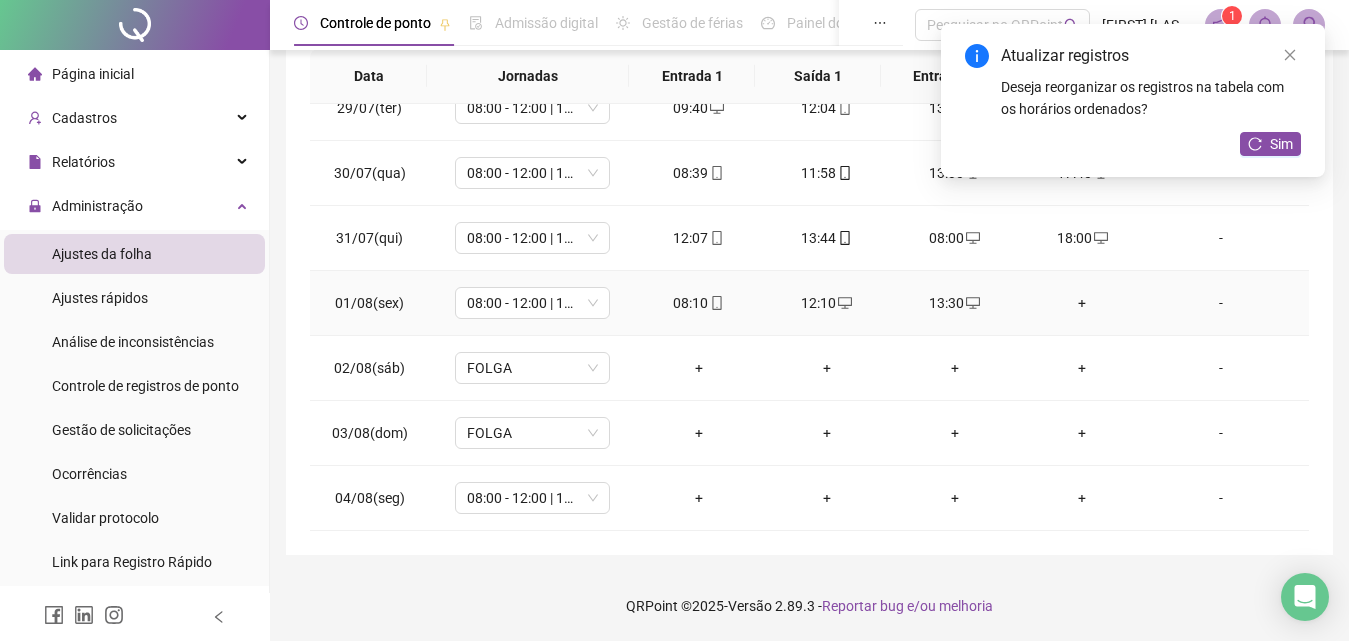 click on "+" at bounding box center (1083, 303) 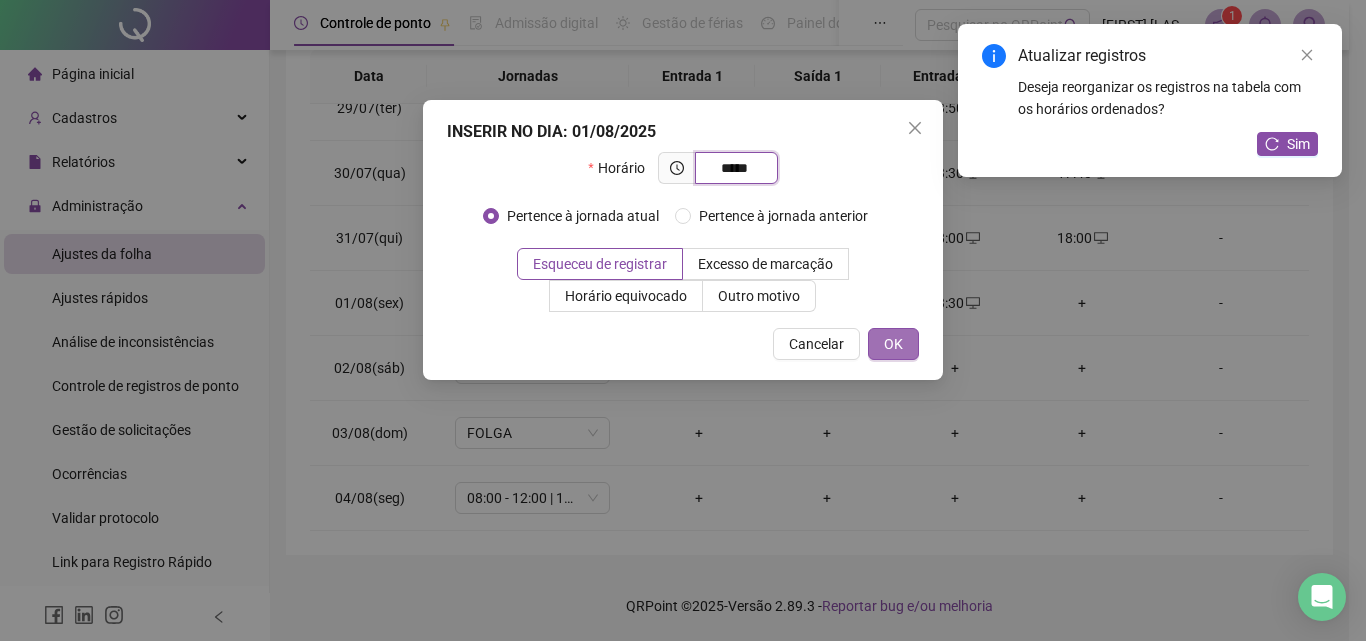 type on "*****" 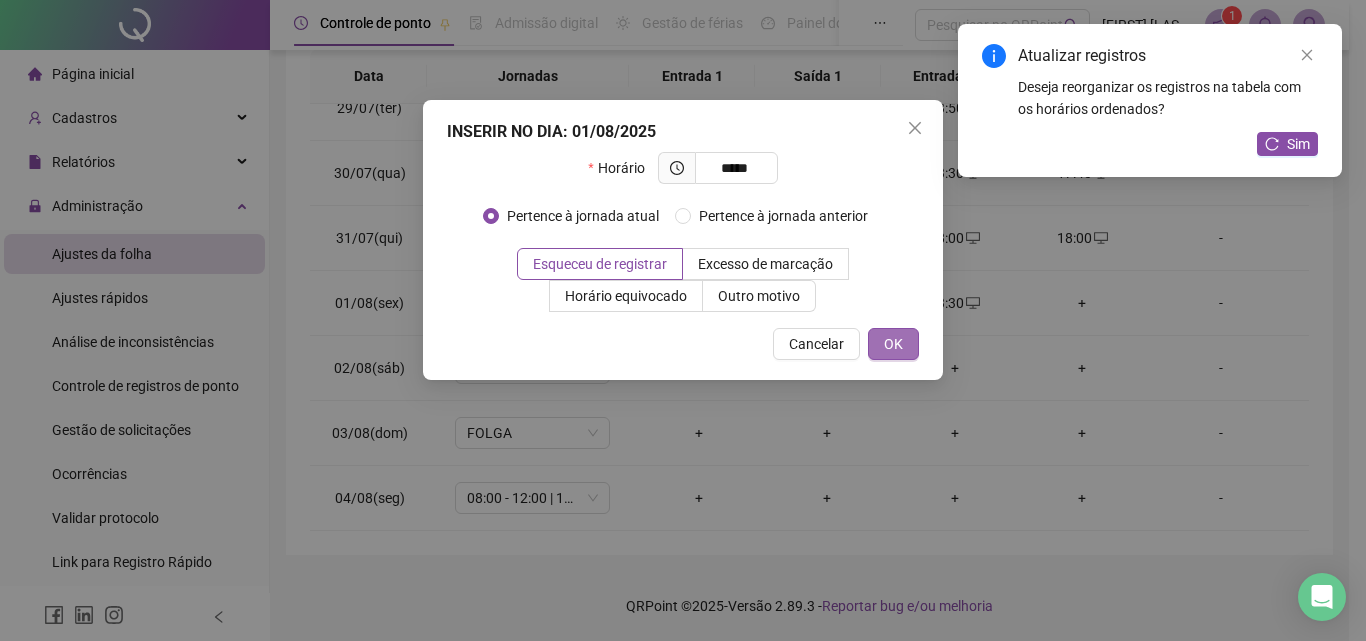 click on "OK" at bounding box center (893, 344) 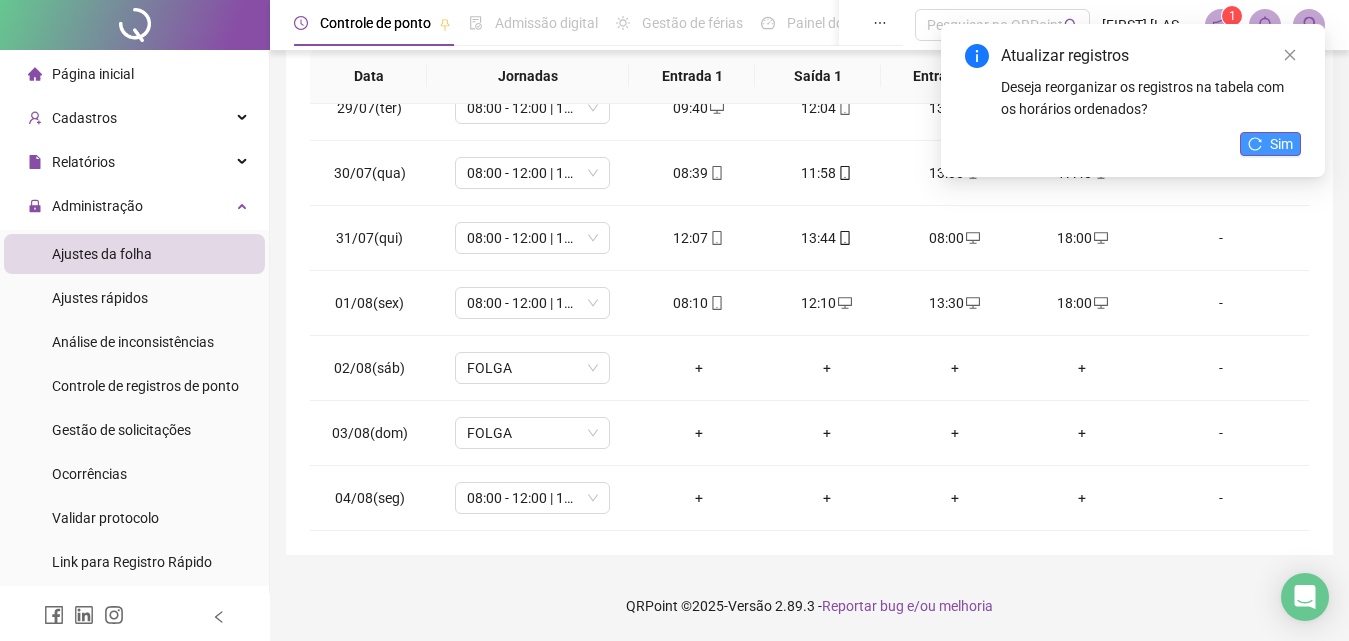 click on "Sim" at bounding box center (1270, 144) 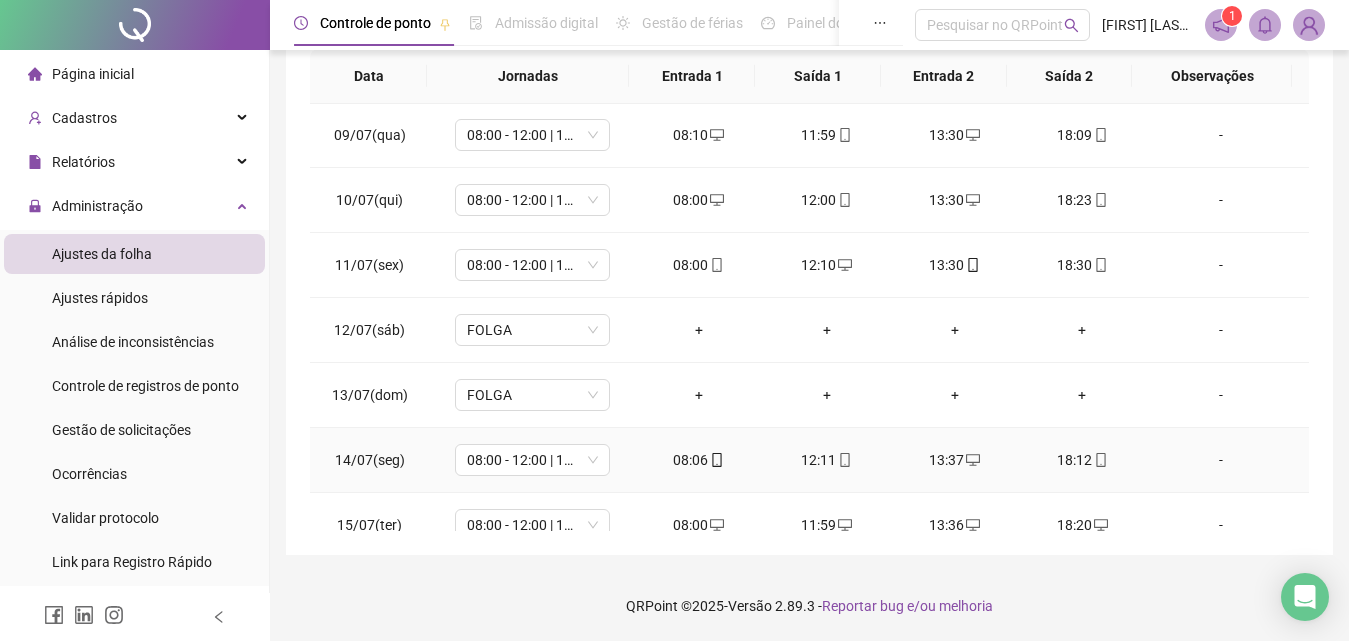 scroll, scrollTop: 0, scrollLeft: 0, axis: both 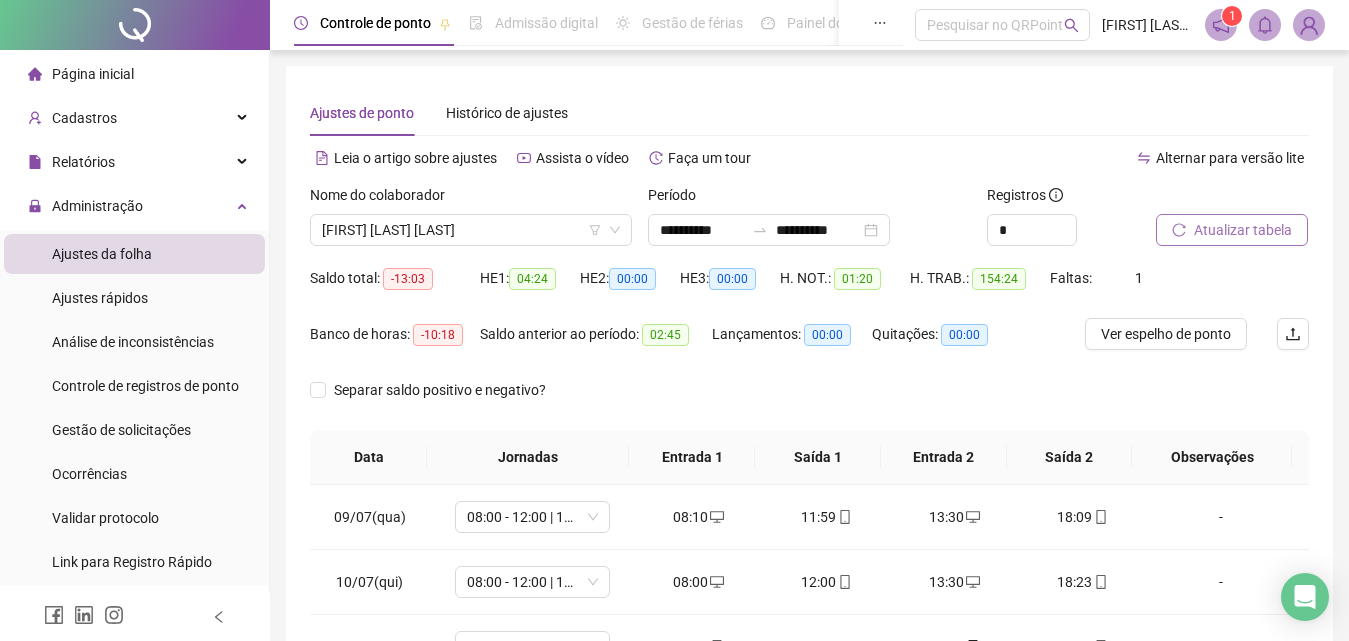 click on "Atualizar tabela" at bounding box center (1243, 230) 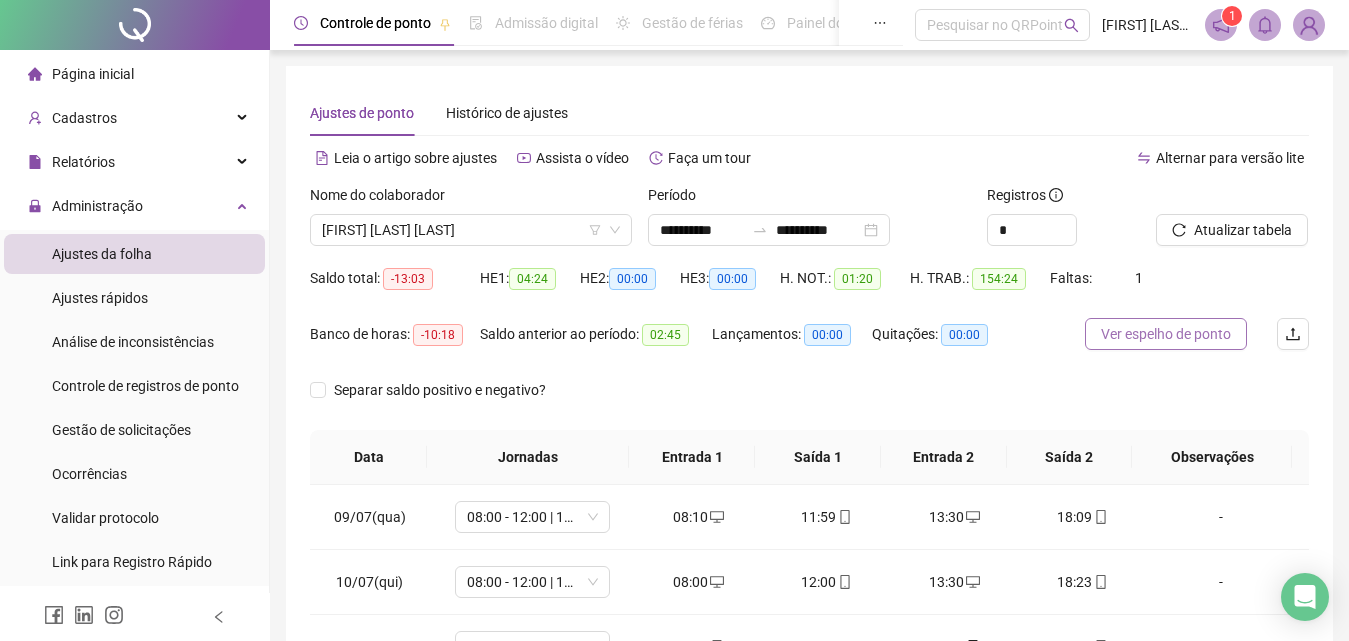click on "Ver espelho de ponto" at bounding box center [1166, 334] 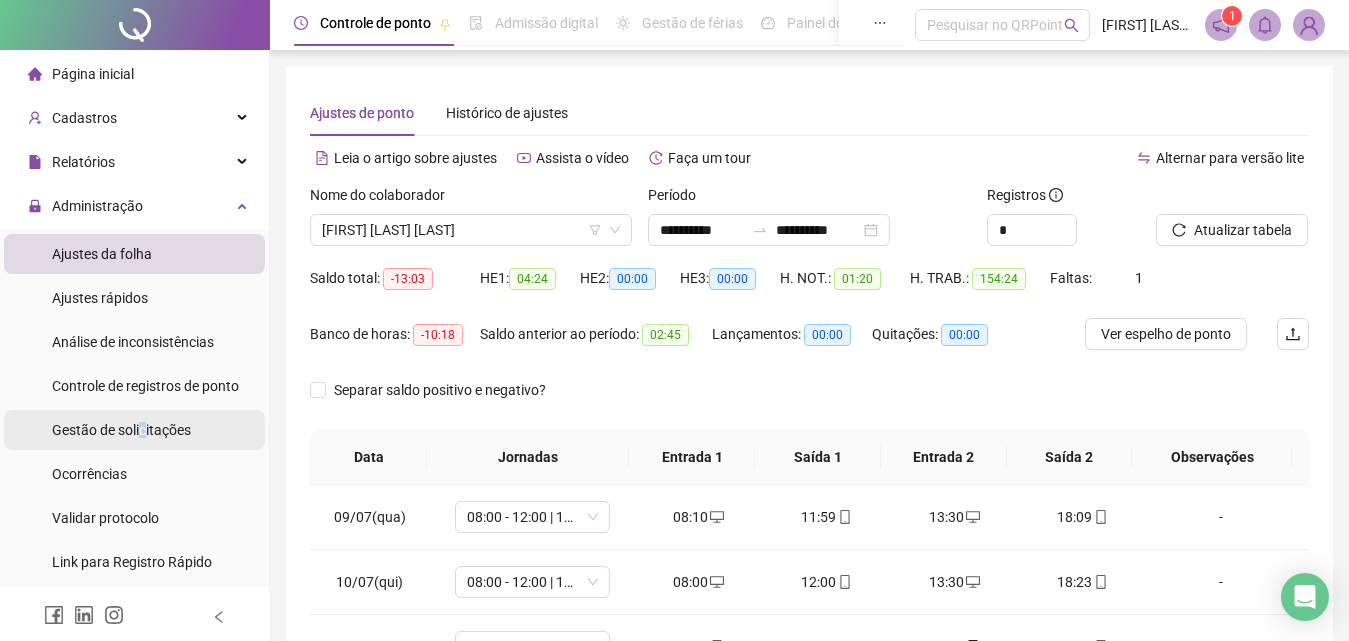 click on "Gestão de solicitações" at bounding box center [121, 430] 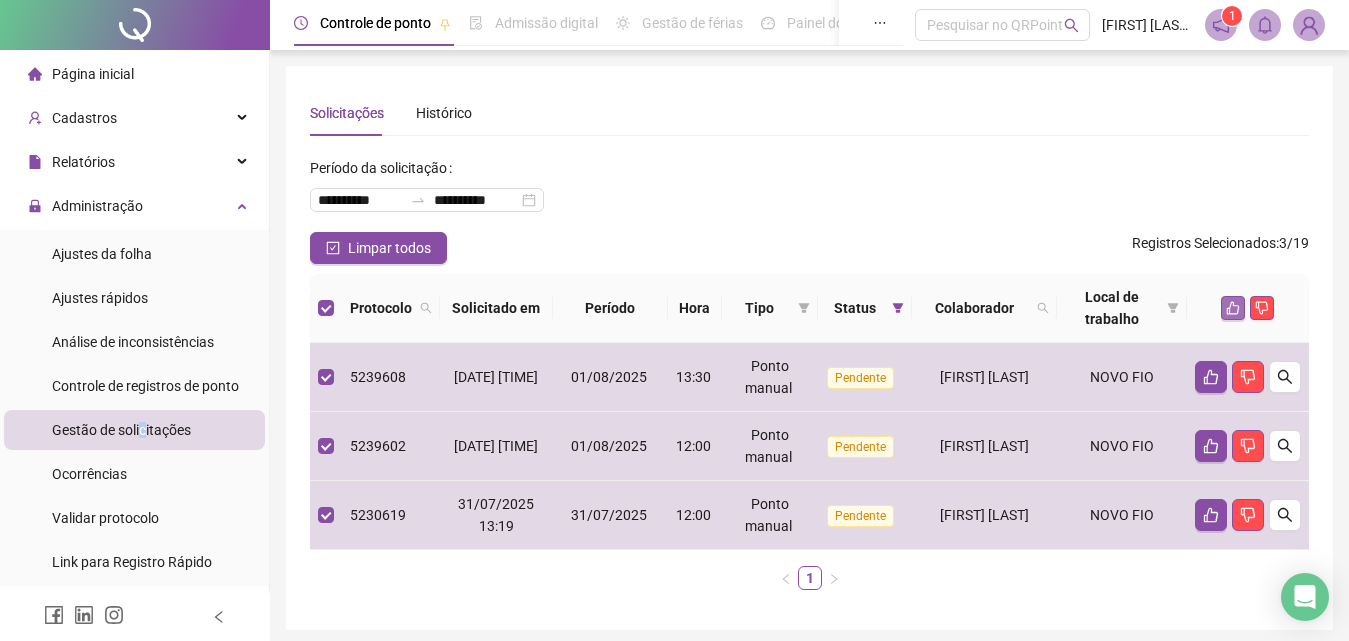 click 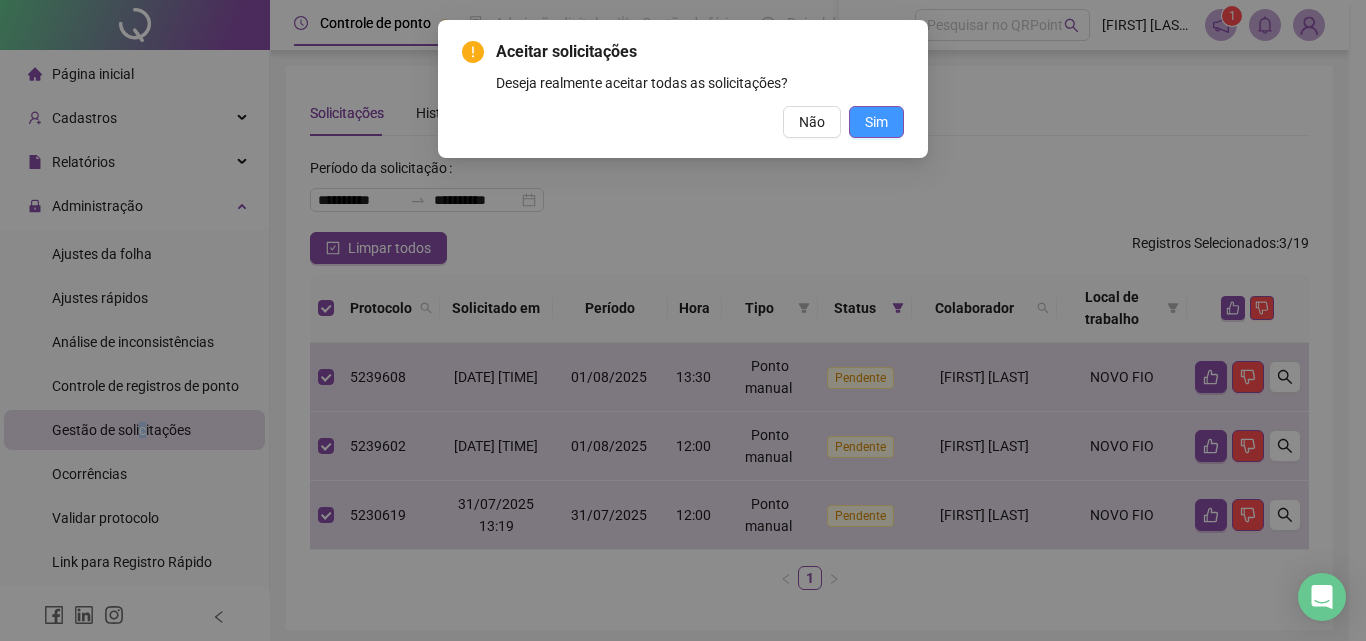 click on "Sim" at bounding box center [876, 122] 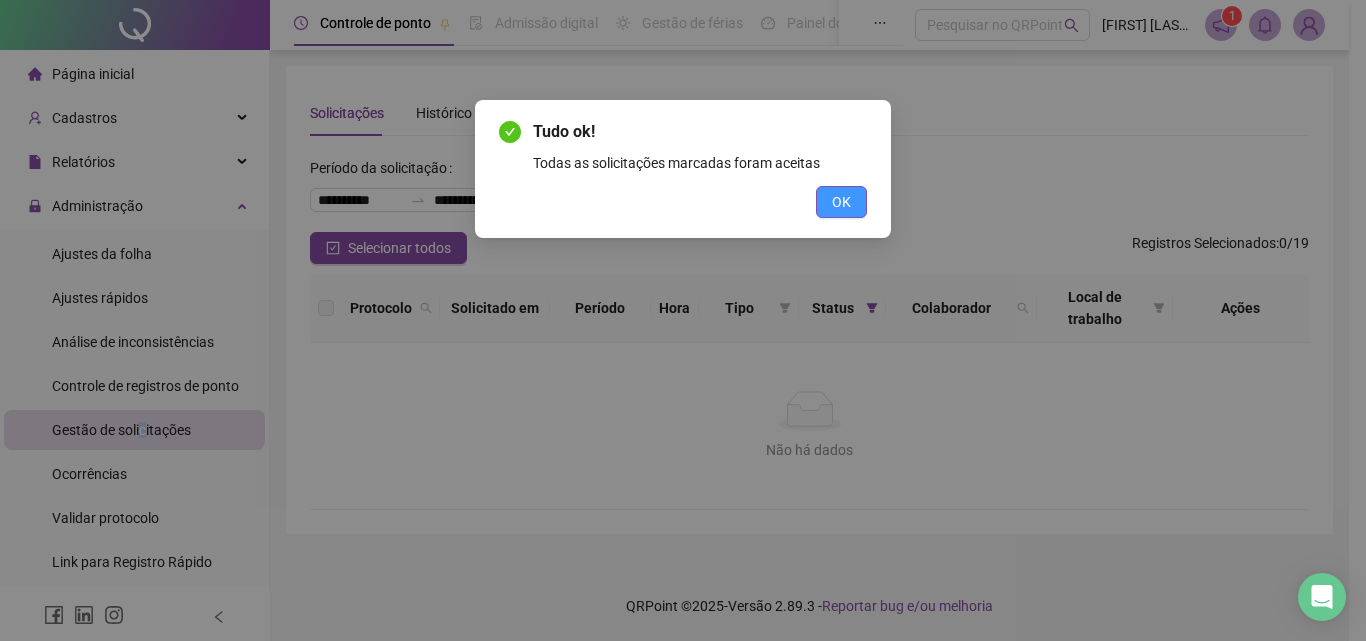 click on "OK" at bounding box center [841, 202] 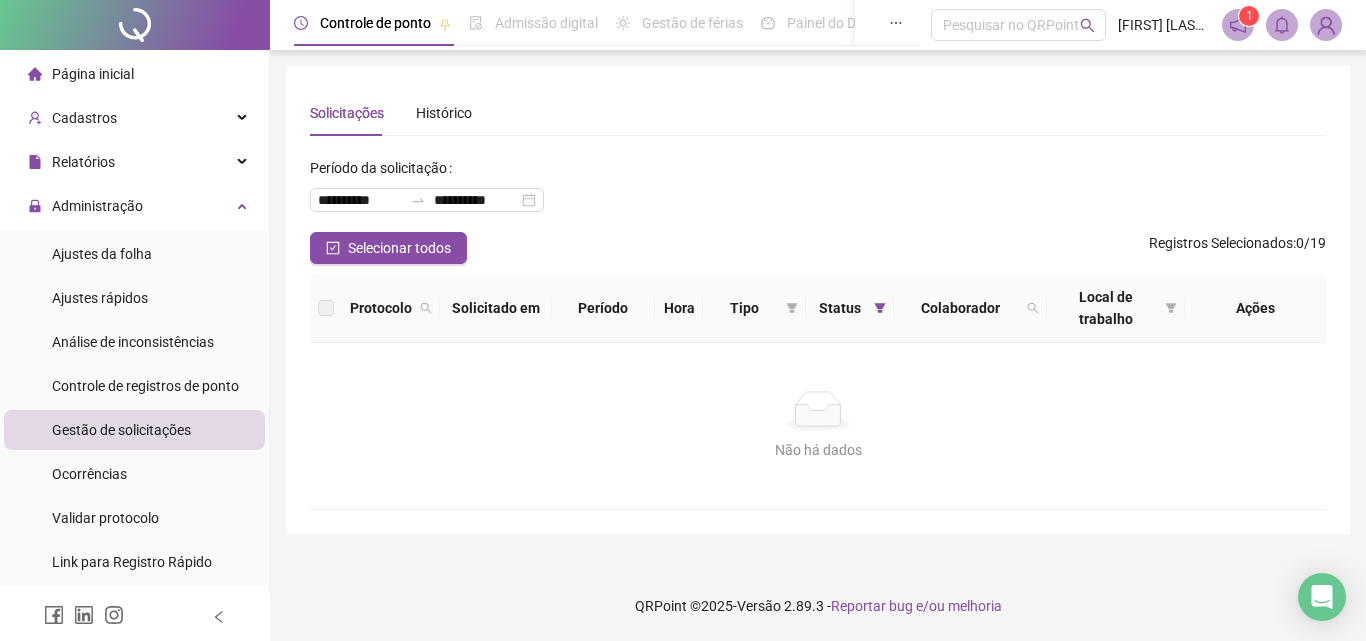 click on "Gestão de solicitações" at bounding box center [121, 430] 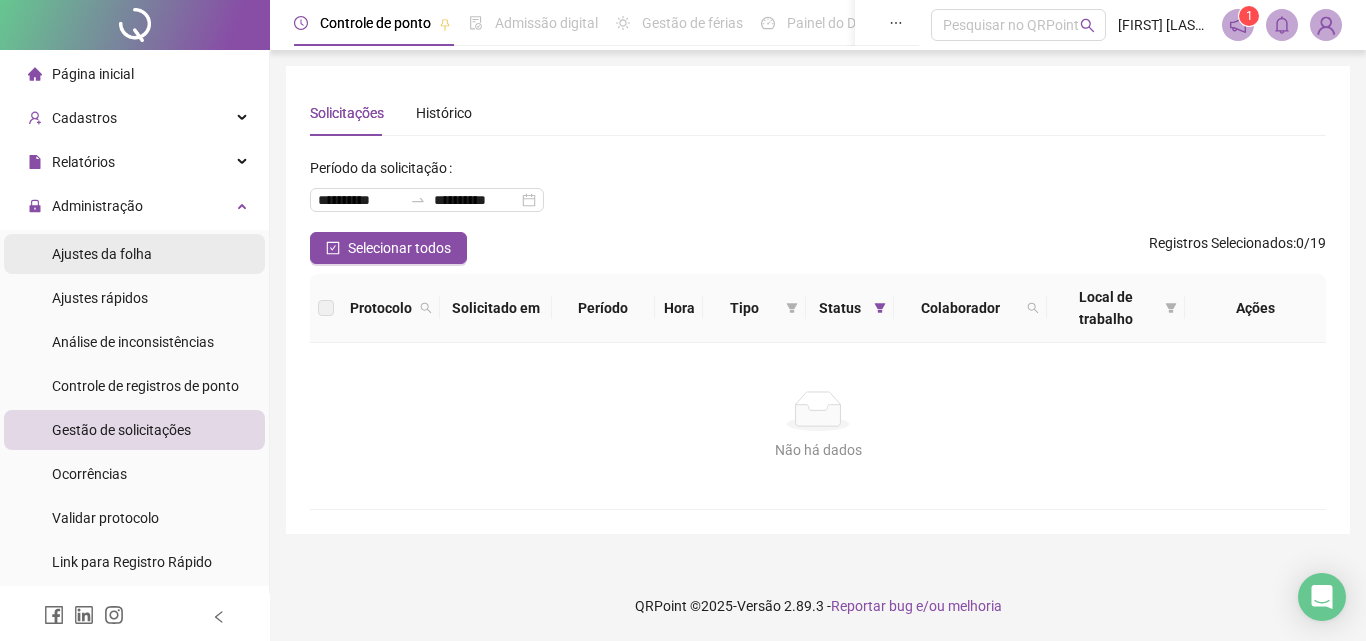 click on "Ajustes da folha" at bounding box center (102, 254) 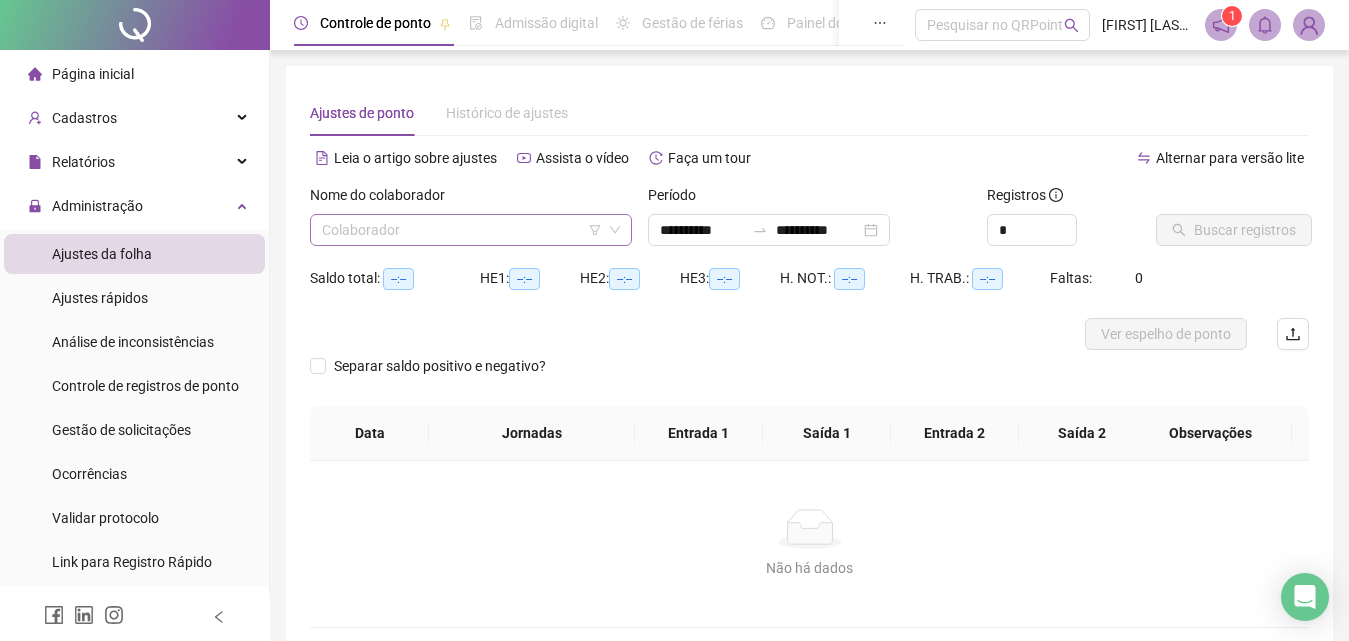 click at bounding box center [462, 230] 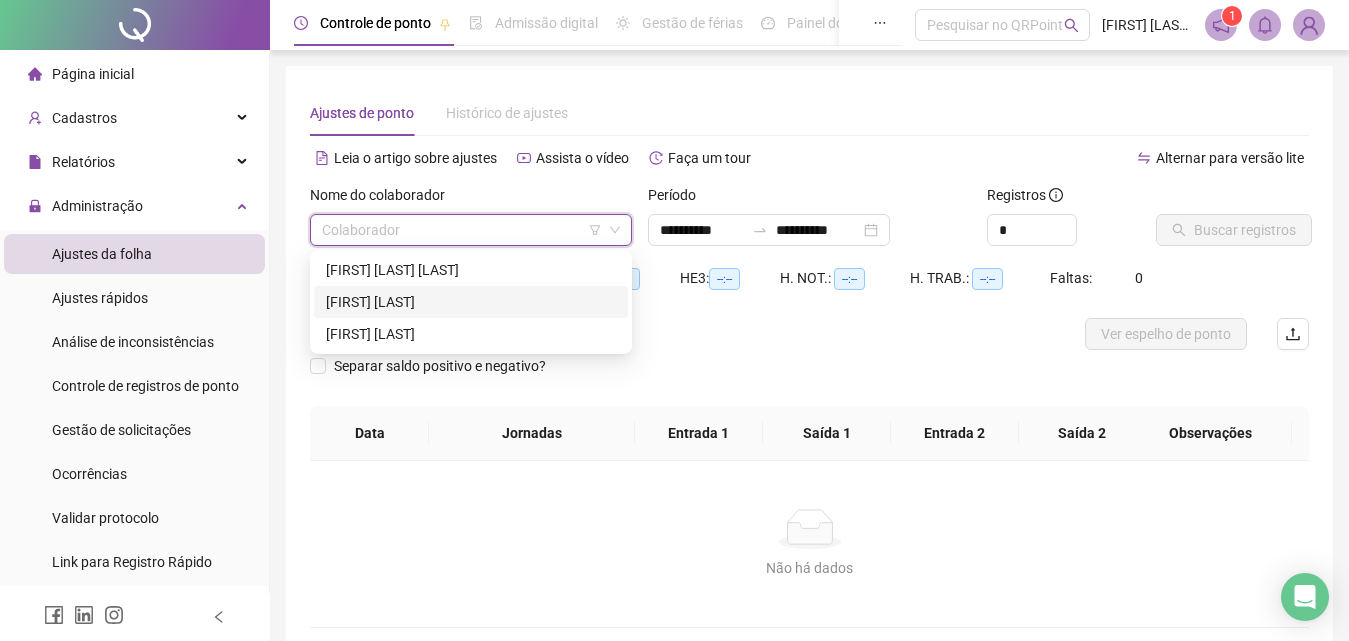 click on "[FIRST] [LAST]" at bounding box center [471, 302] 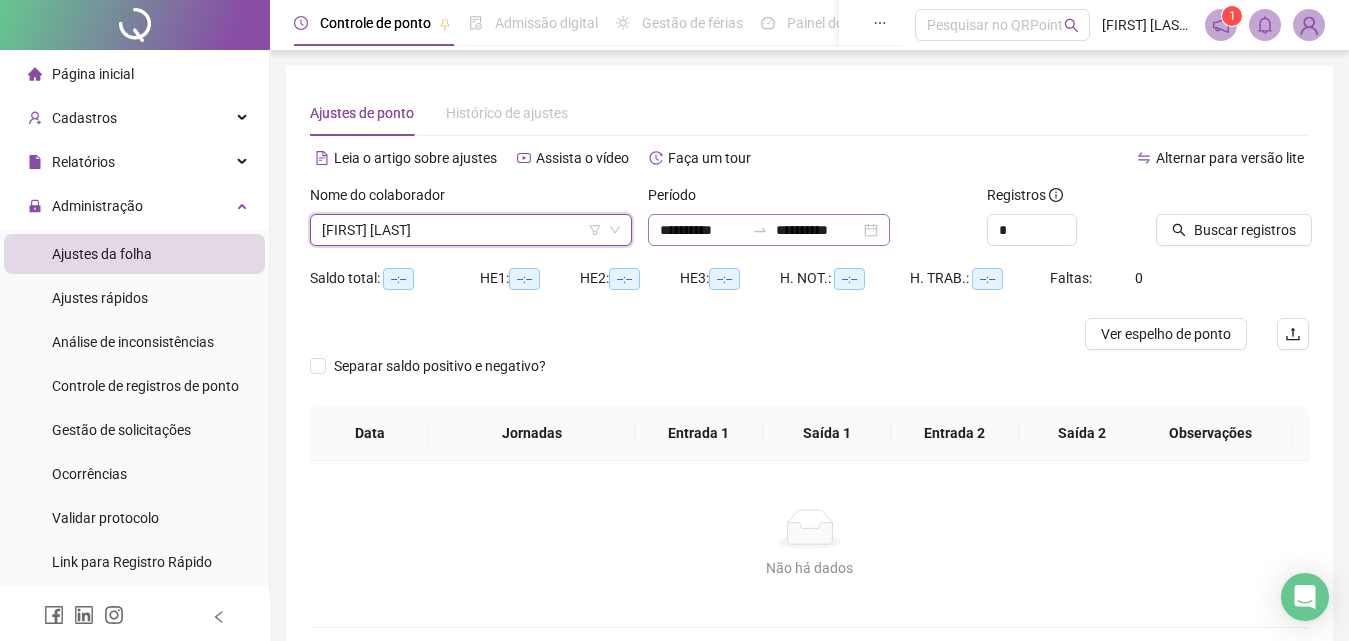 click on "**********" at bounding box center (769, 230) 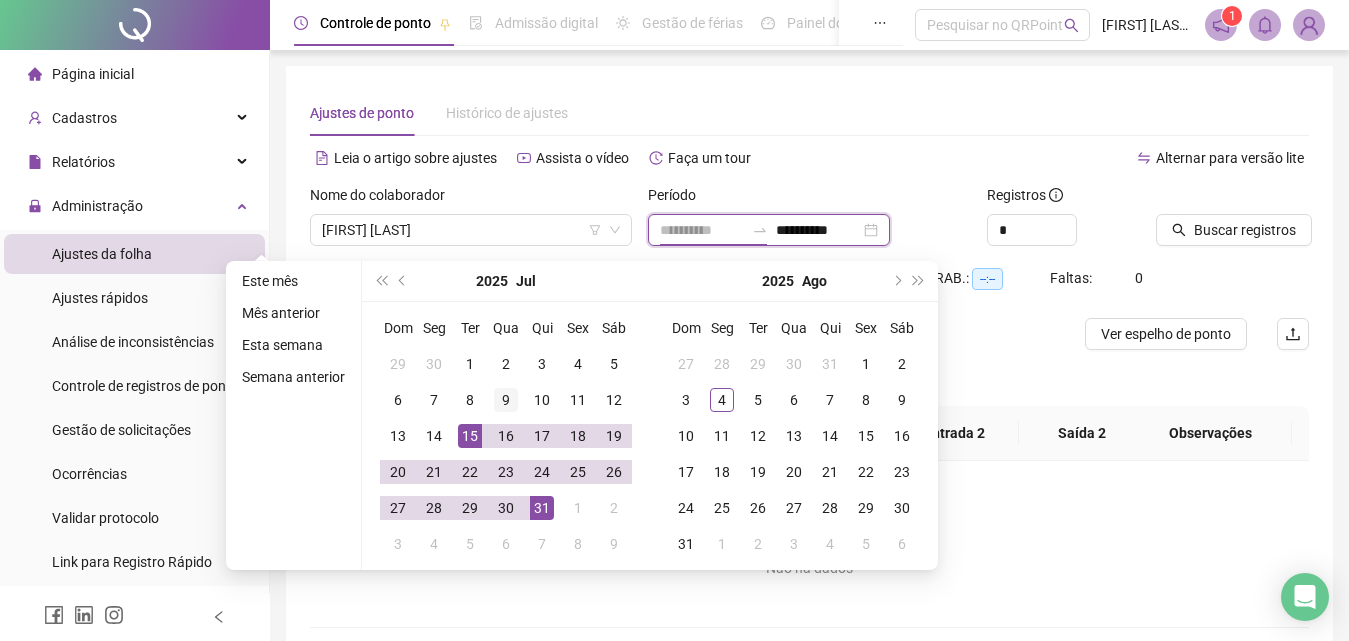 type on "**********" 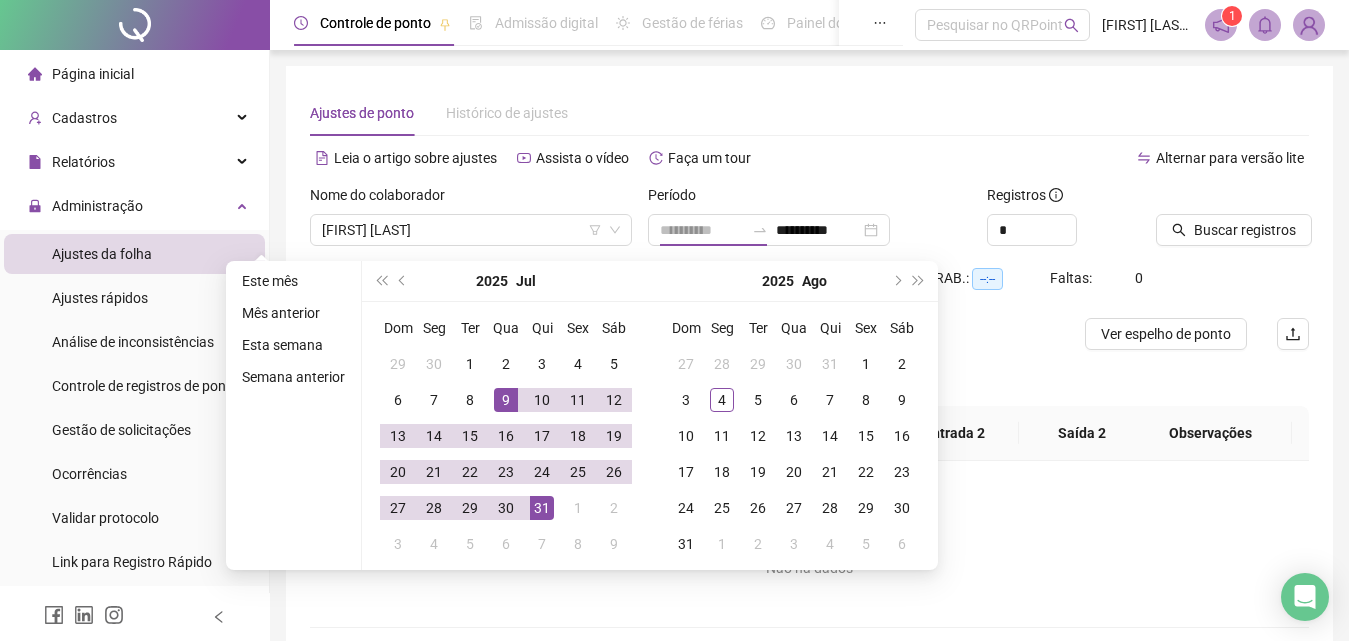 click on "9" at bounding box center [506, 400] 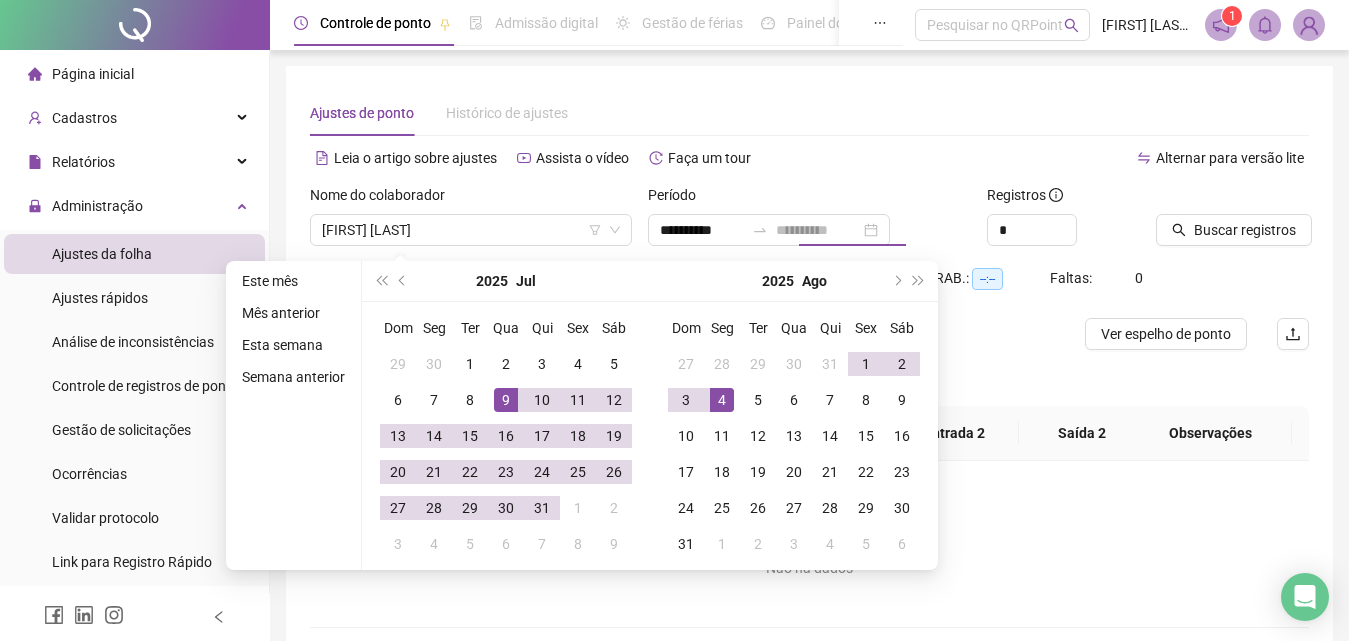 click on "4" at bounding box center (722, 400) 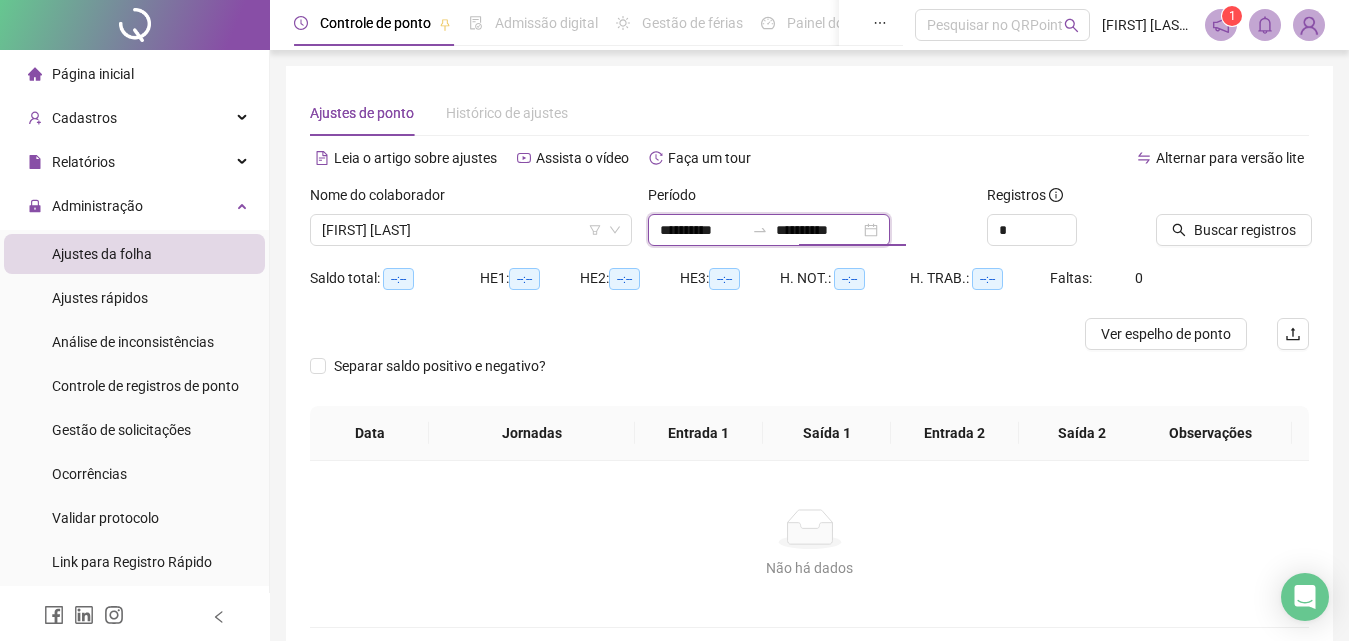 click on "**********" at bounding box center [818, 230] 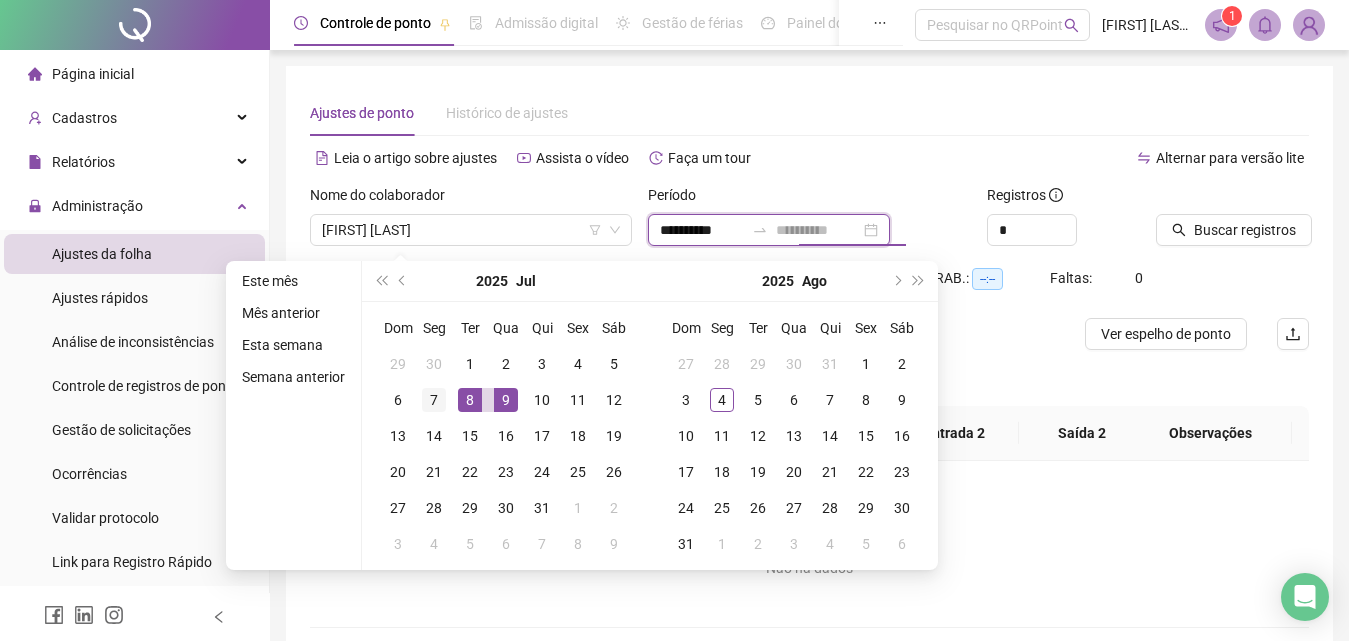 type on "**********" 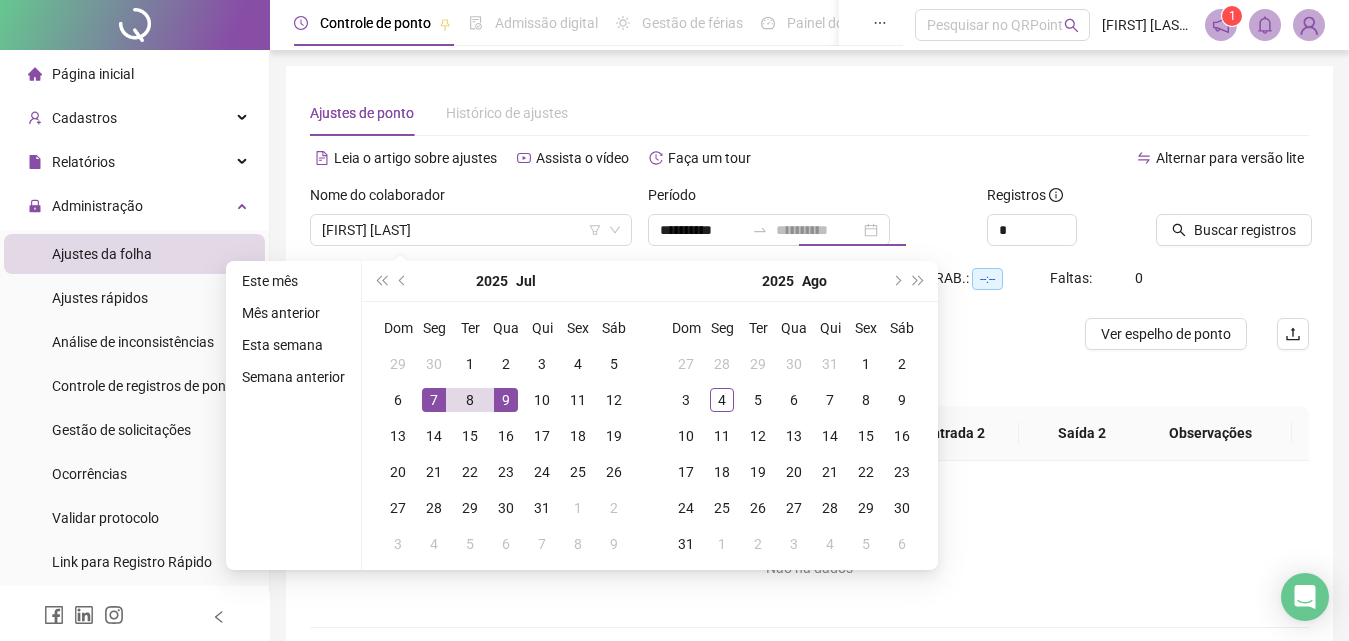 click on "7" at bounding box center (434, 400) 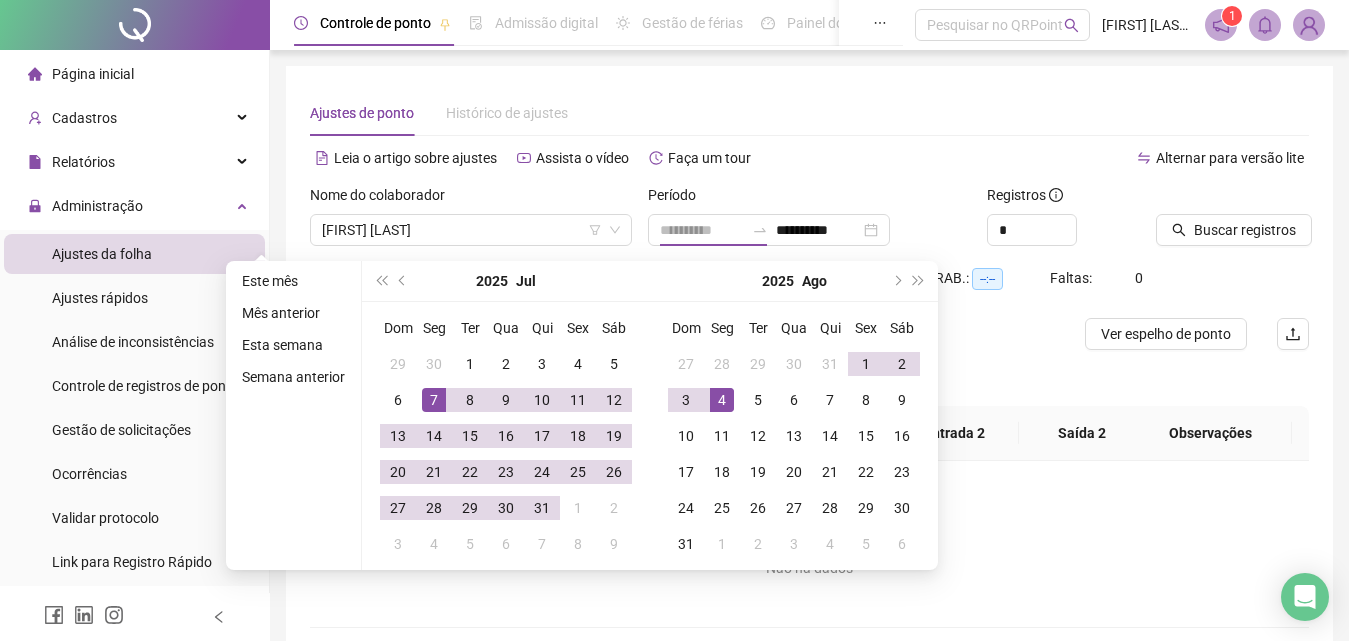 click on "4" at bounding box center (722, 400) 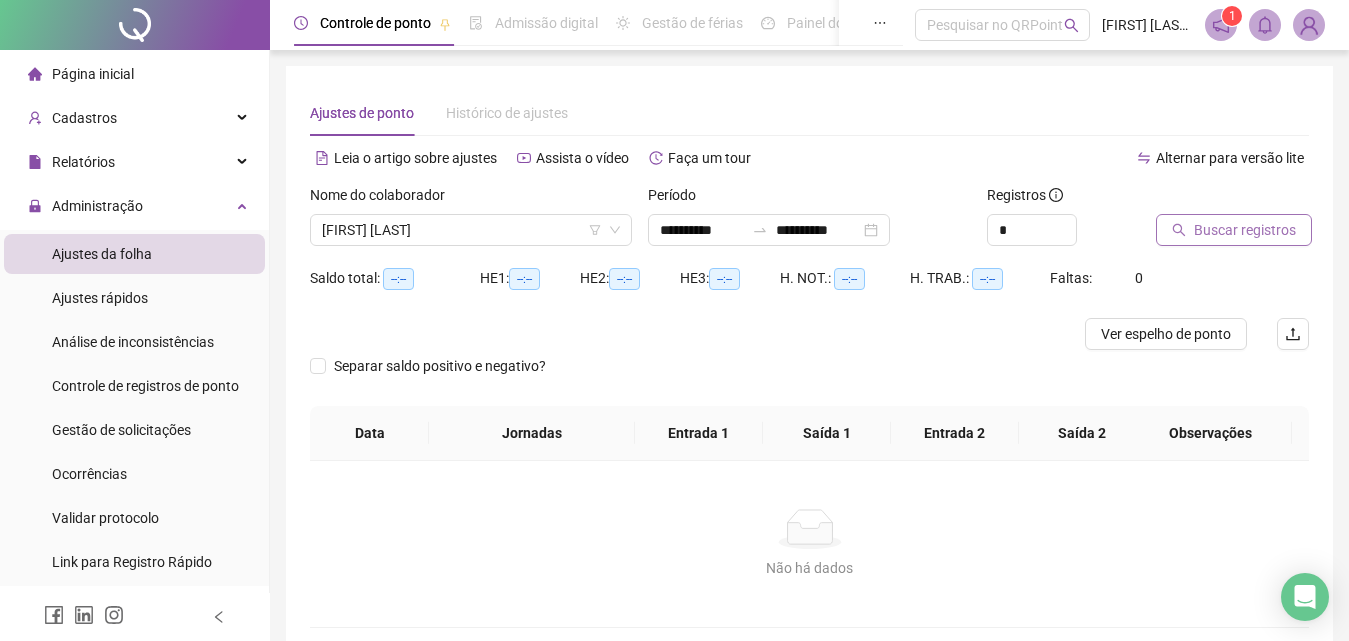 click on "Buscar registros" at bounding box center (1245, 230) 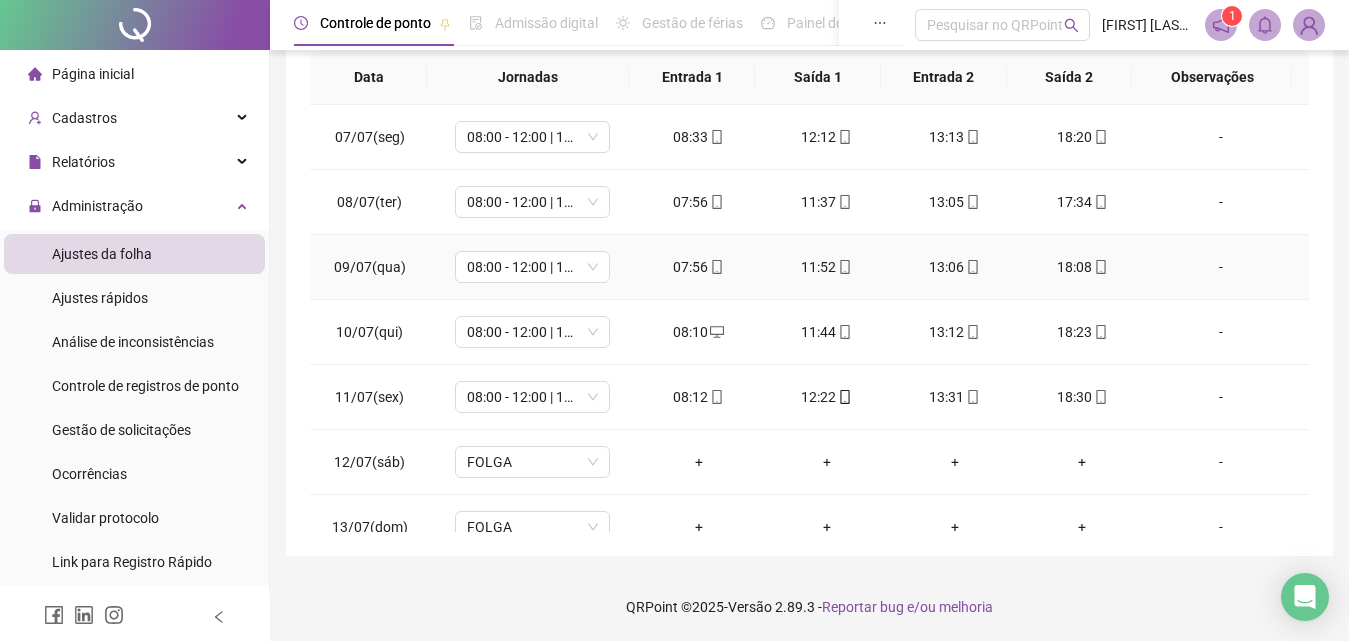 scroll, scrollTop: 381, scrollLeft: 0, axis: vertical 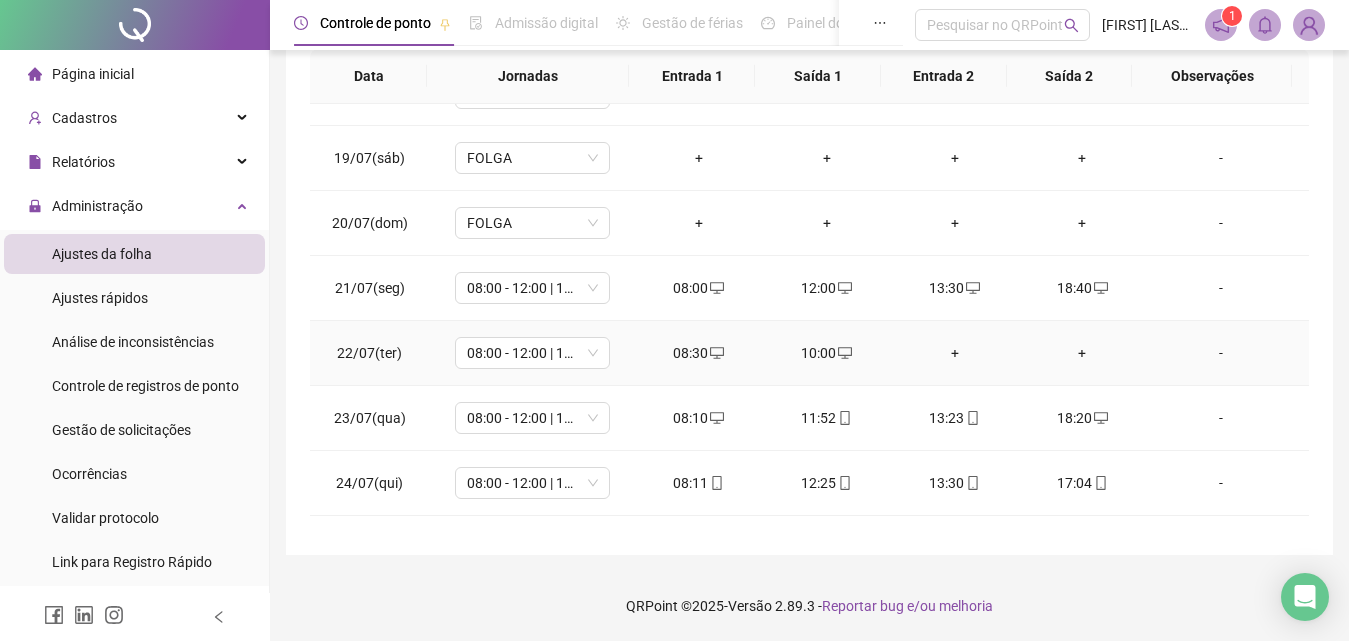click on "+" at bounding box center (955, 353) 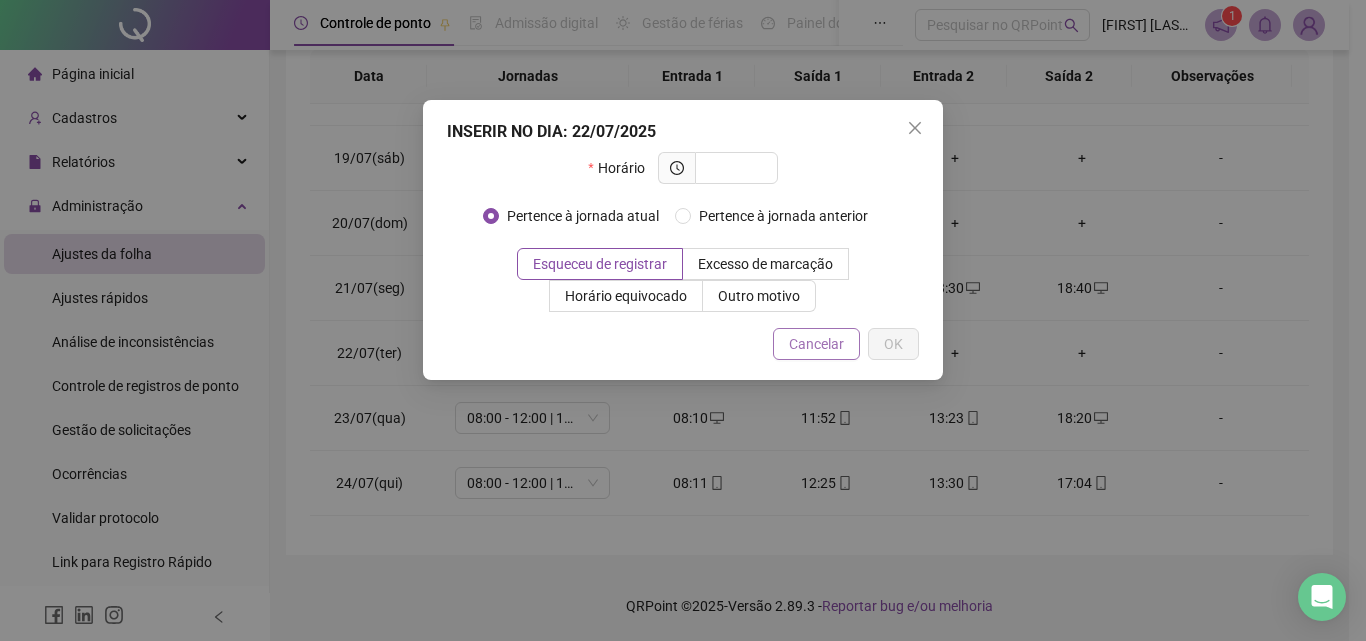 click on "Cancelar" at bounding box center (816, 344) 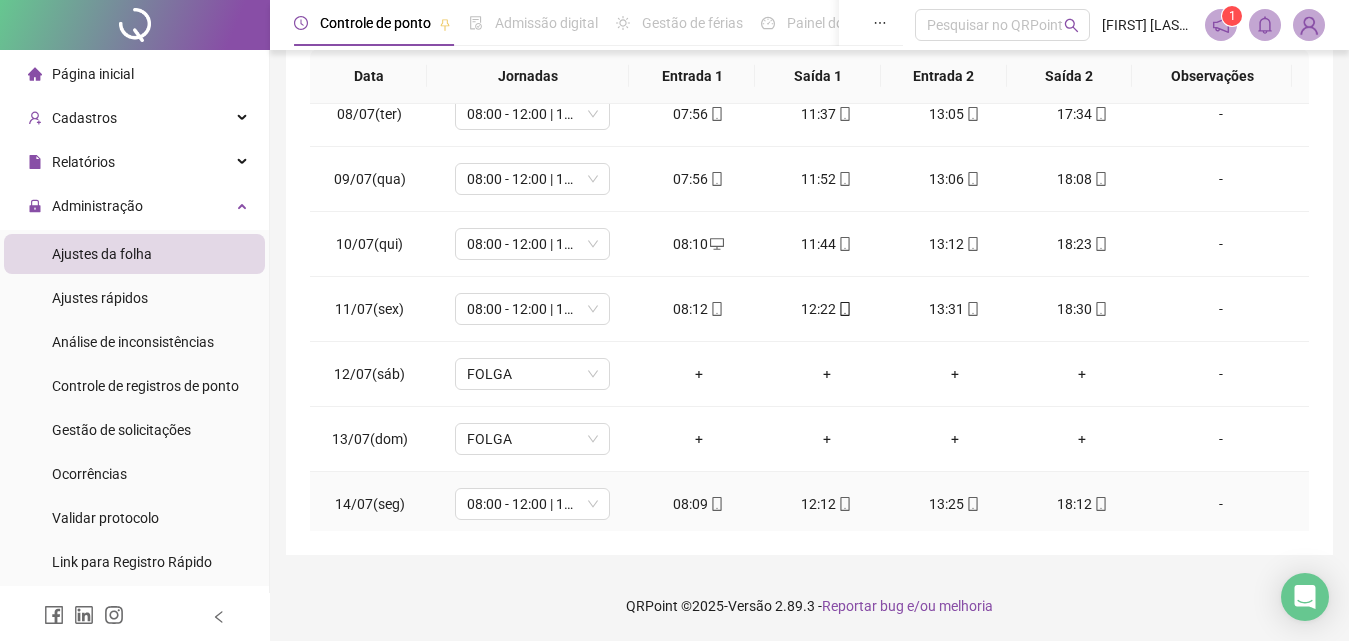 scroll, scrollTop: 0, scrollLeft: 0, axis: both 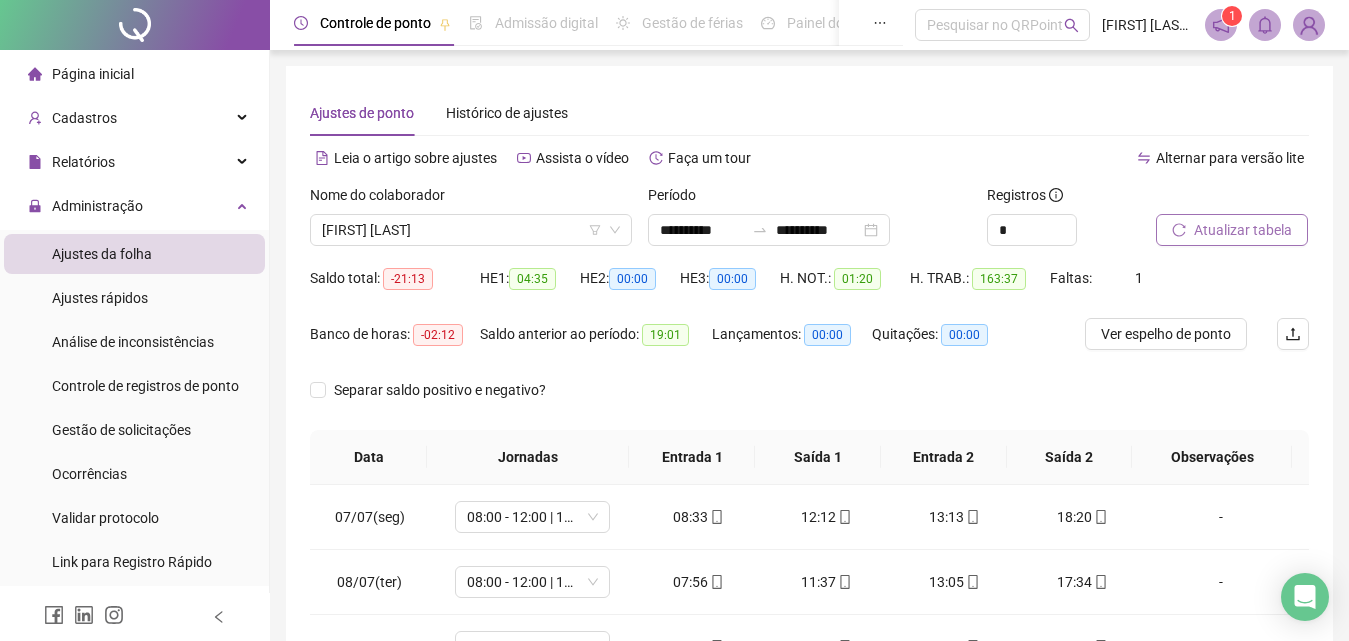 click on "Atualizar tabela" at bounding box center (1243, 230) 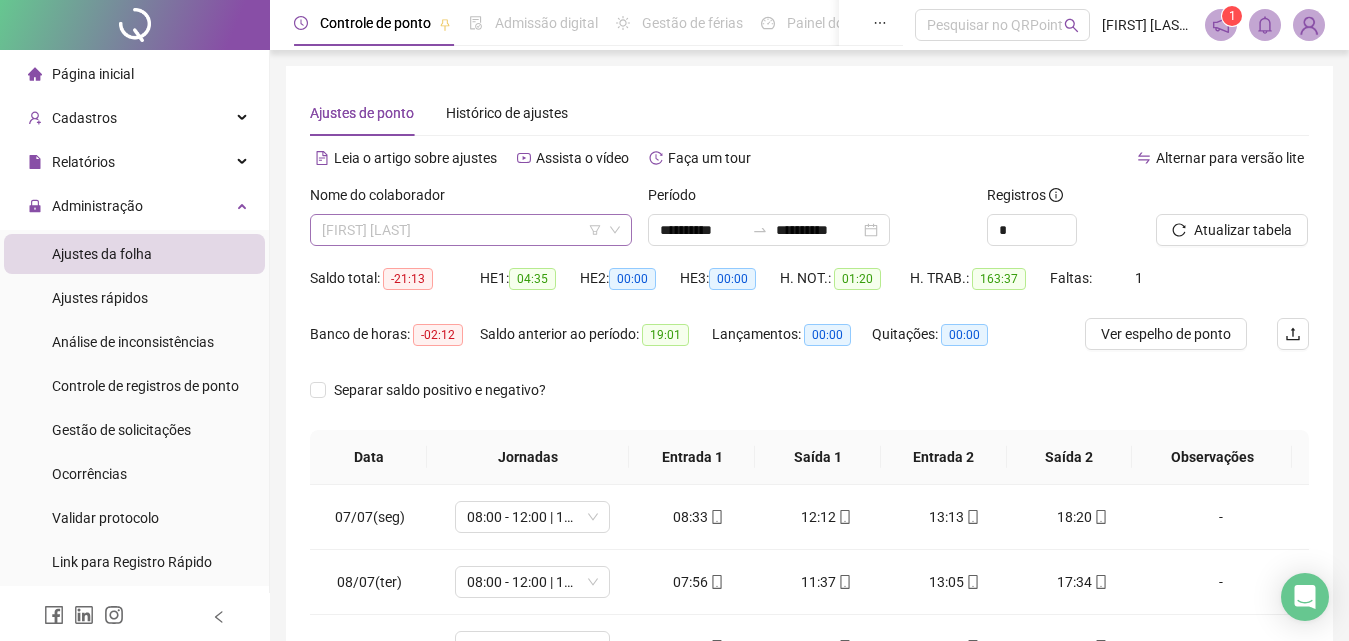 click on "[FIRST] [LAST]" at bounding box center (471, 230) 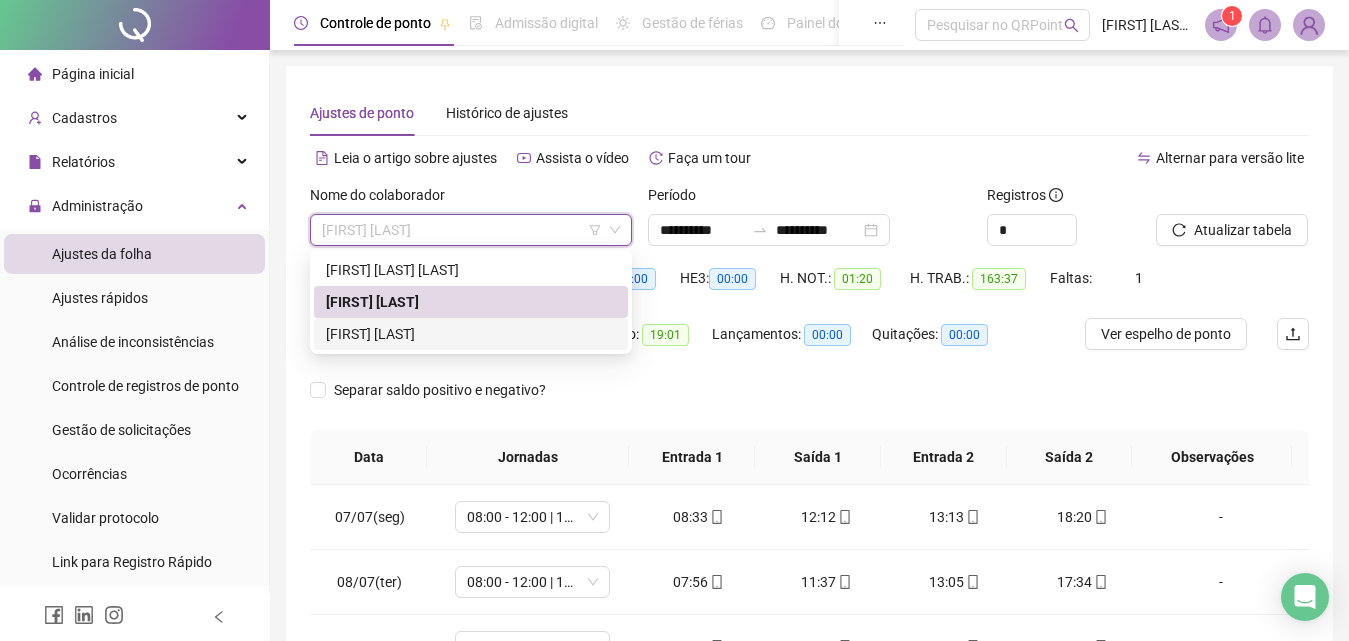 drag, startPoint x: 466, startPoint y: 328, endPoint x: 503, endPoint y: 301, distance: 45.80393 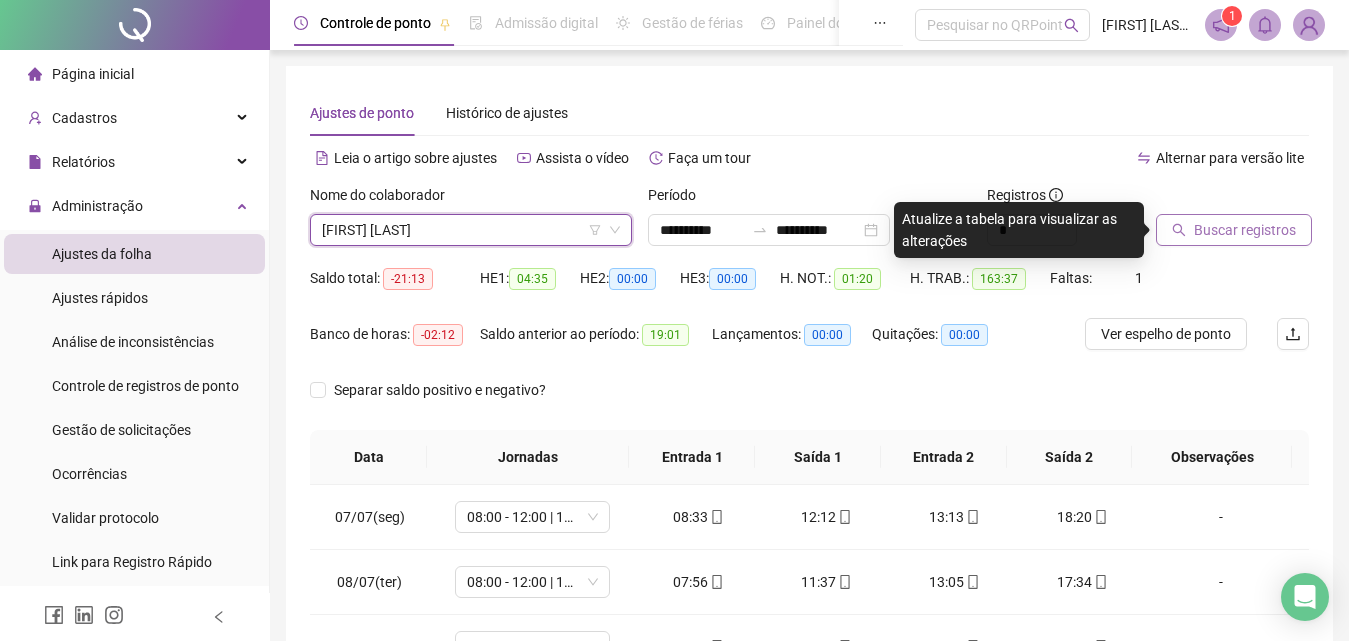 click on "Buscar registros" at bounding box center [1245, 230] 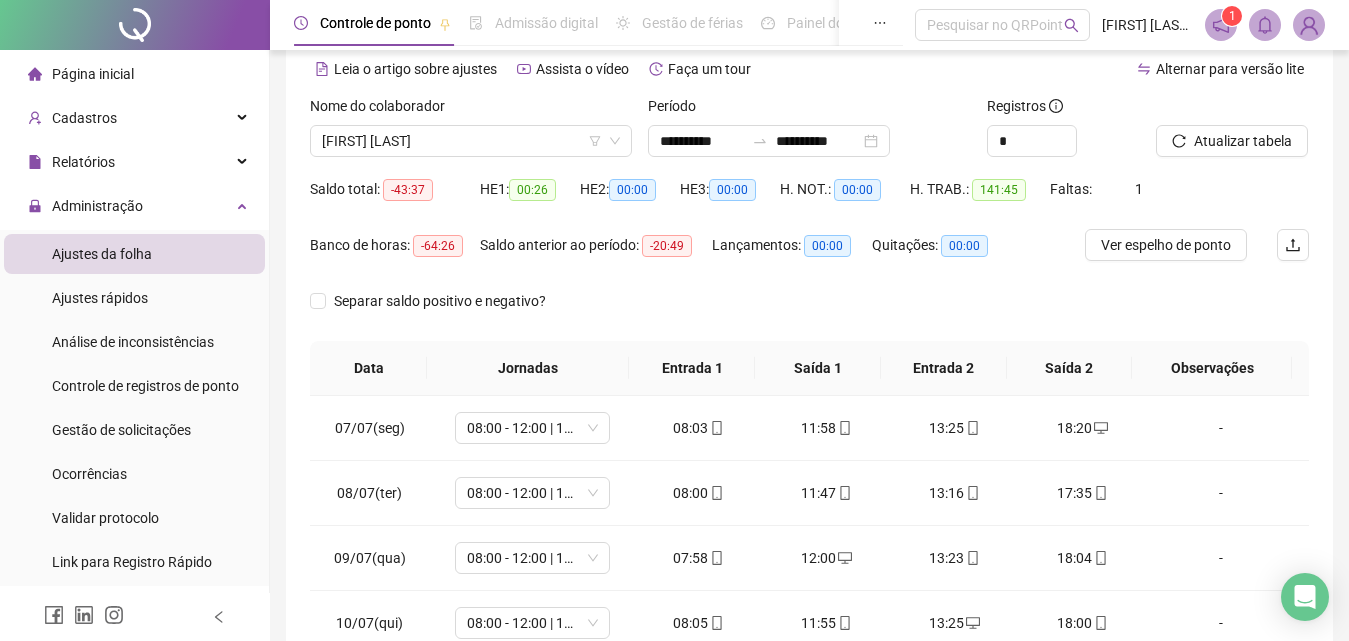 scroll, scrollTop: 381, scrollLeft: 0, axis: vertical 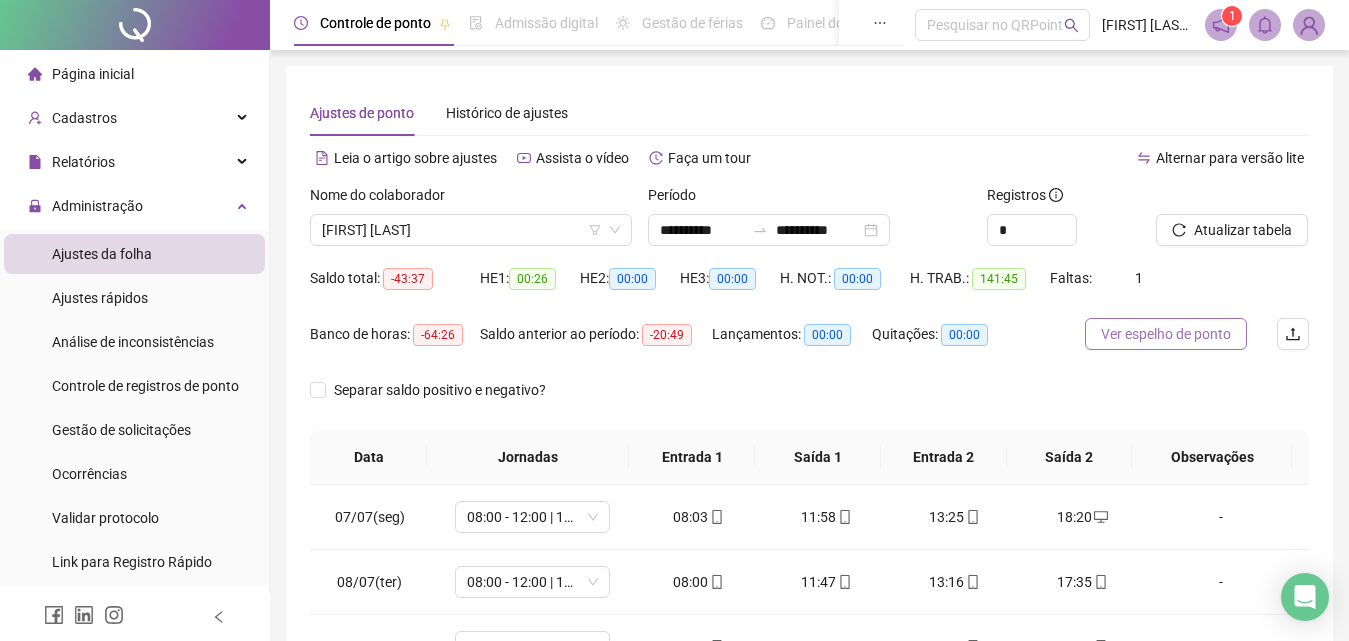 click on "Ver espelho de ponto" at bounding box center (1166, 334) 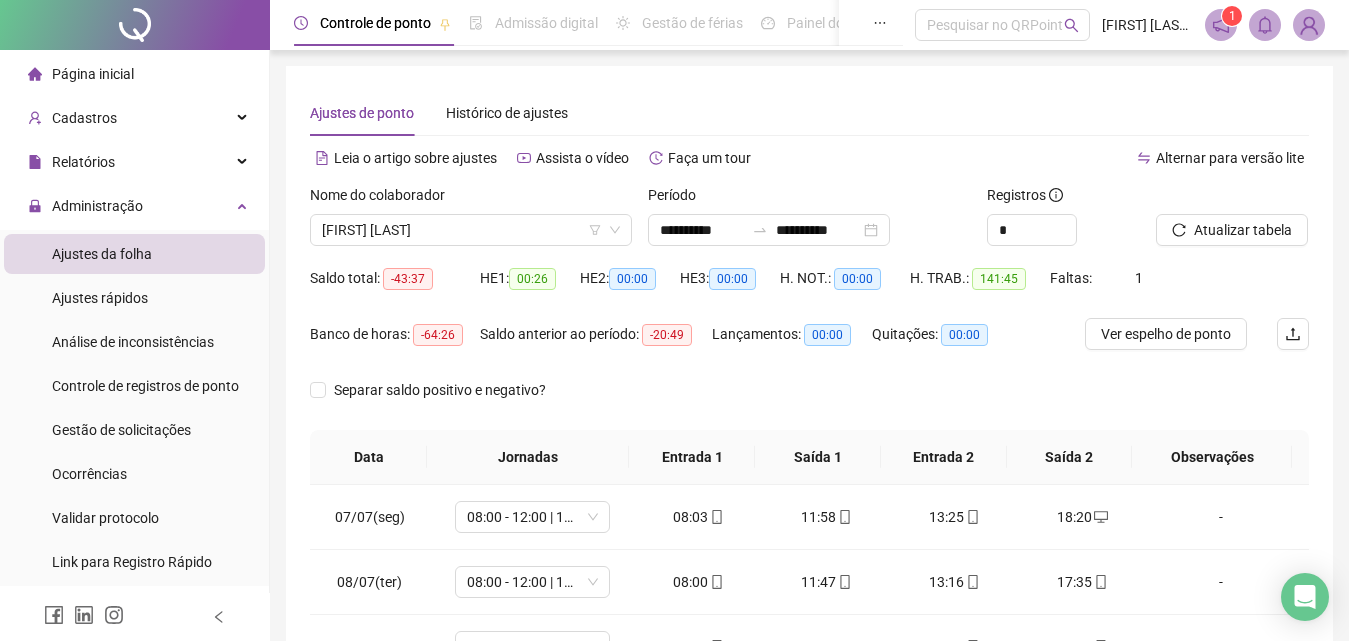 click on "Página inicial" at bounding box center (93, 74) 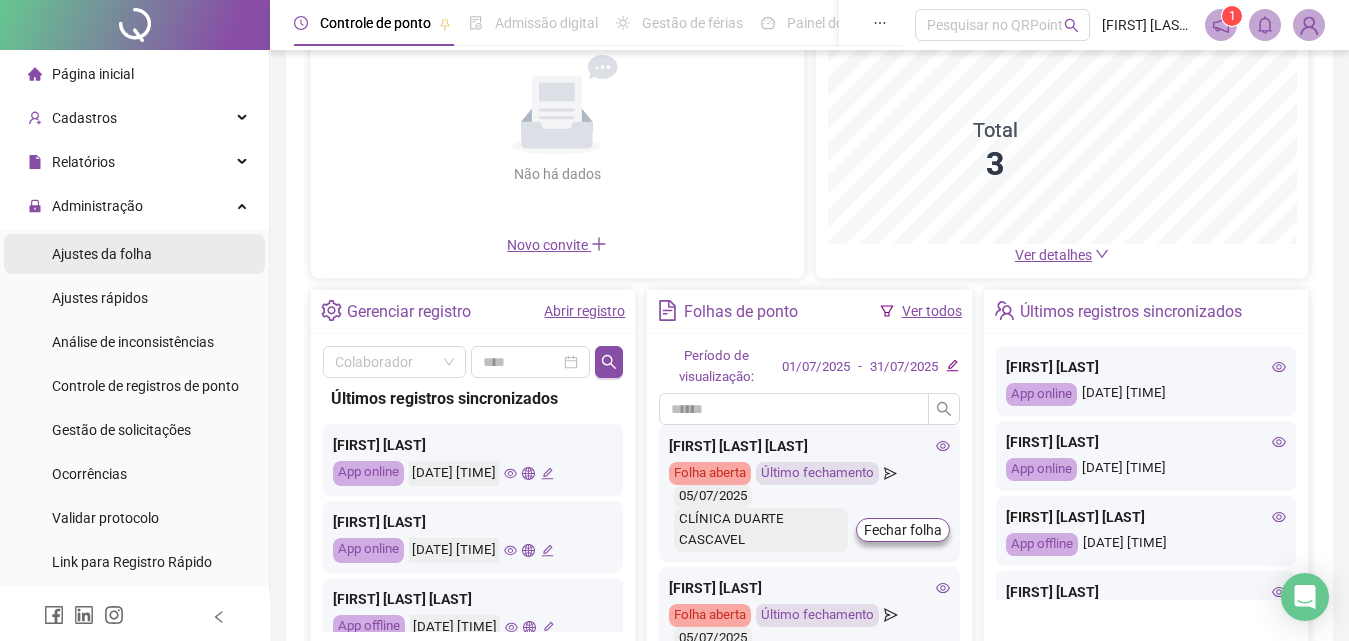 scroll, scrollTop: 142, scrollLeft: 0, axis: vertical 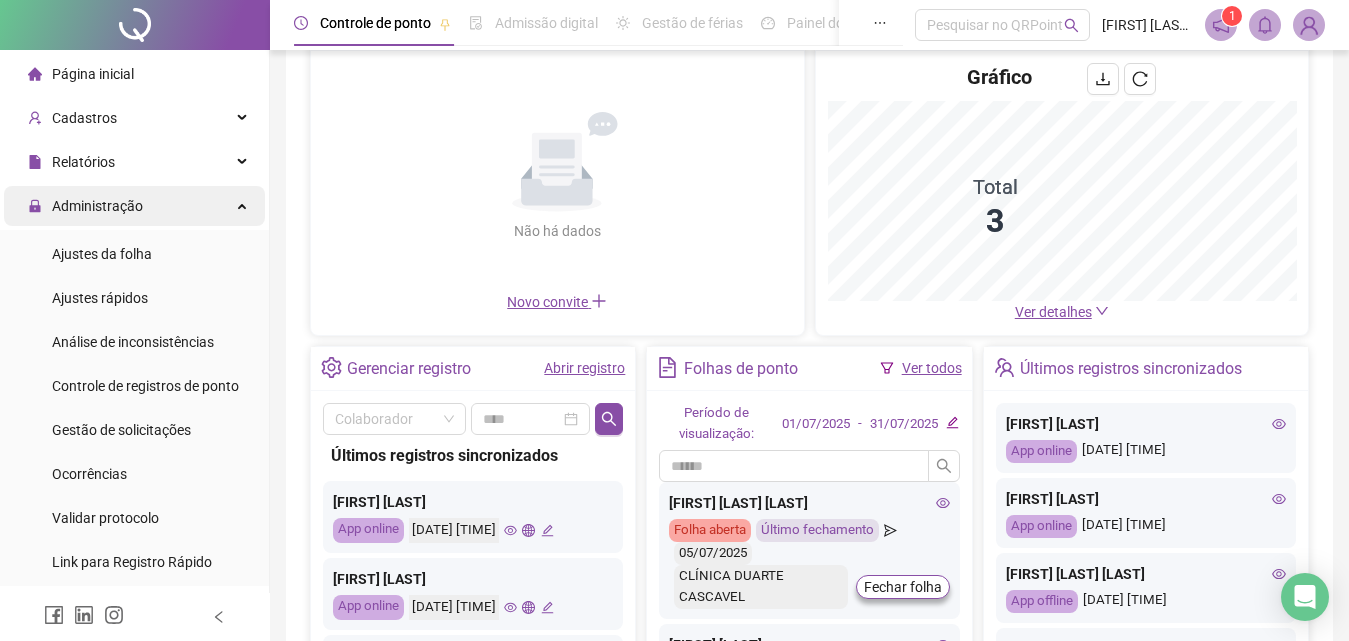 click on "Administração" at bounding box center [97, 206] 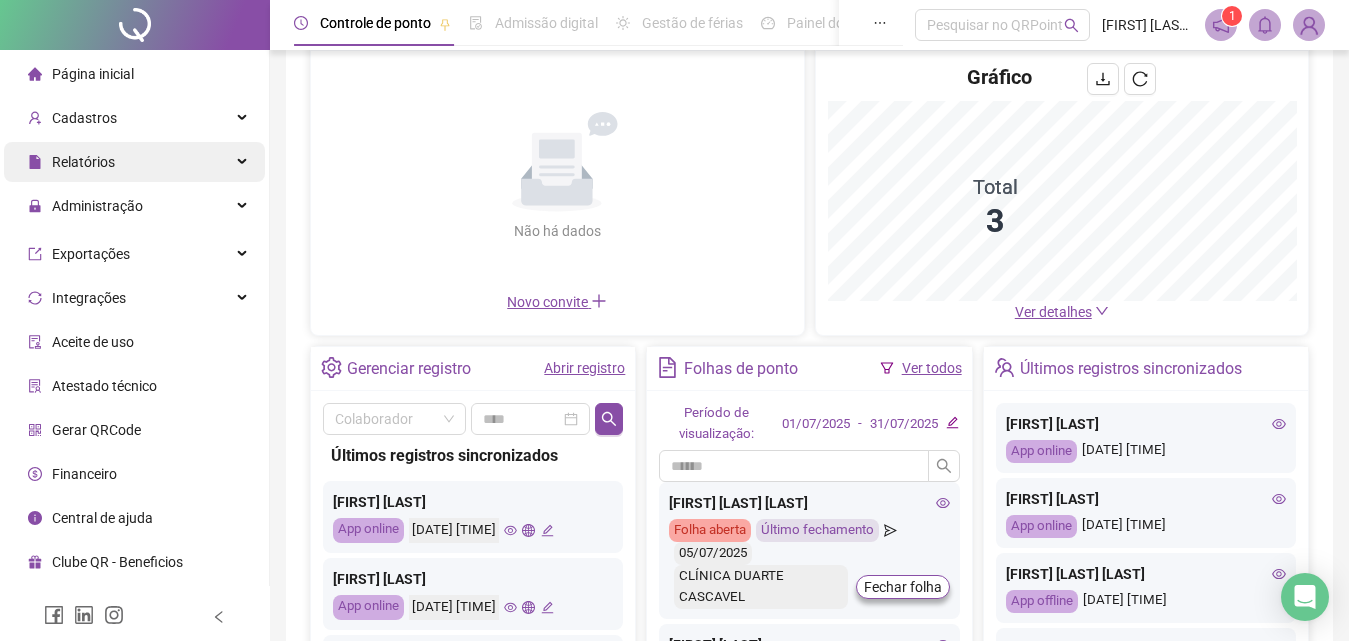 click on "Relatórios" at bounding box center [134, 162] 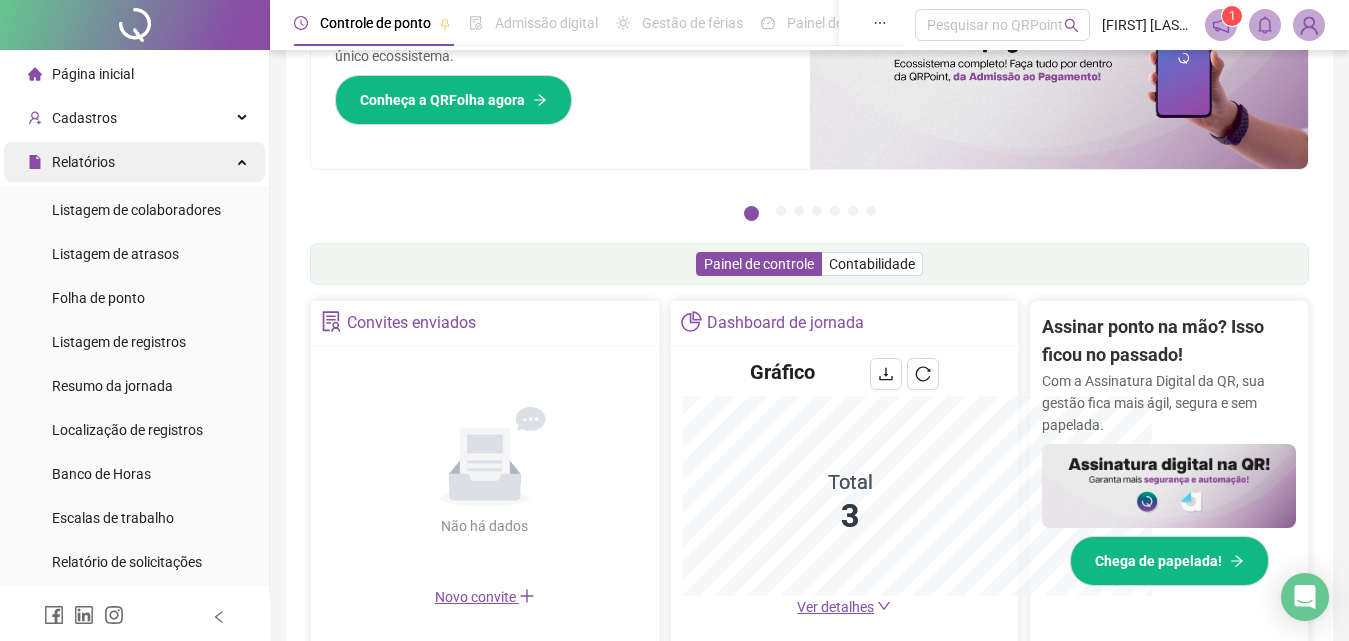 scroll, scrollTop: 437, scrollLeft: 0, axis: vertical 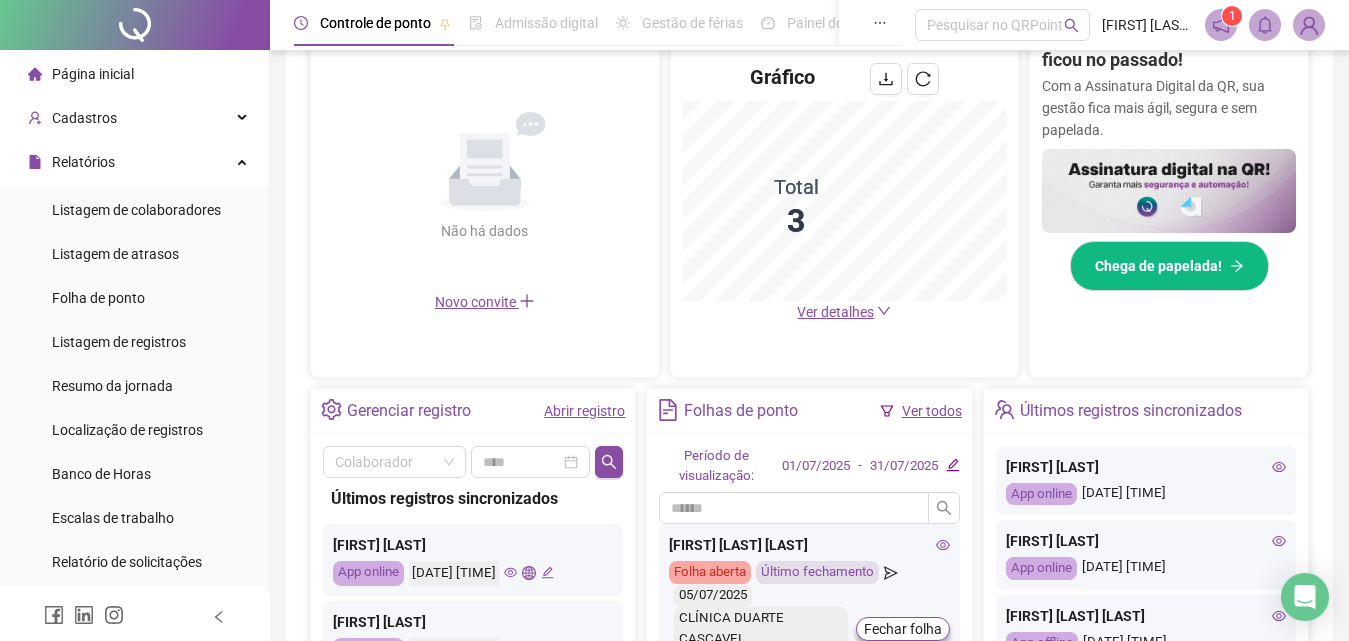 click on "Listagem de colaboradores Listagem de atrasos Folha de ponto Listagem de registros Resumo da jornada Localização de registros Banco de Horas Escalas de trabalho Relatório de solicitações" at bounding box center [134, 386] 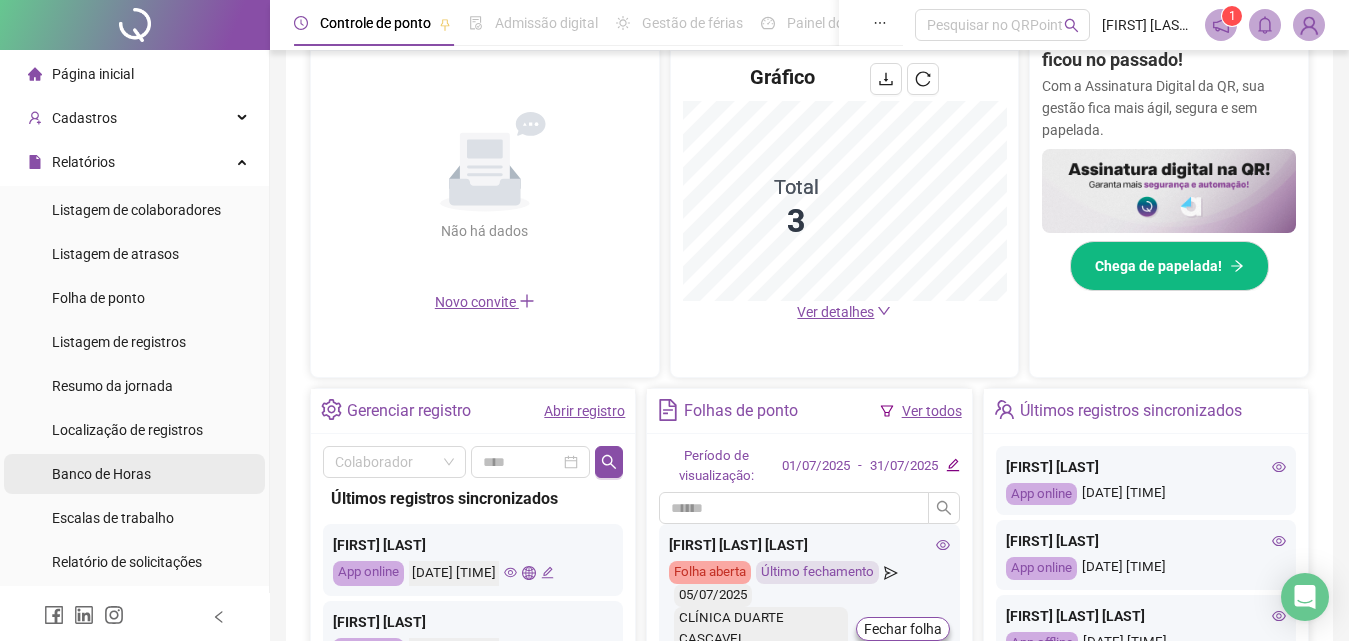 click on "Banco de Horas" at bounding box center [101, 474] 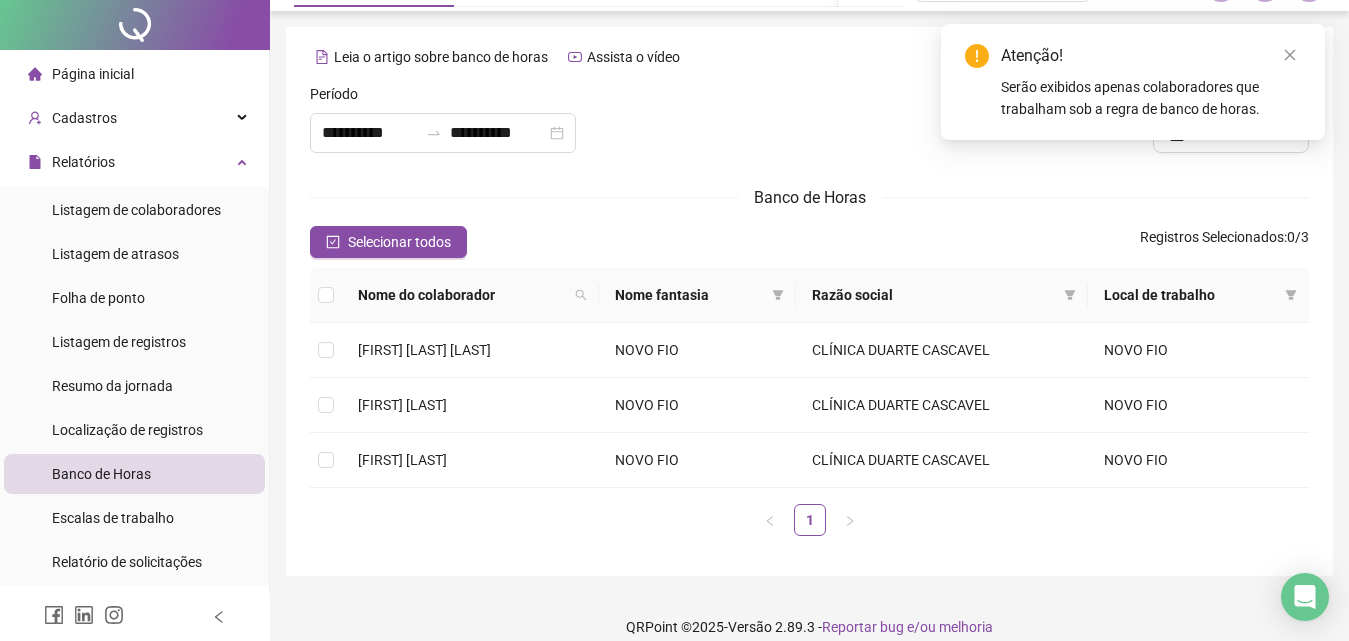 scroll, scrollTop: 60, scrollLeft: 0, axis: vertical 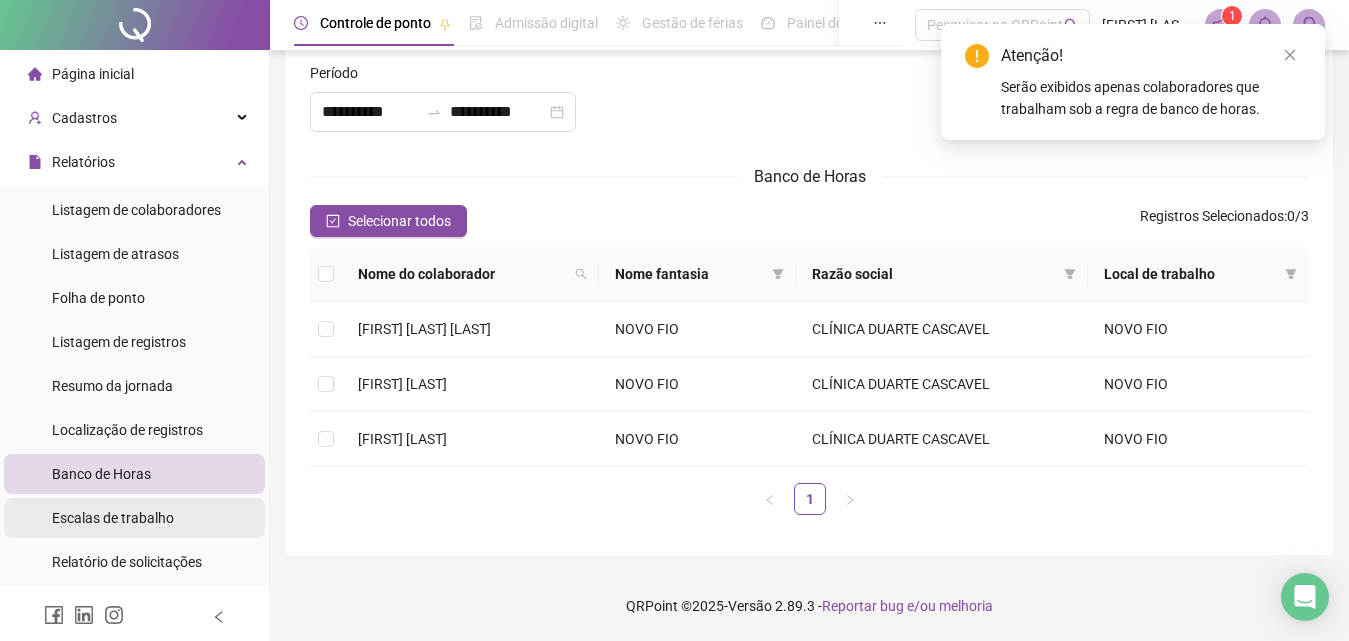 click on "Escalas de trabalho" at bounding box center (113, 518) 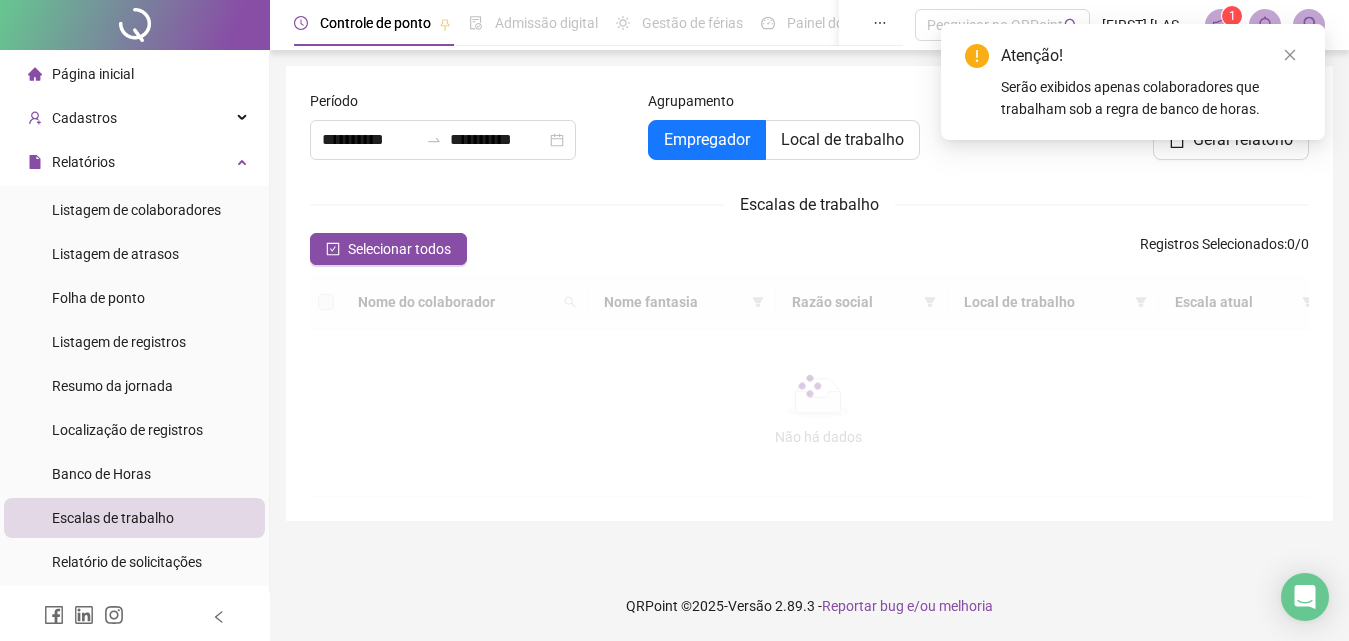 scroll, scrollTop: 0, scrollLeft: 0, axis: both 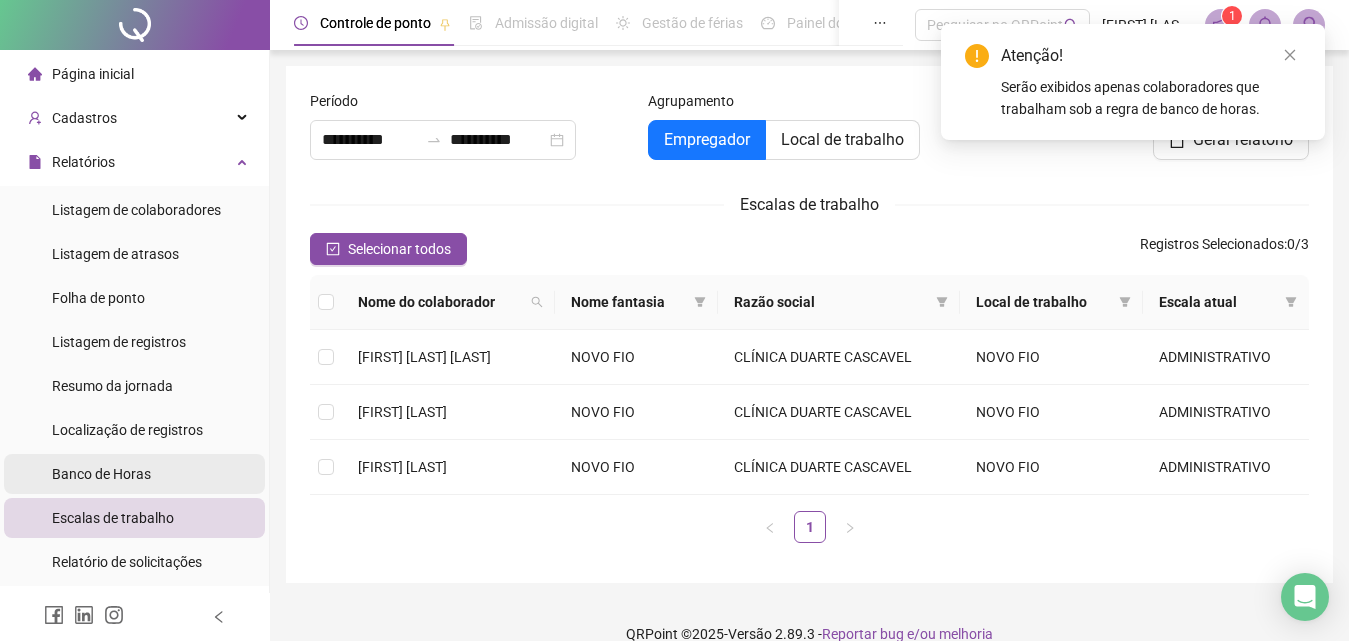 click on "Banco de Horas" at bounding box center (101, 474) 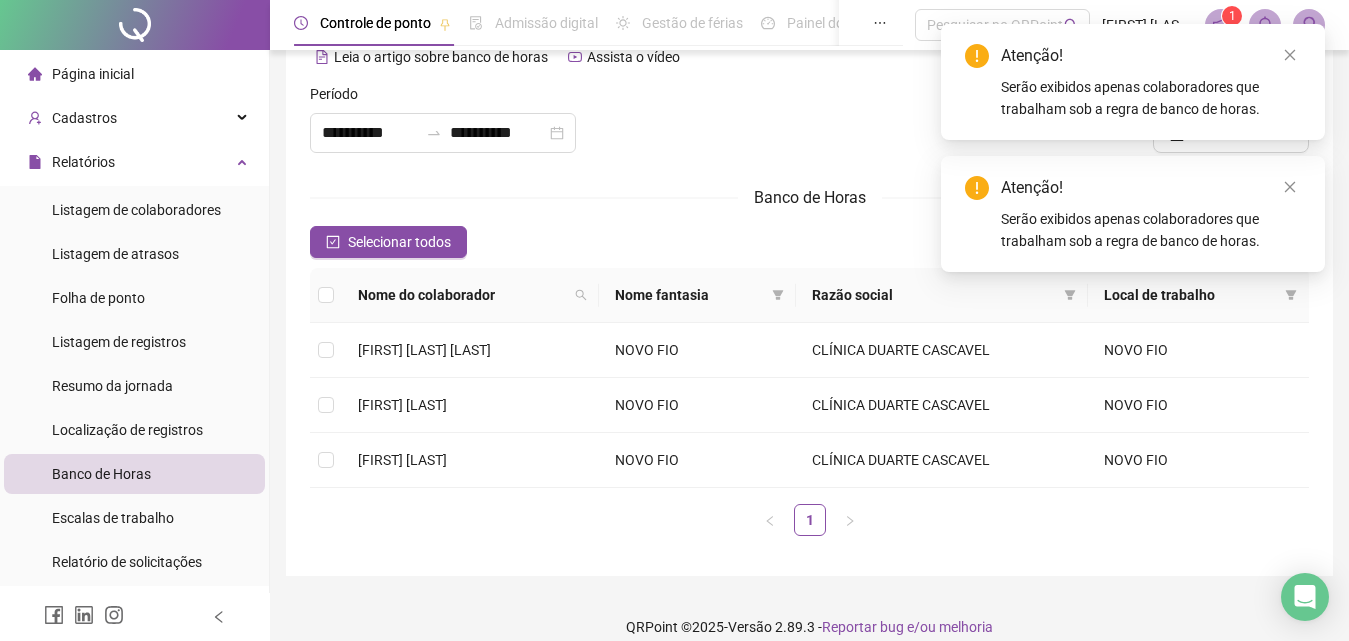 scroll, scrollTop: 60, scrollLeft: 0, axis: vertical 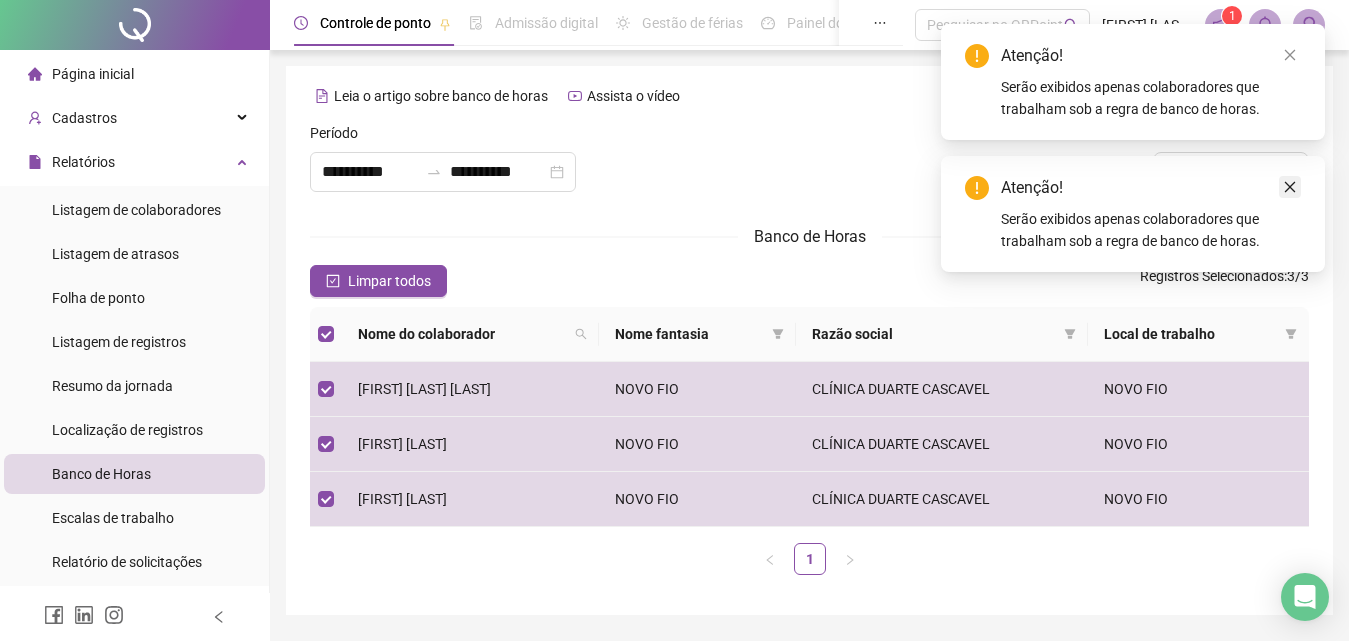 click at bounding box center [1290, 187] 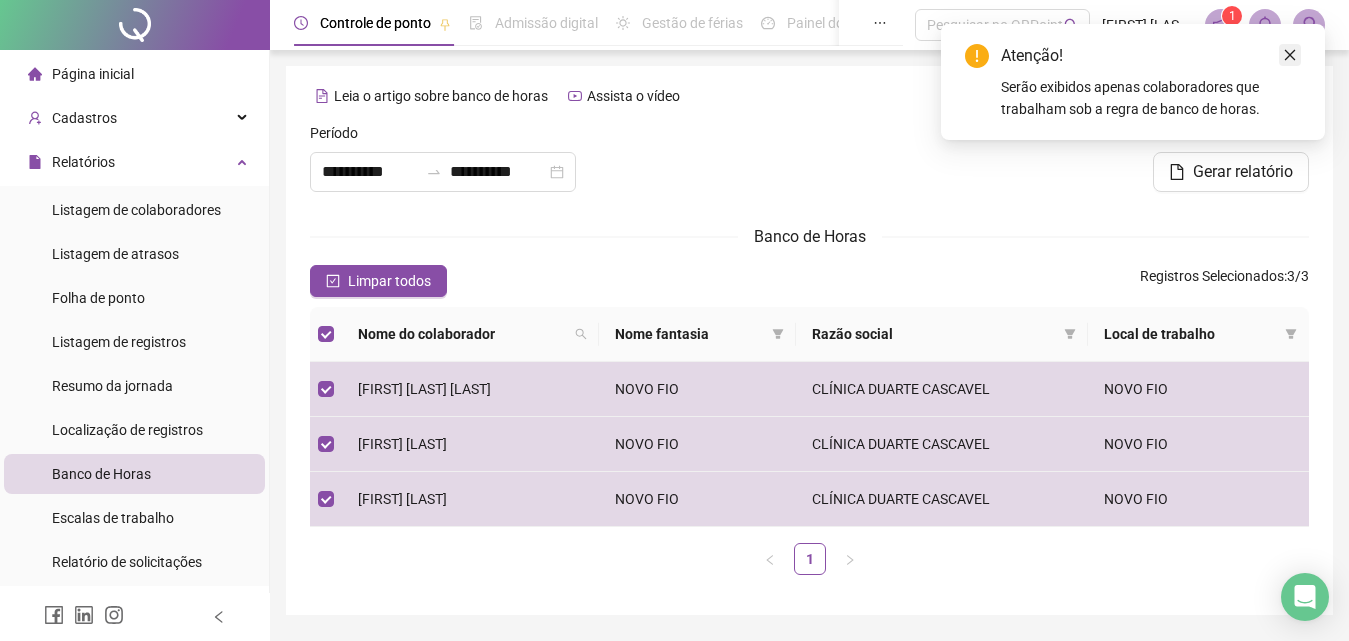 click 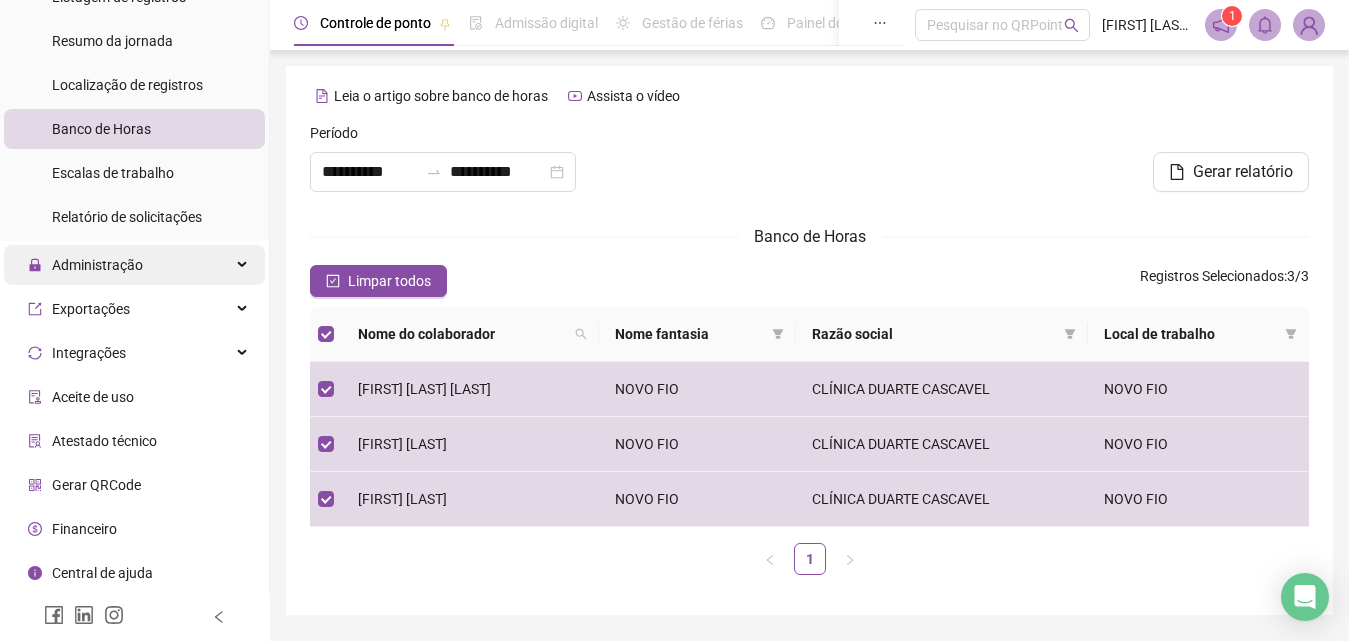 scroll, scrollTop: 245, scrollLeft: 0, axis: vertical 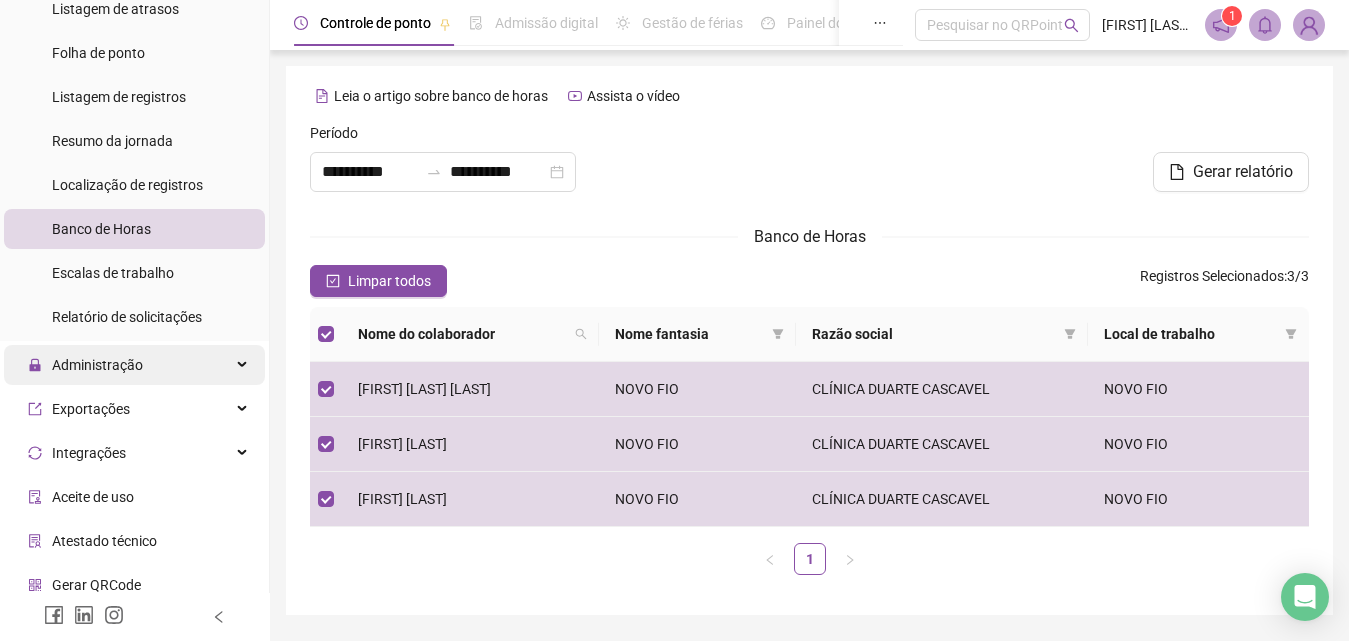 click on "Administração" at bounding box center [134, 365] 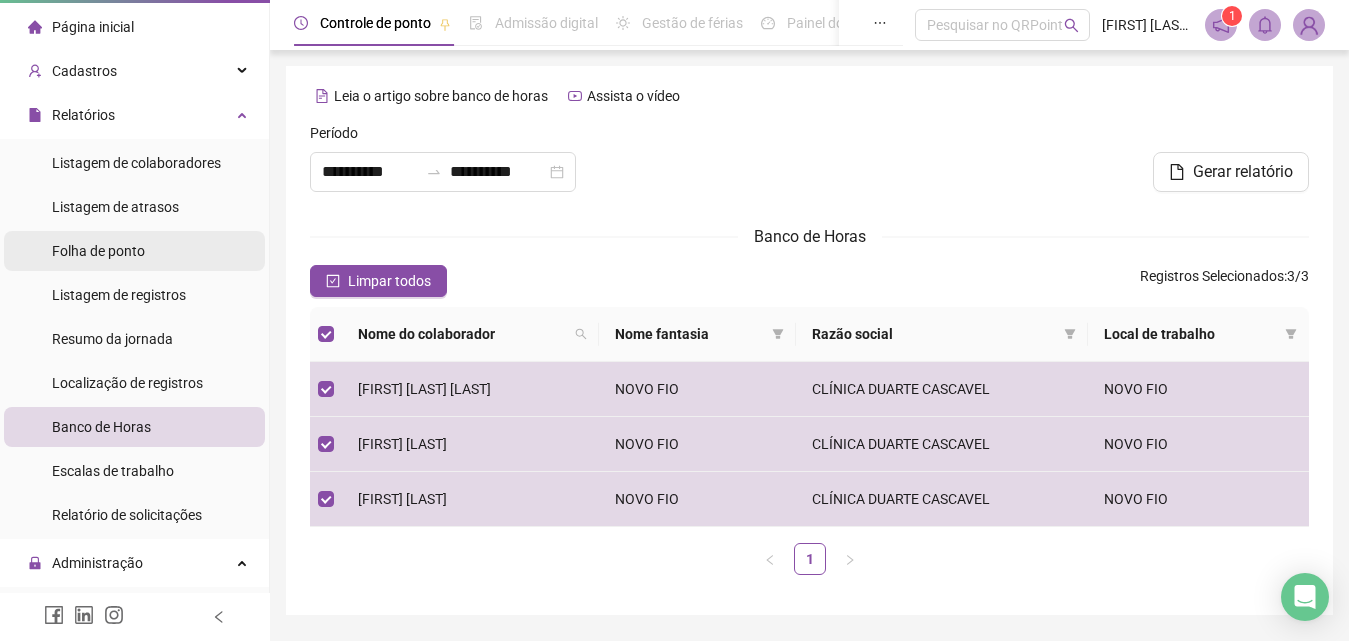 scroll, scrollTop: 45, scrollLeft: 0, axis: vertical 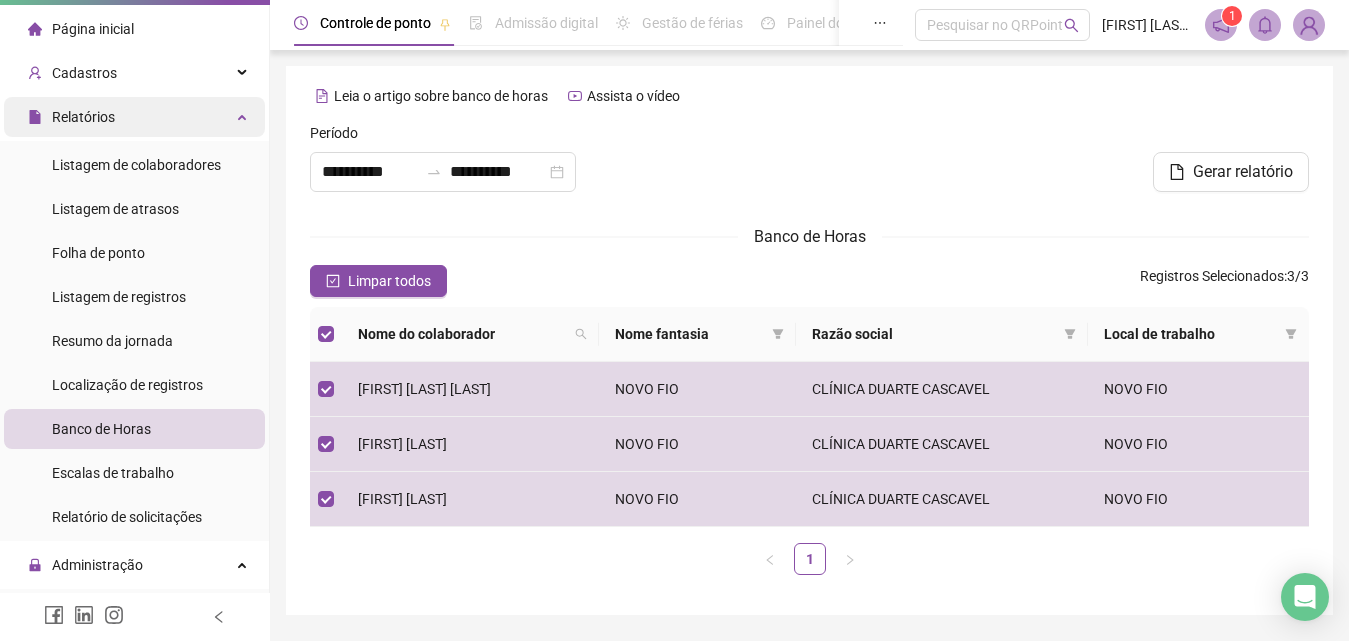 click on "Relatórios" at bounding box center (134, 117) 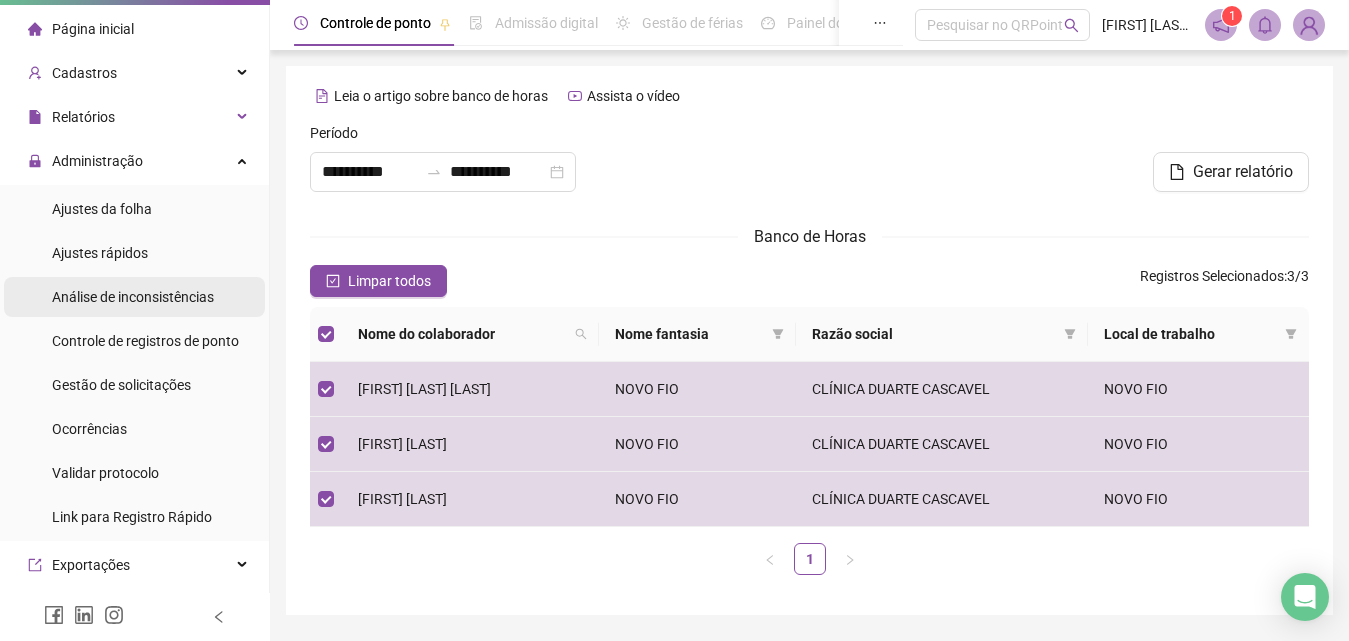 click on "Análise de inconsistências" at bounding box center [133, 297] 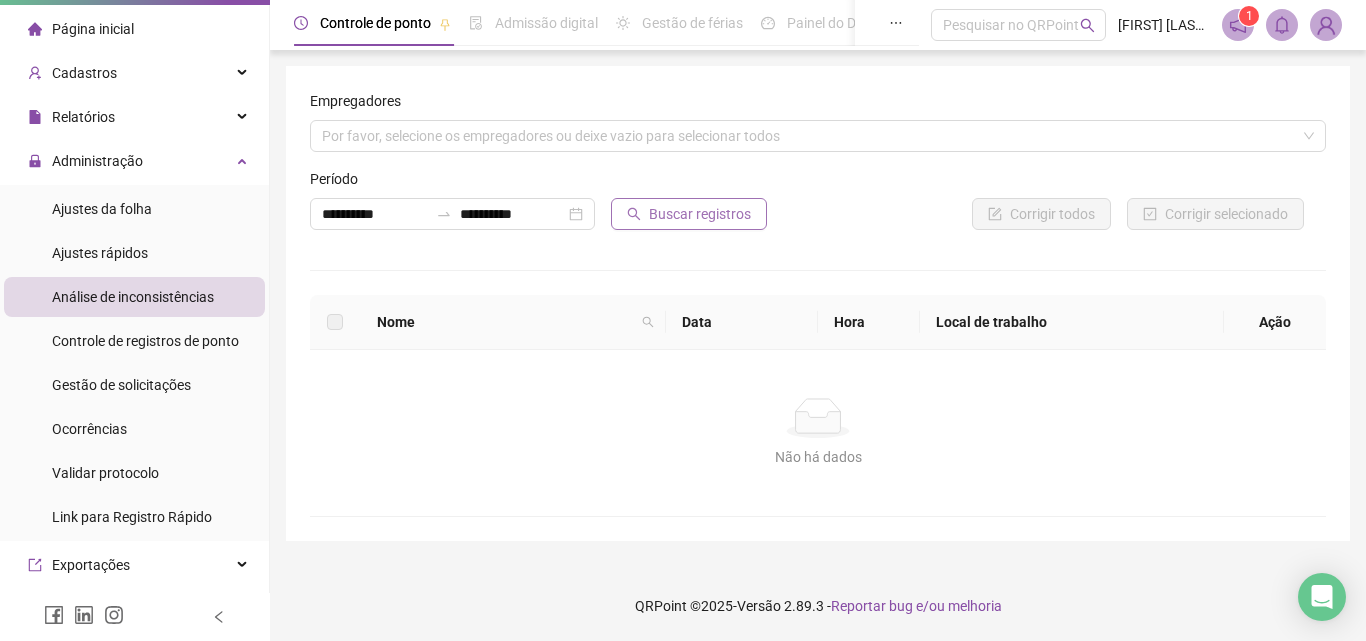 click on "Buscar registros" at bounding box center (700, 214) 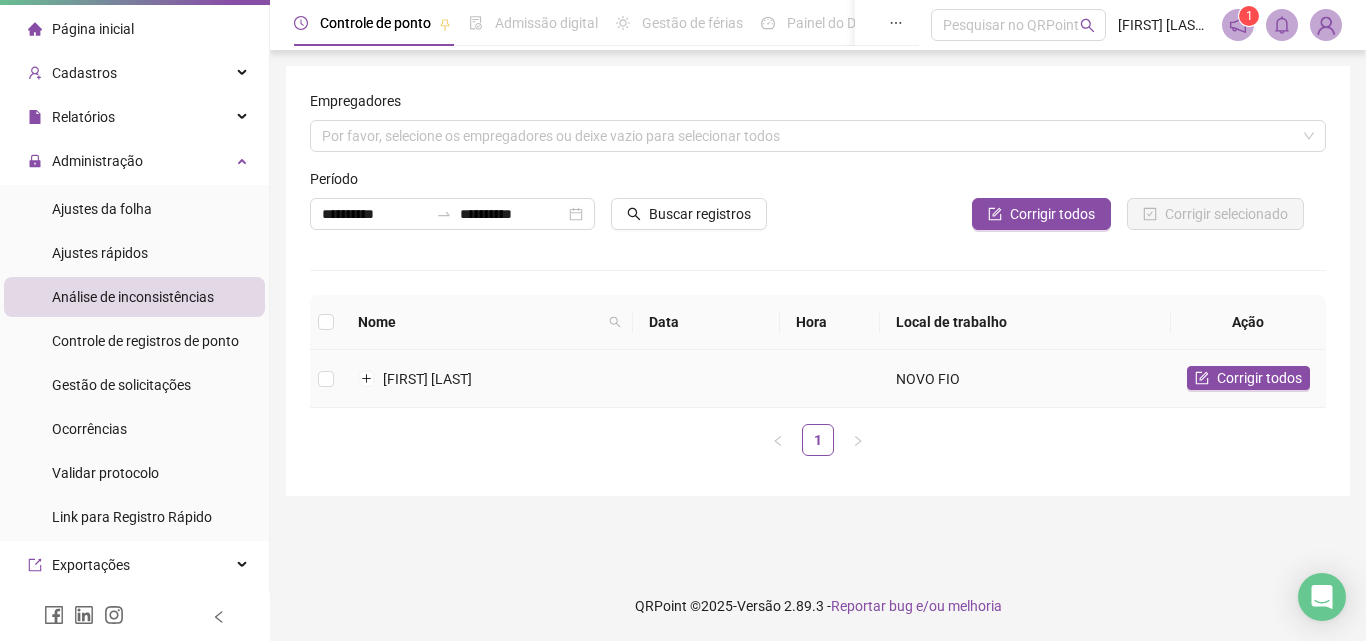click on "[FIRST] [LAST]" at bounding box center (427, 379) 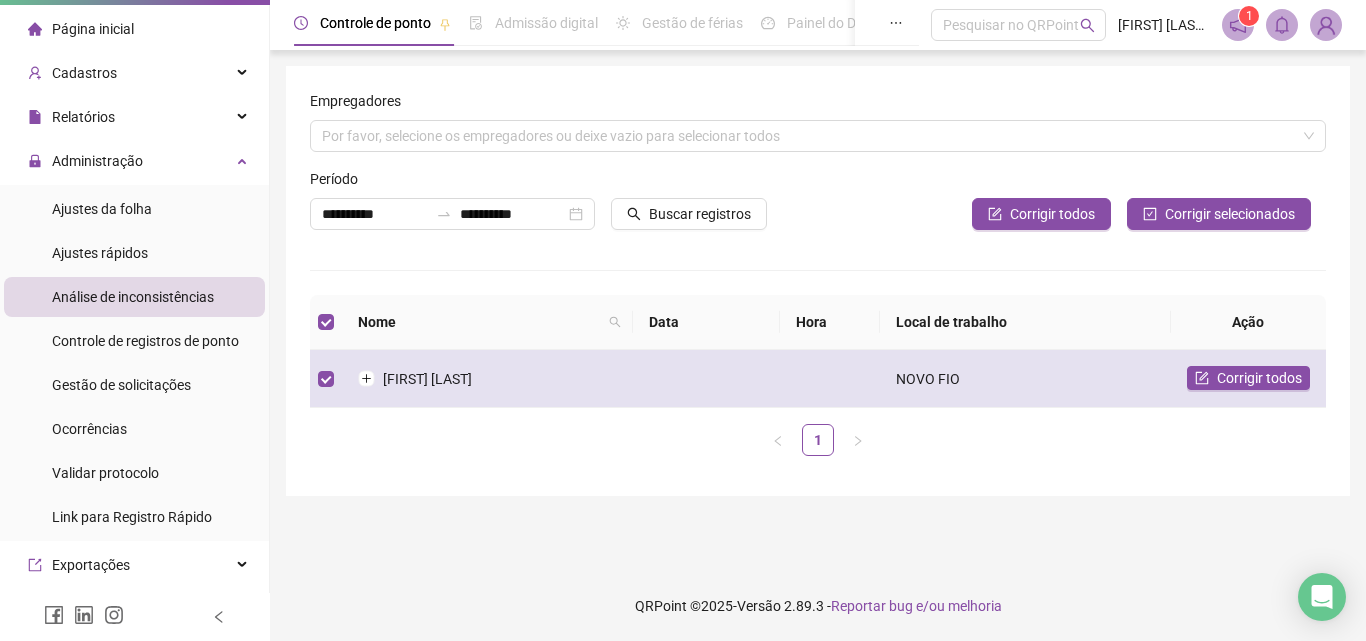 click on "NOVO FIO" at bounding box center (1025, 379) 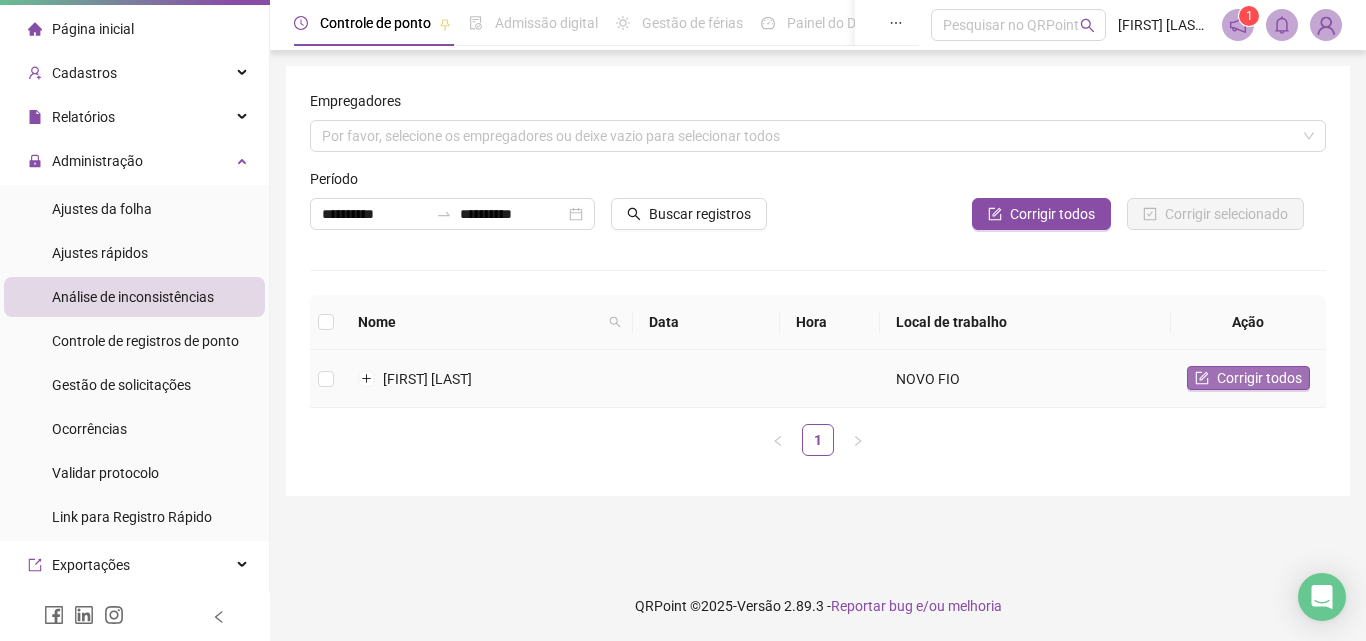 click on "Corrigir todos" at bounding box center (1259, 378) 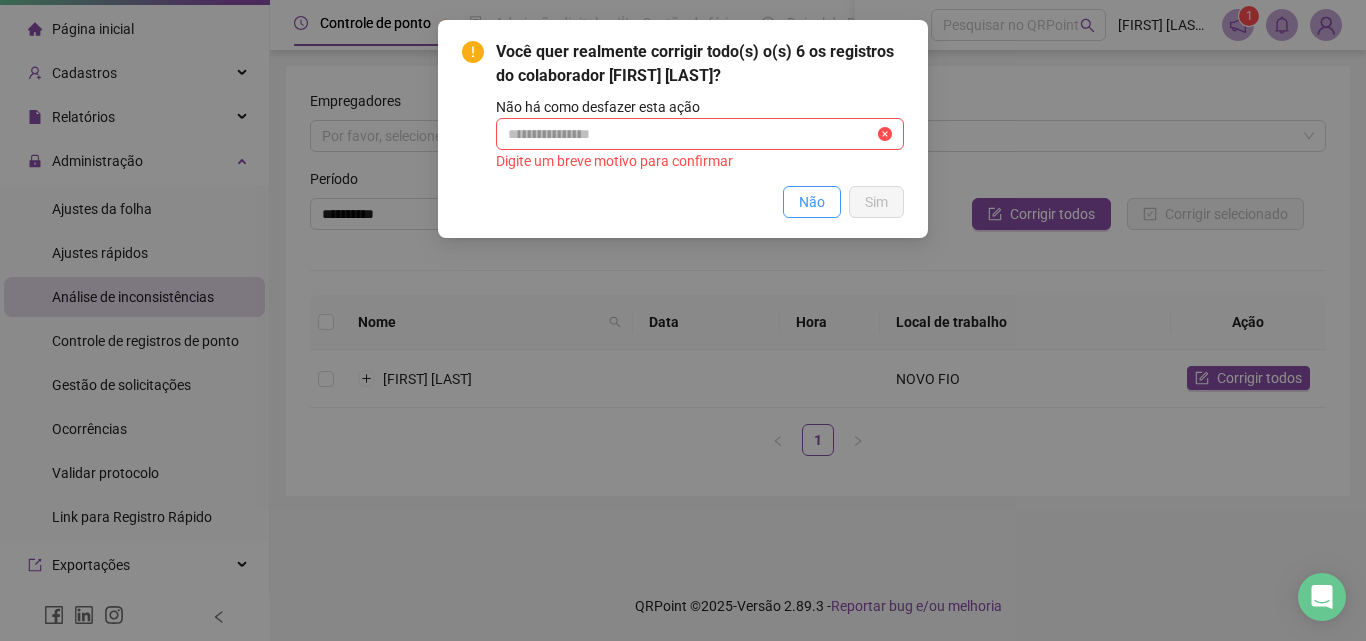click on "Não" at bounding box center [812, 202] 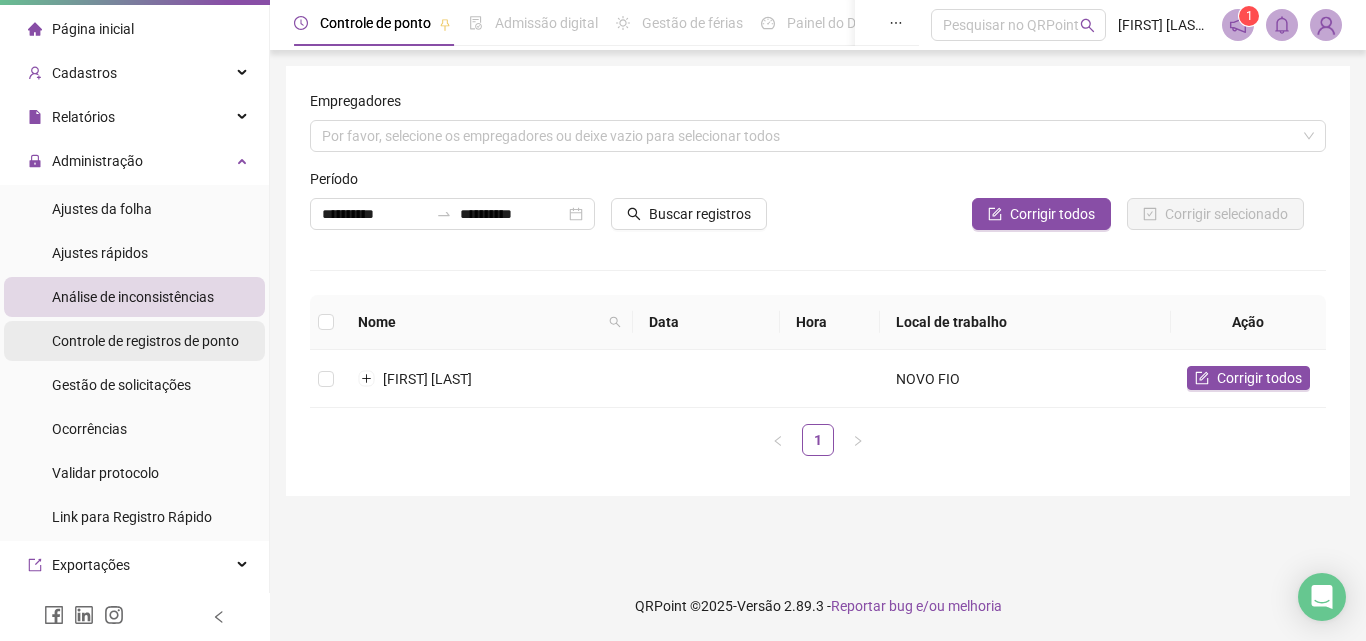 click on "Controle de registros de ponto" at bounding box center [145, 341] 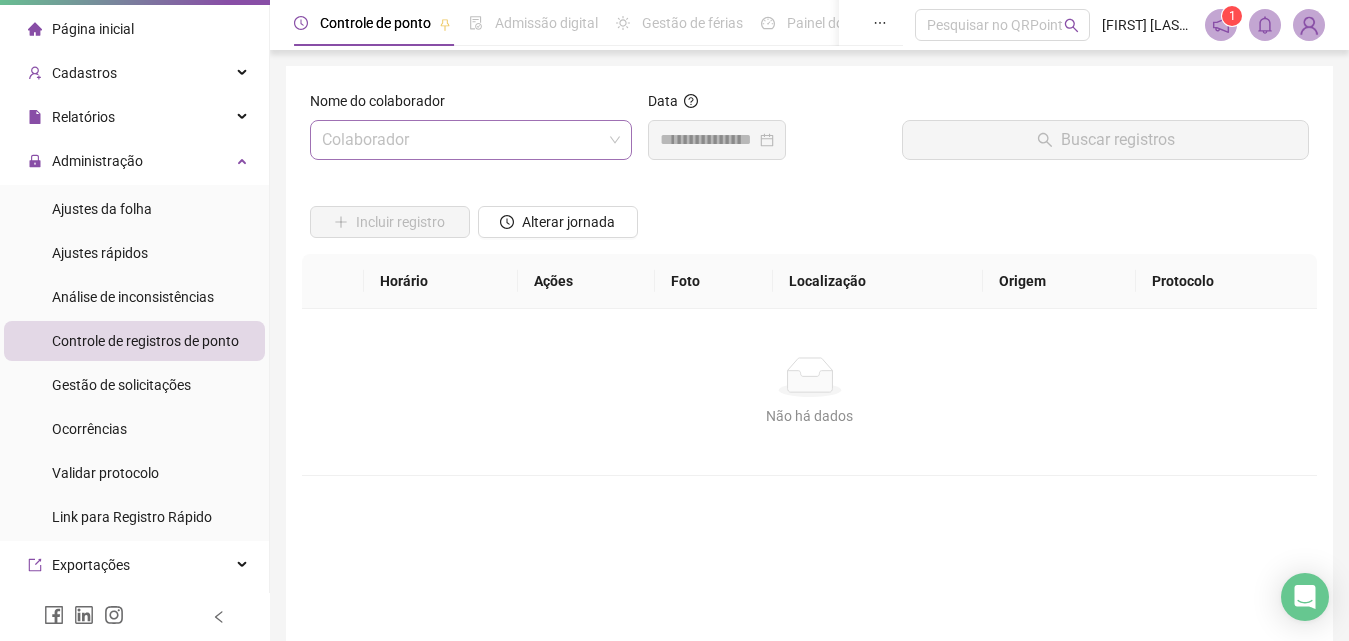 click at bounding box center [462, 140] 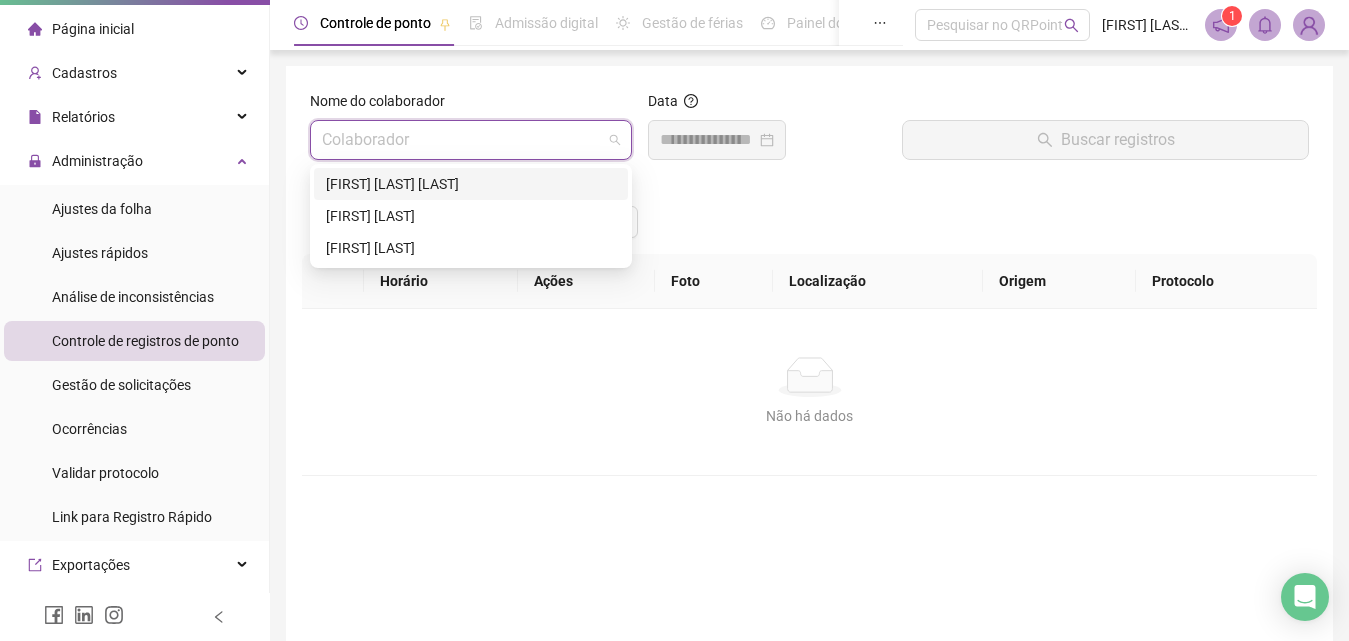 click on "[FIRST] [LAST] [LAST]" at bounding box center (471, 184) 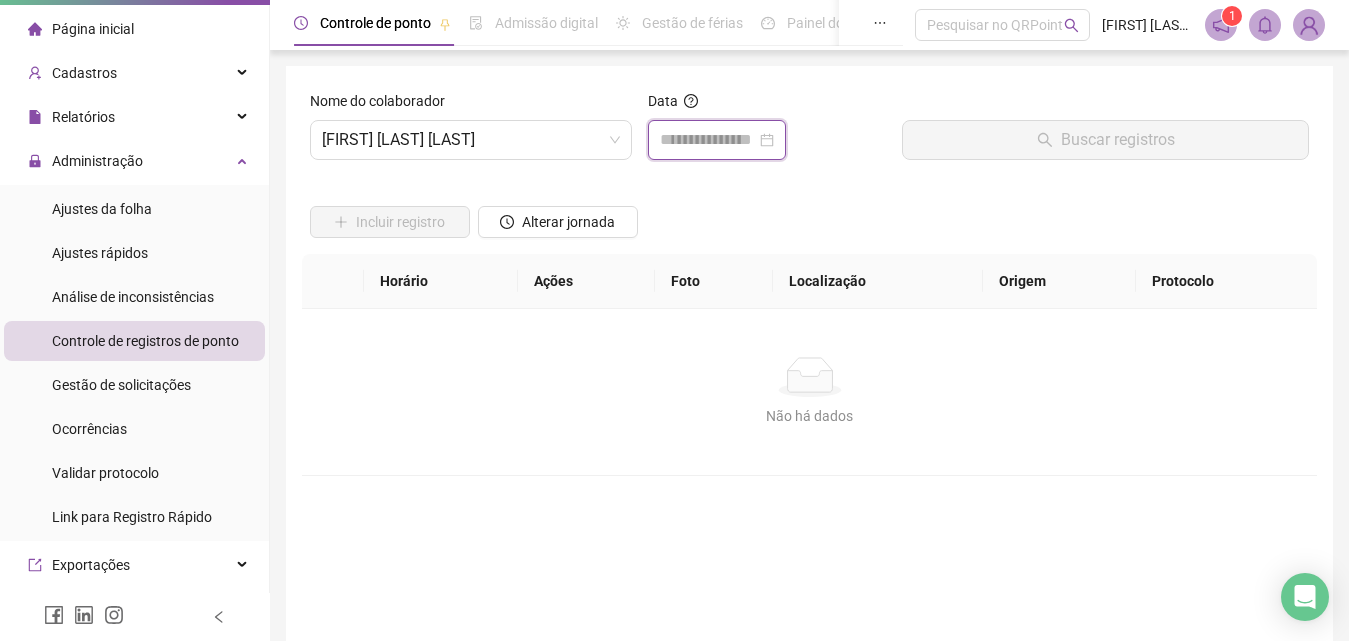 click at bounding box center (708, 140) 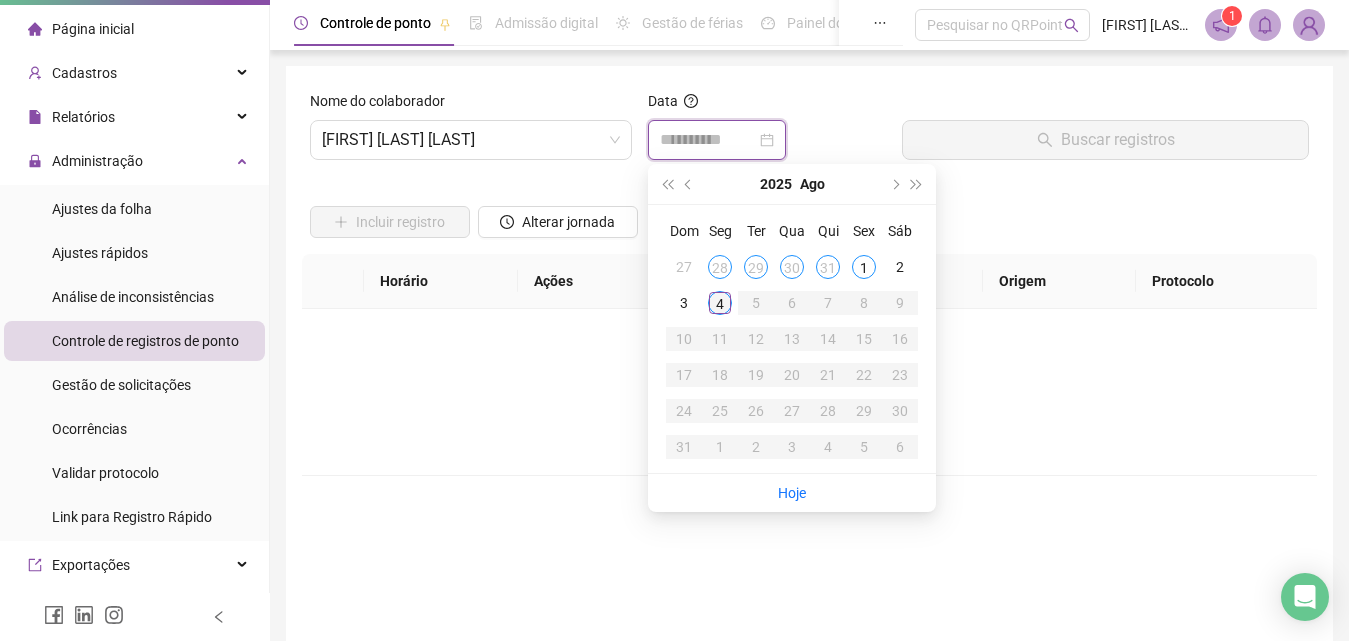 type on "**********" 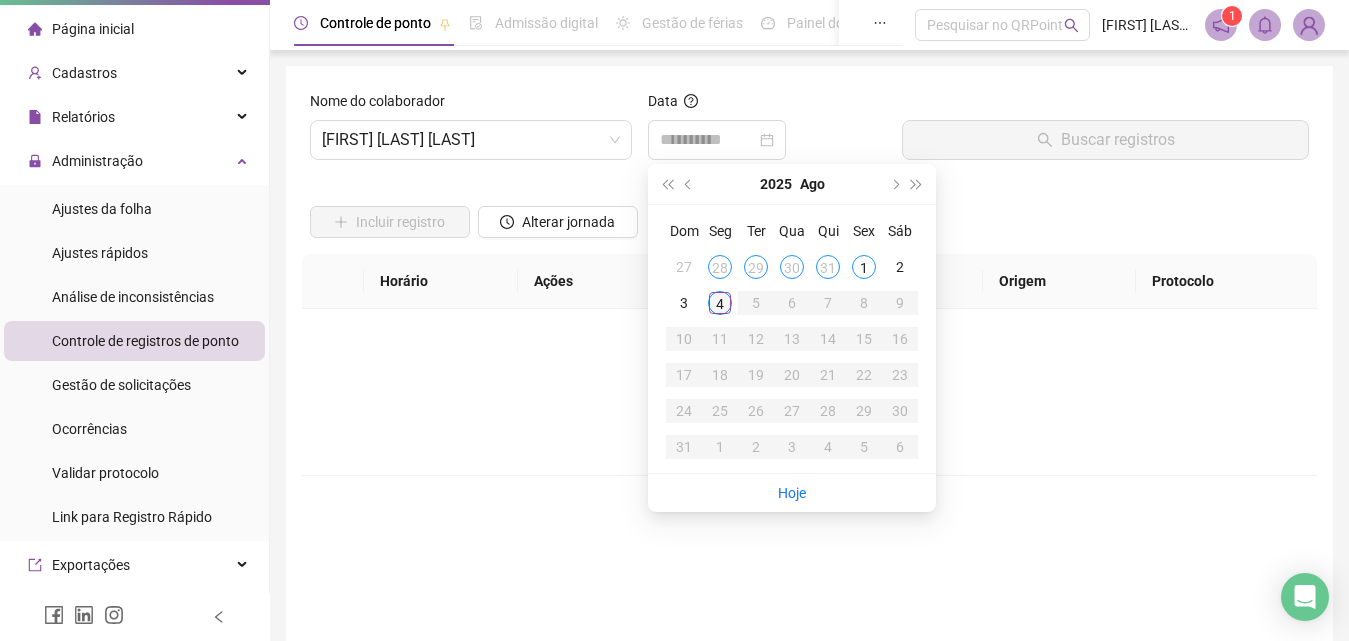 click on "4" at bounding box center [720, 303] 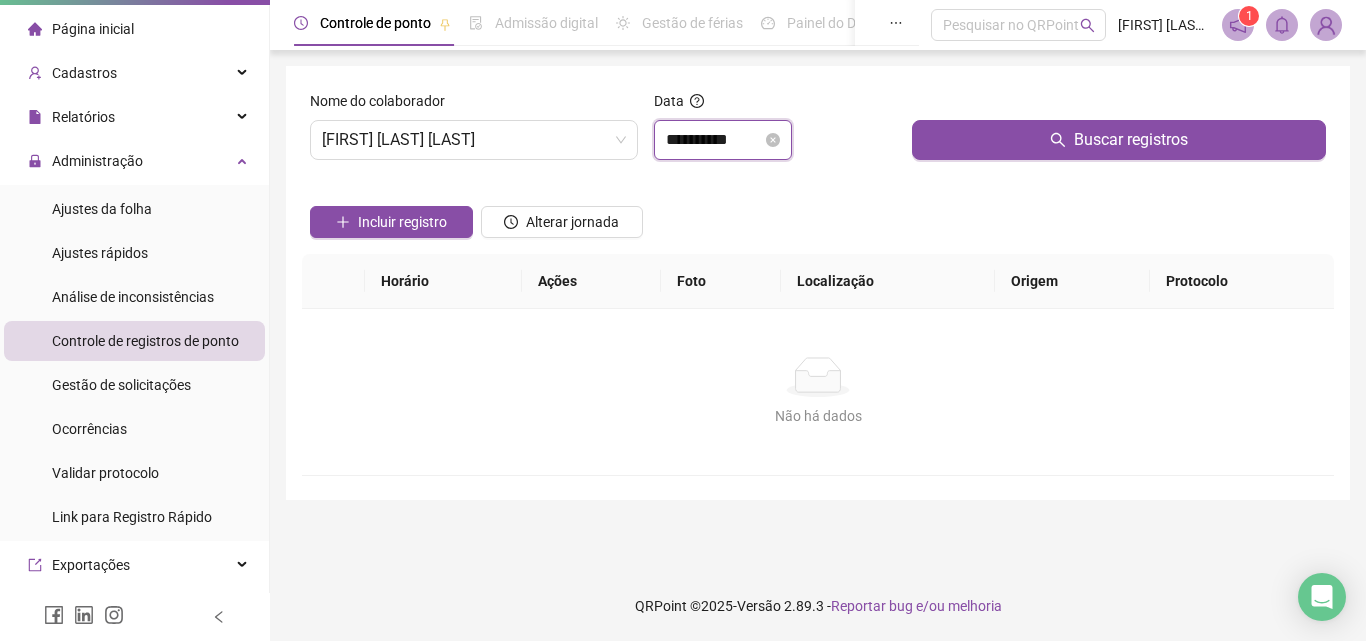 click on "**********" at bounding box center (714, 140) 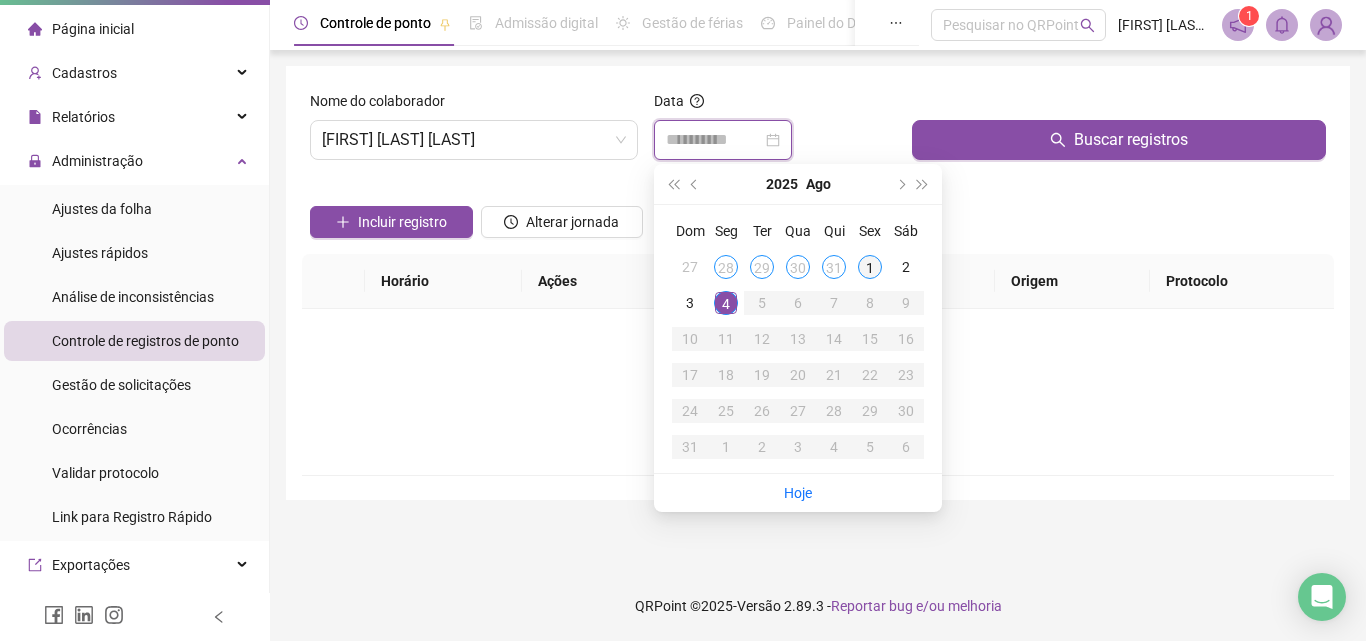 type on "**********" 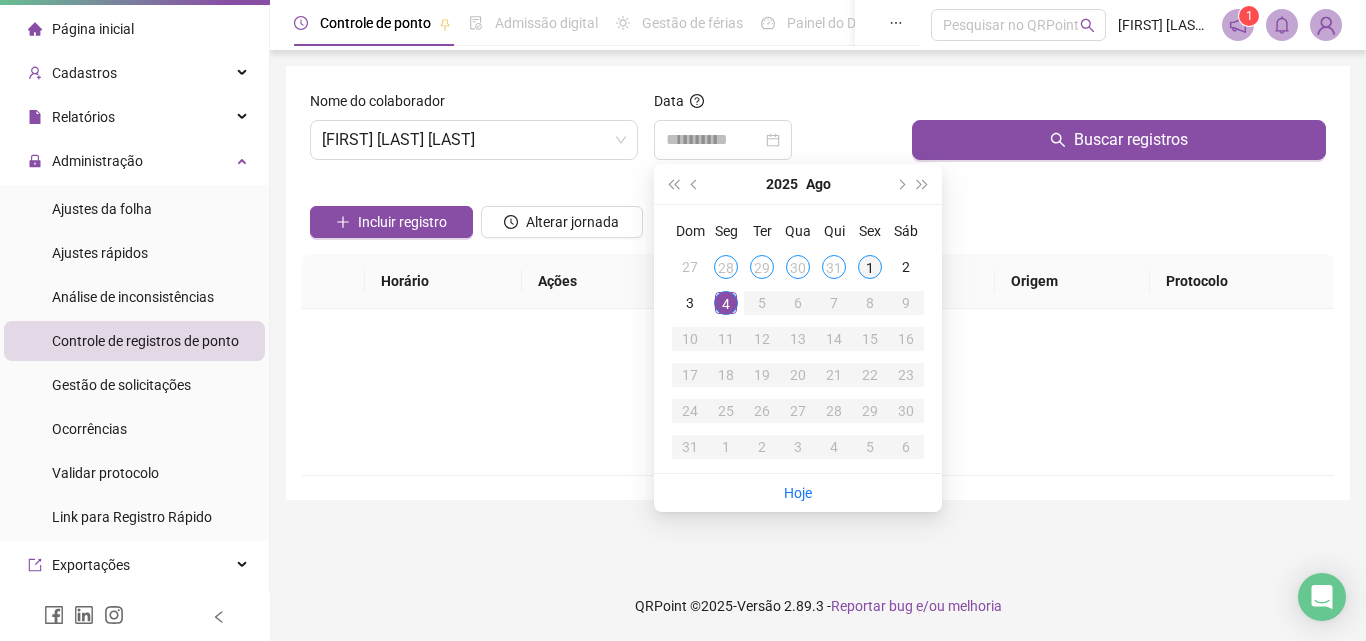 click on "1" at bounding box center [870, 267] 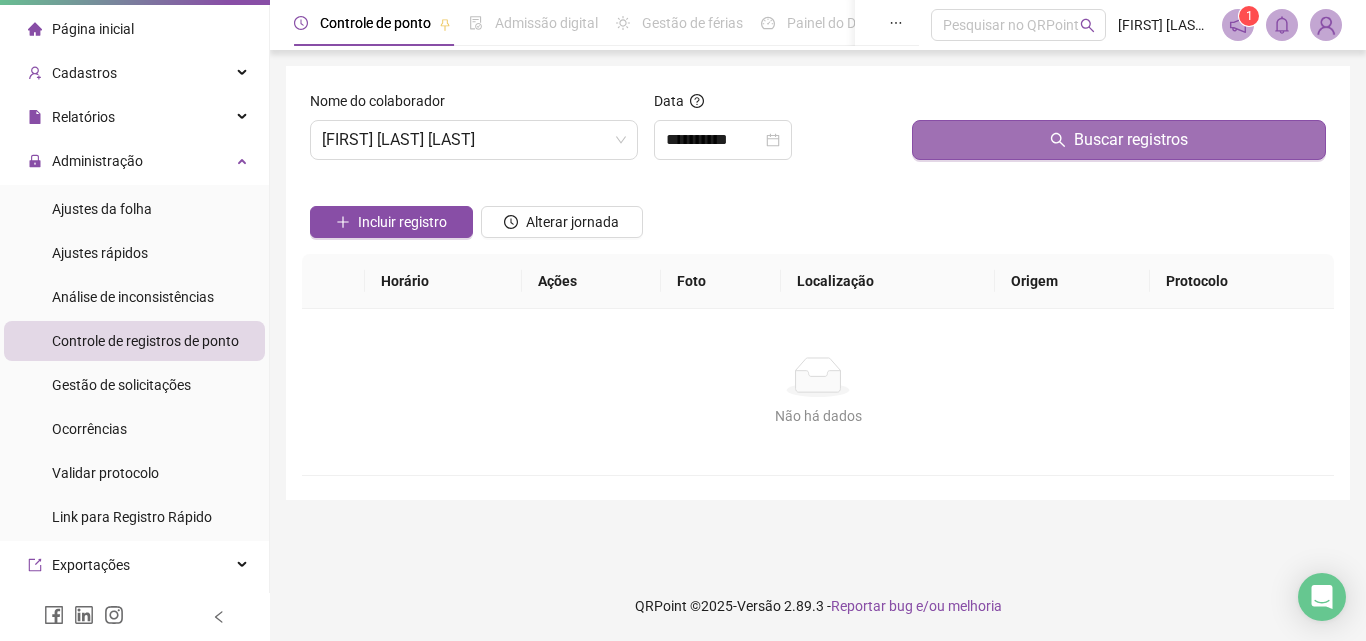 click on "Buscar registros" at bounding box center (1119, 140) 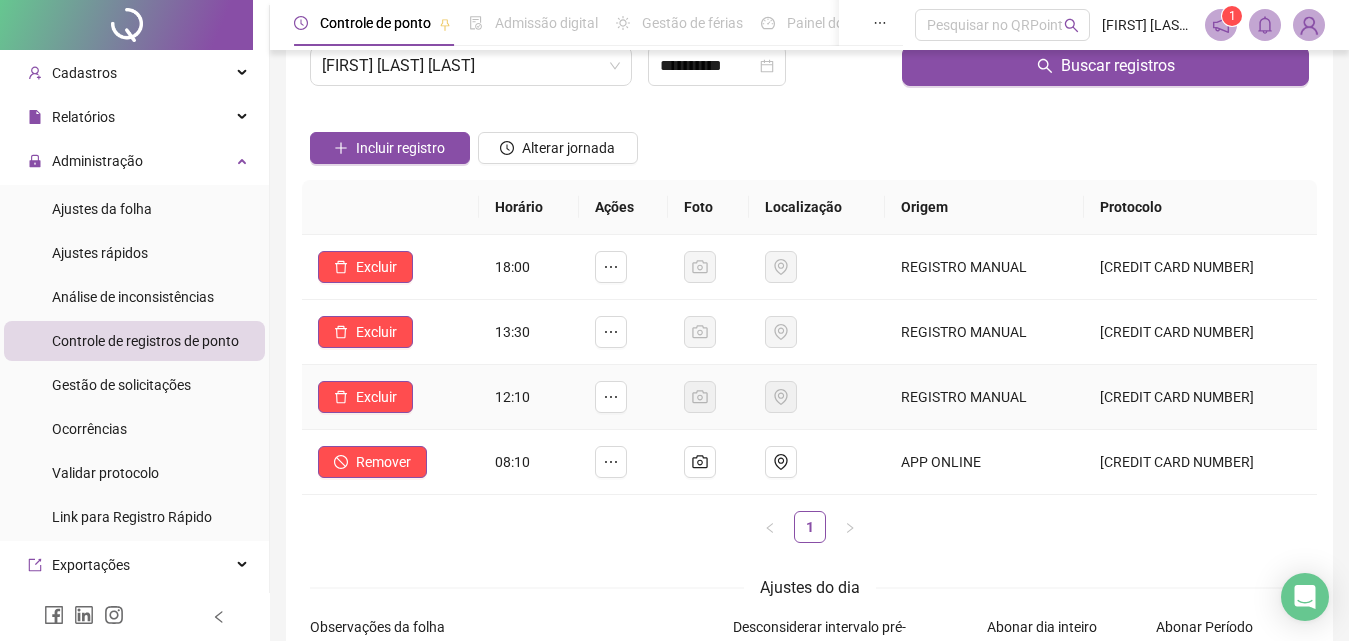 scroll, scrollTop: 0, scrollLeft: 0, axis: both 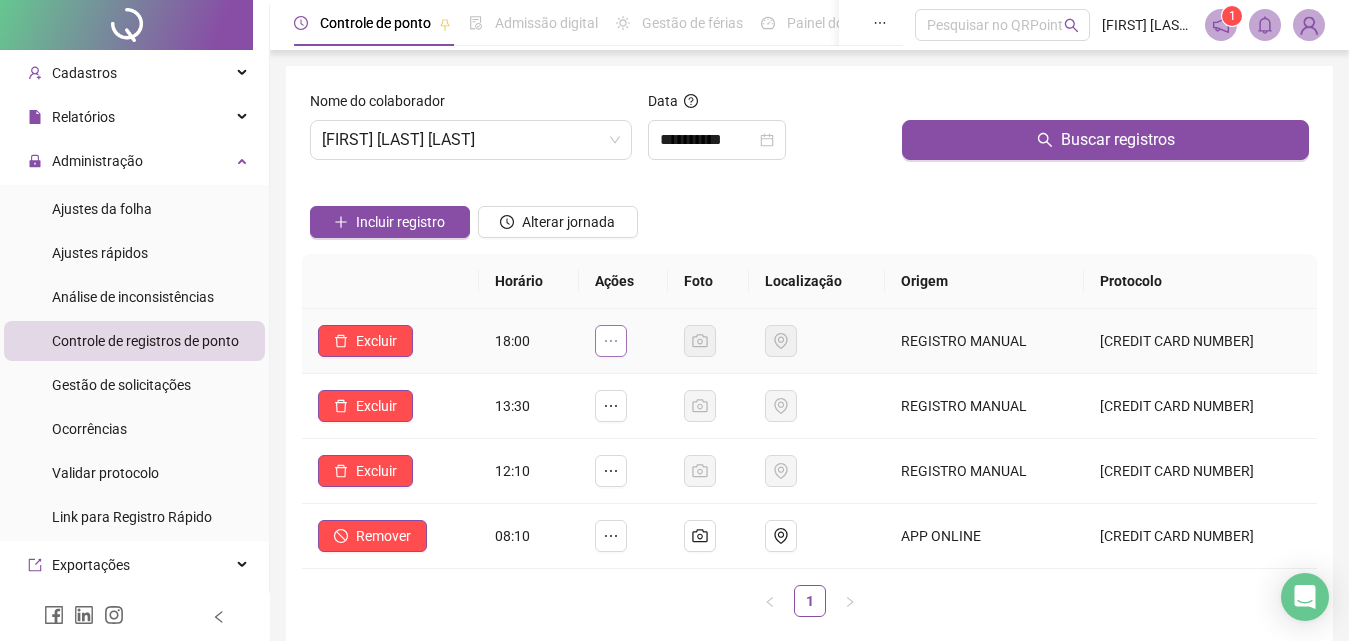 click 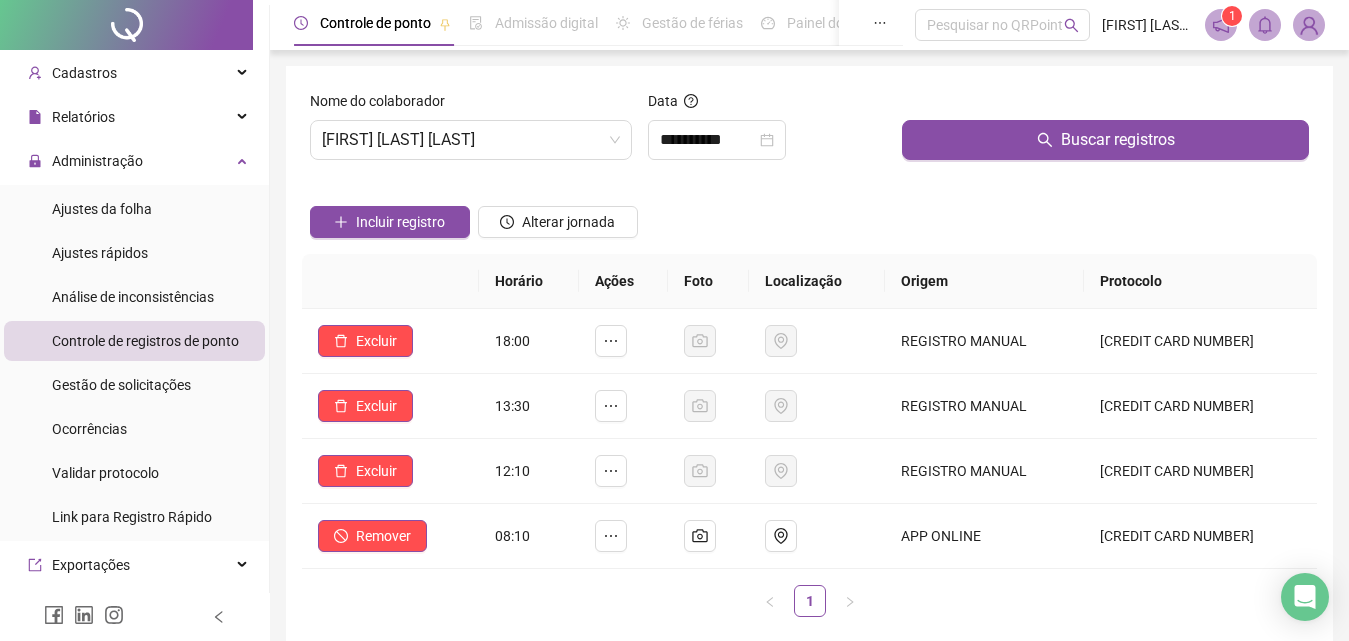 click on "**********" at bounding box center (767, 133) 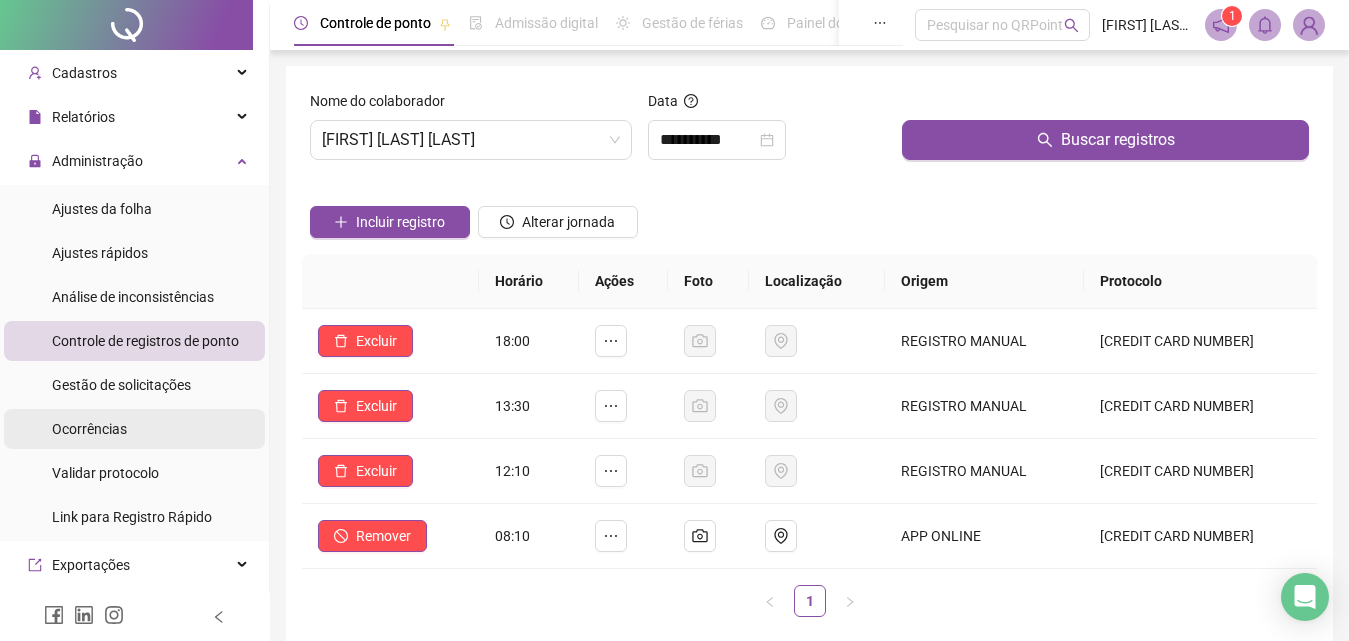 click on "Ocorrências" at bounding box center (134, 429) 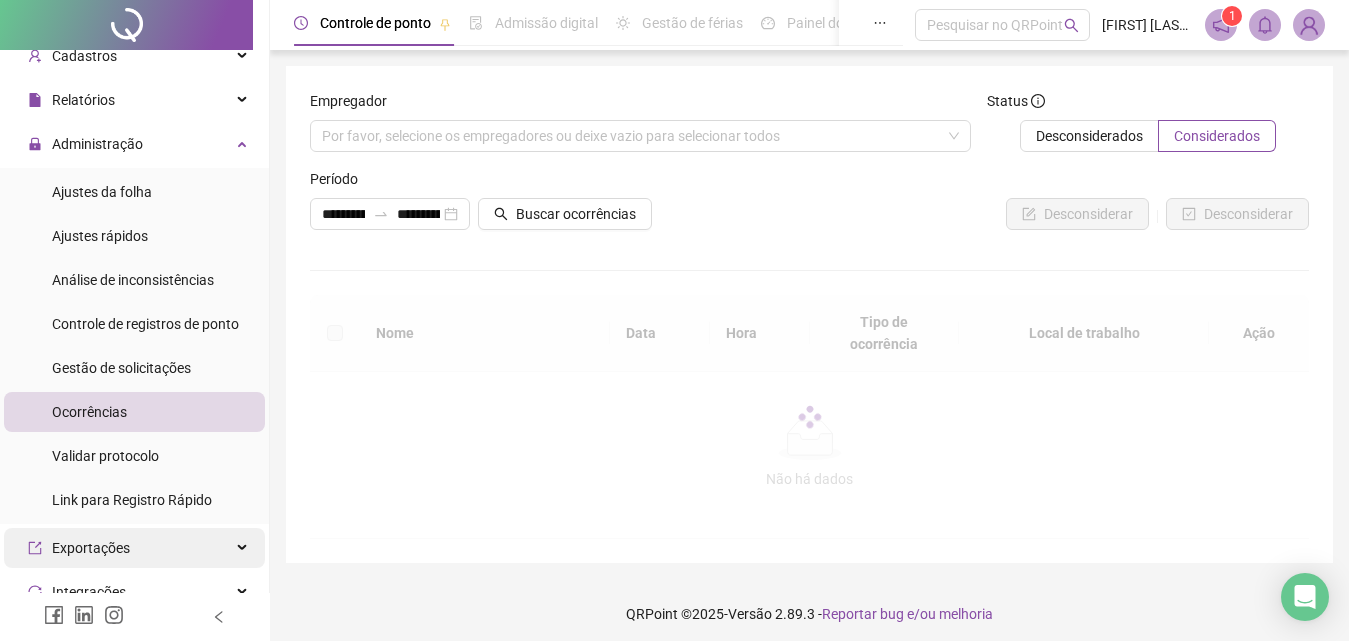 scroll, scrollTop: 45, scrollLeft: 0, axis: vertical 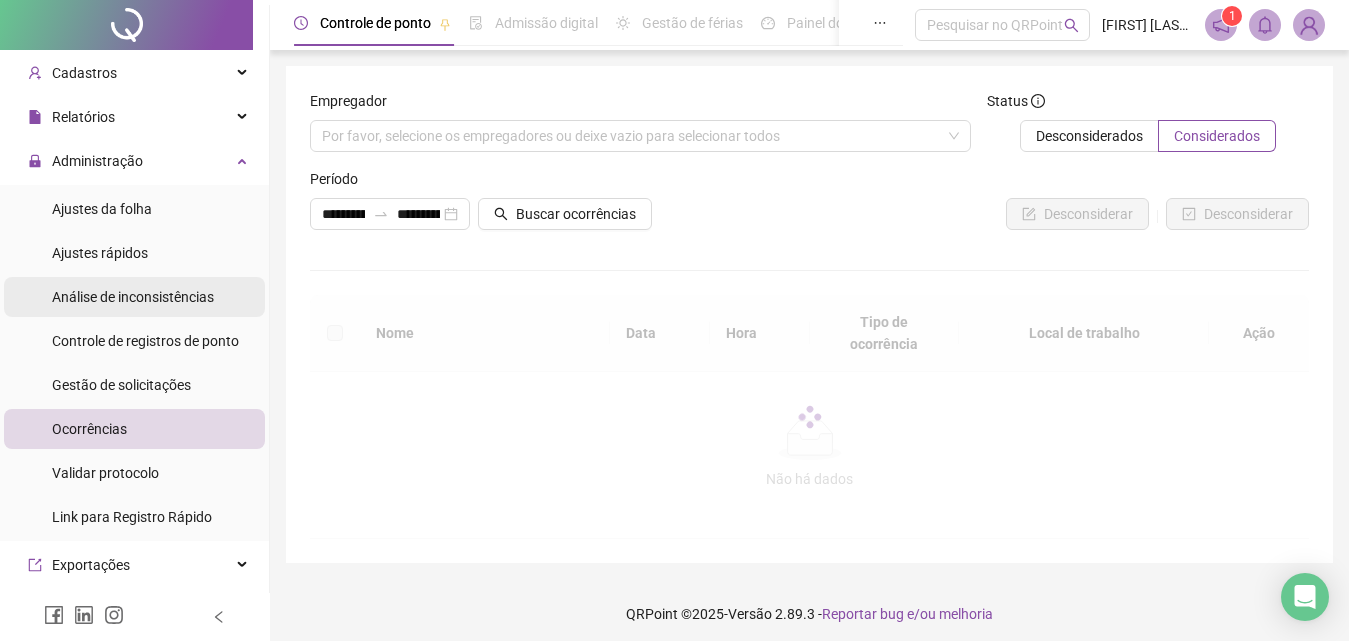 click on "Análise de inconsistências" at bounding box center [133, 297] 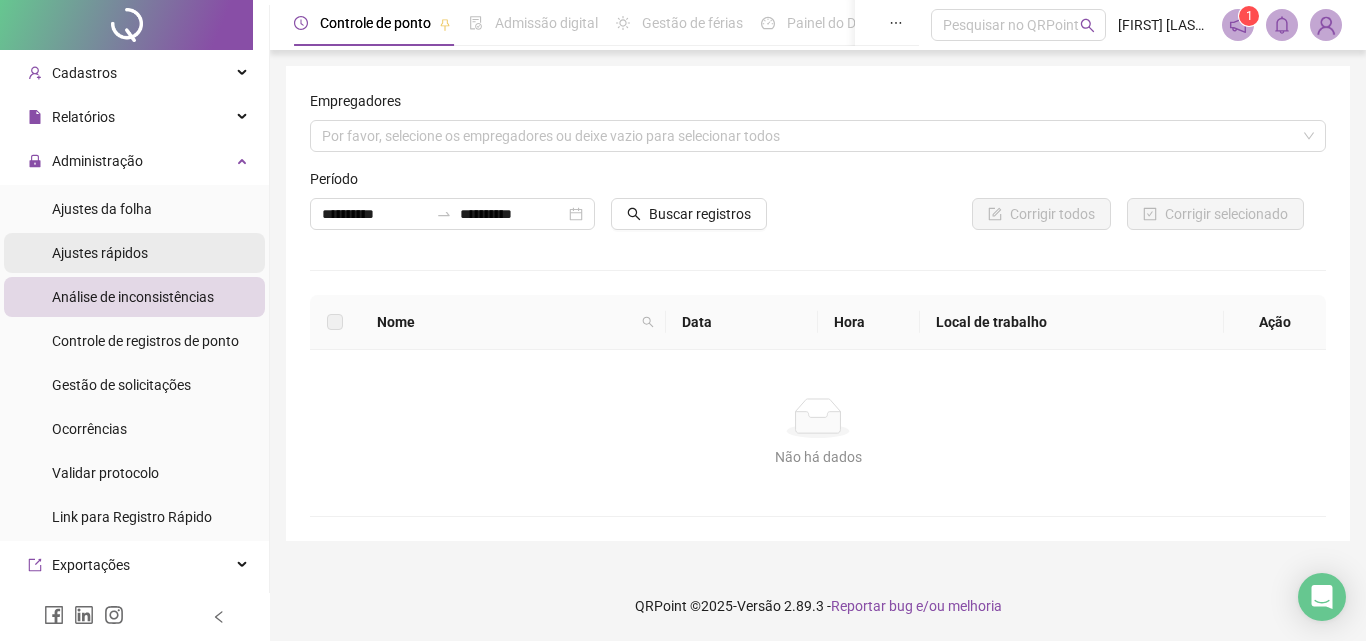 click on "Ajustes rápidos" at bounding box center [100, 253] 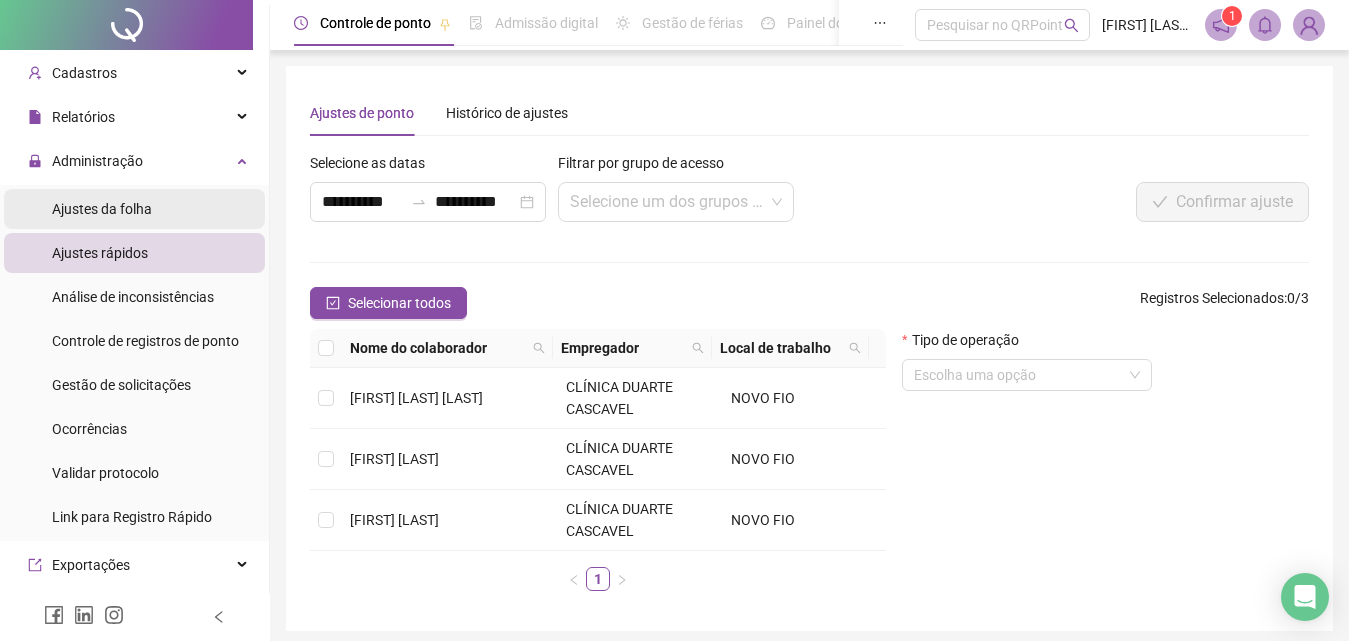 click on "Ajustes da folha" at bounding box center (102, 209) 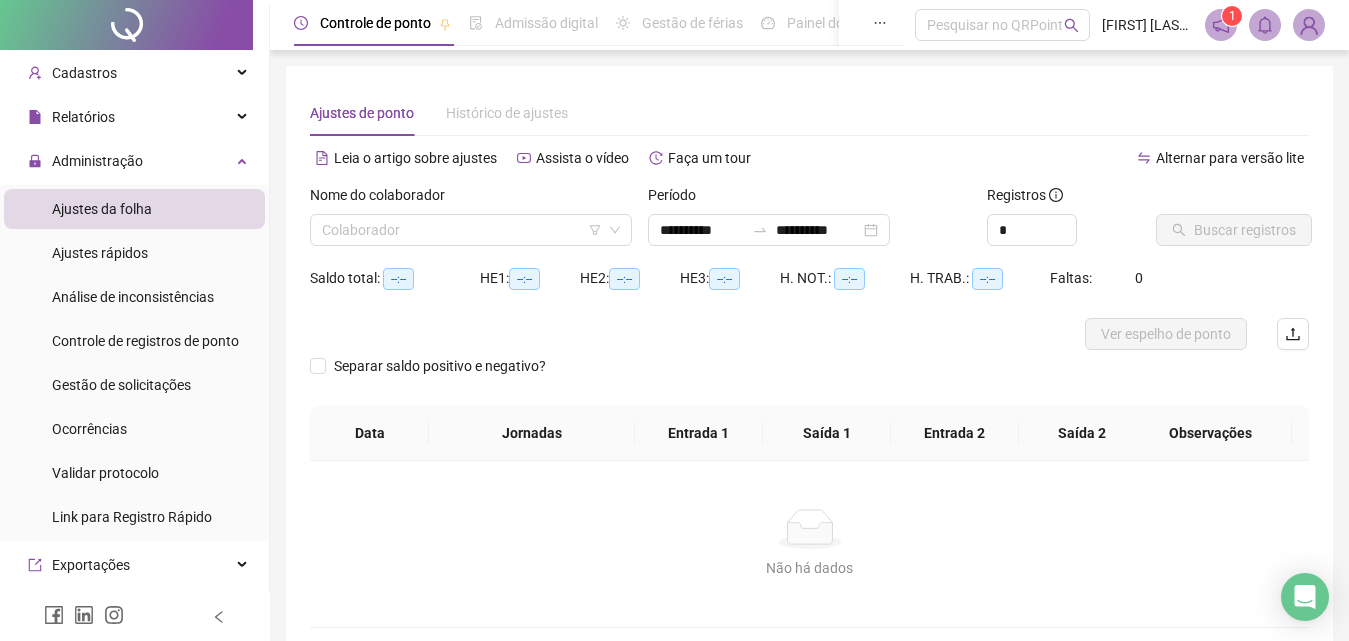 click on "Página inicial Cadastros Relatórios Listagem de colaboradores Listagem de atrasos Folha de ponto Listagem de registros Resumo da jornada Localização de registros Banco de Horas Escalas de trabalho Relatório de solicitações Administração Ajustes da folha Ajustes rápidos Análise de inconsistências Controle de registros de ponto Gestão de solicitações Ocorrências Validar protocolo Link para Registro Rápido Exportações Integrações Aceite de uso Atestado técnico Gerar QRCode Financeiro Central de ajuda Clube QR - Beneficios" at bounding box center (135, 451) 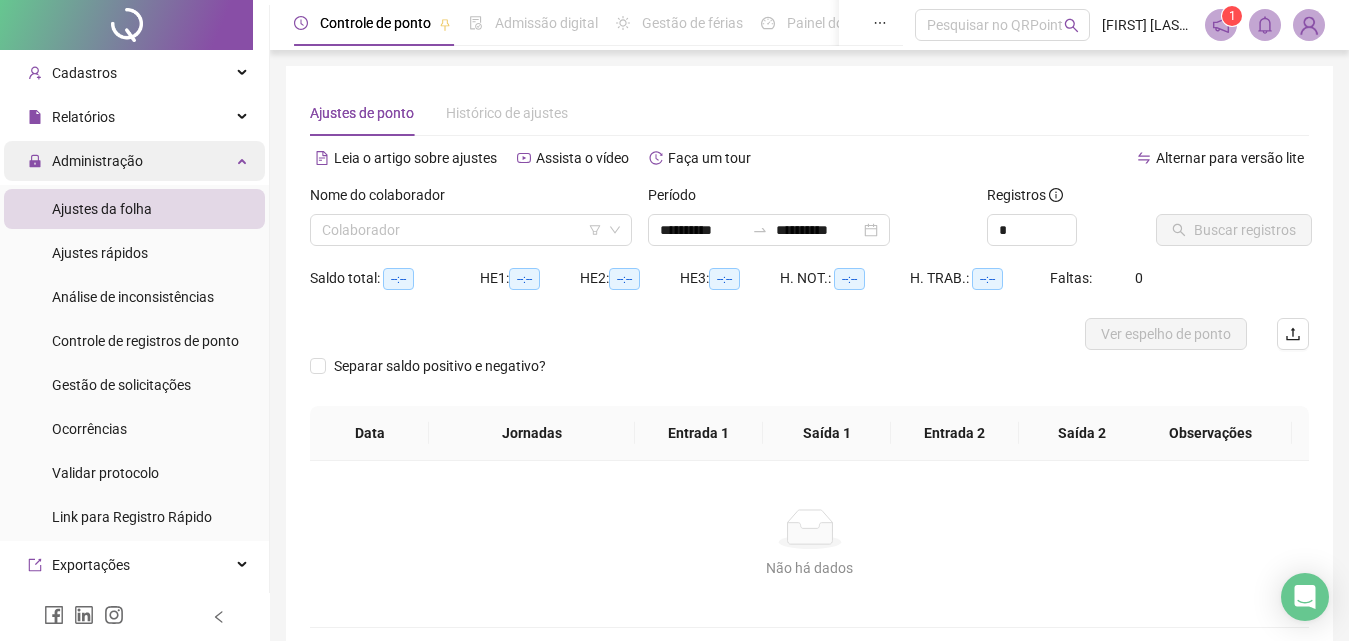 click on "Administração" at bounding box center (97, 161) 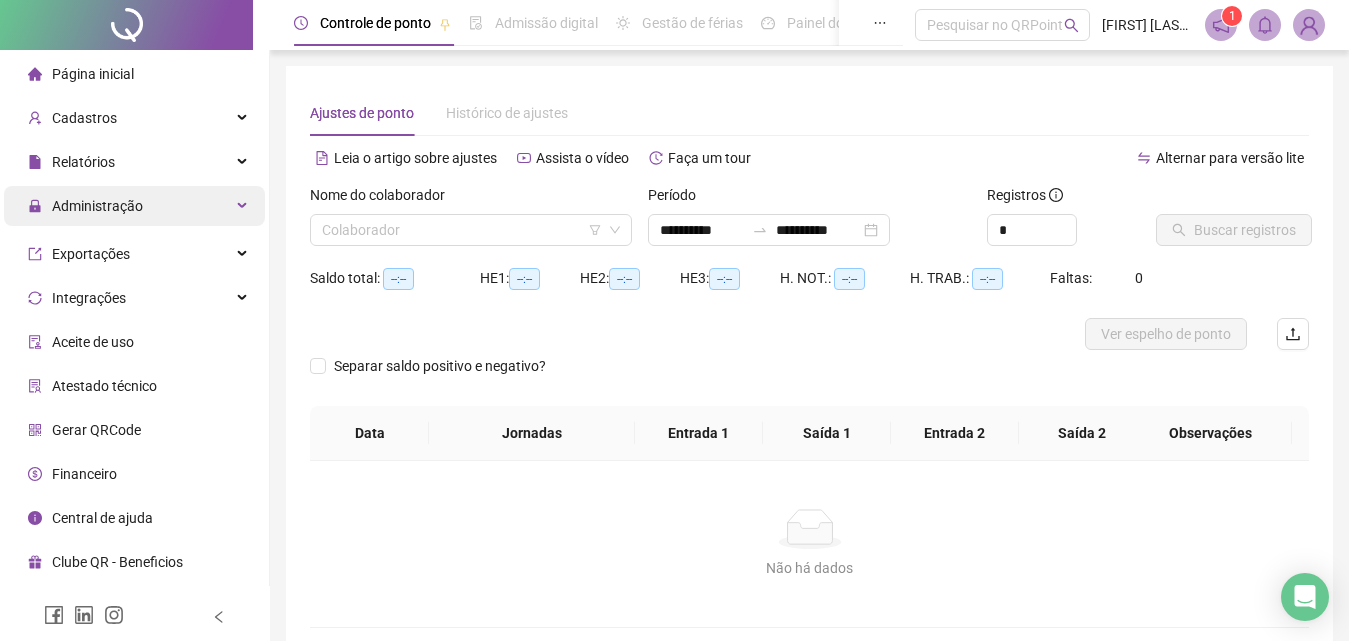 scroll, scrollTop: 0, scrollLeft: 0, axis: both 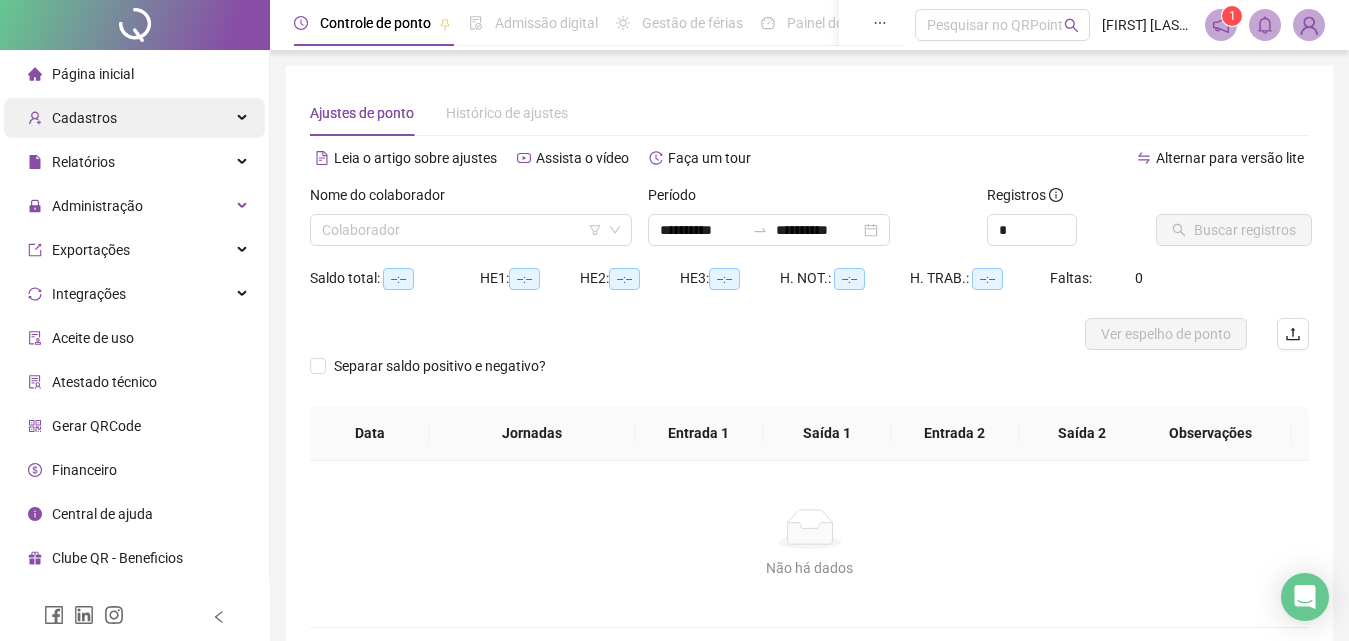 click on "Cadastros" at bounding box center [134, 118] 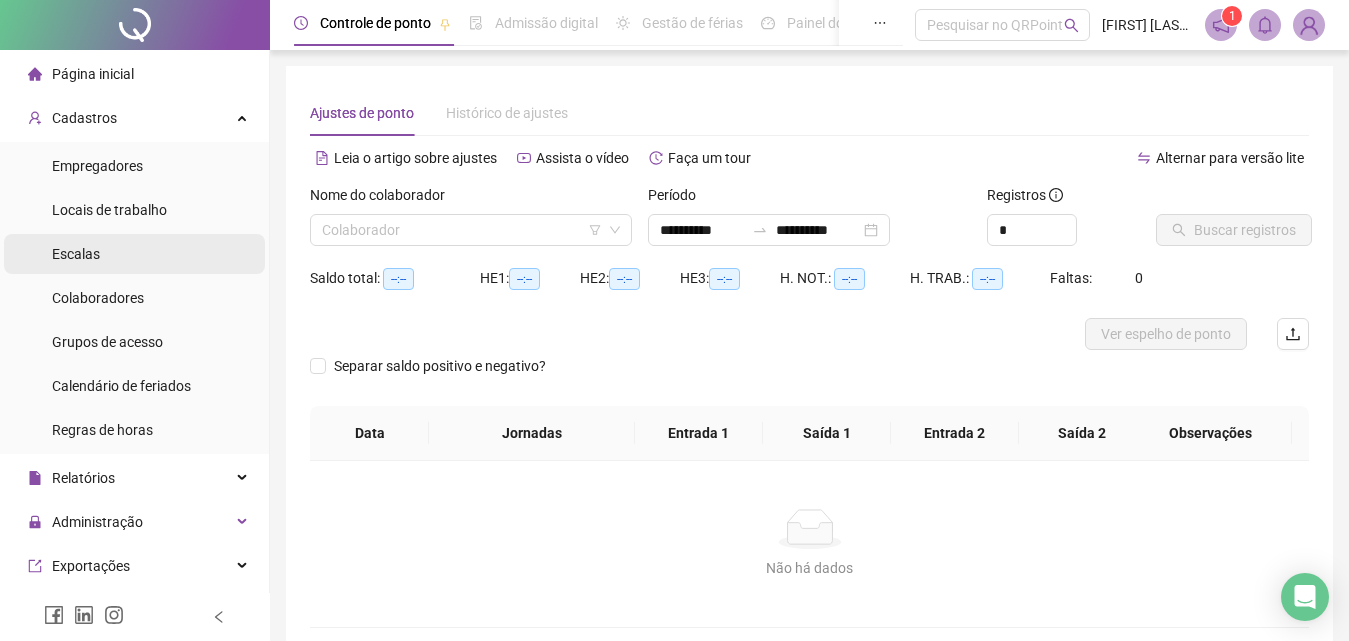 click on "Escalas" at bounding box center [134, 254] 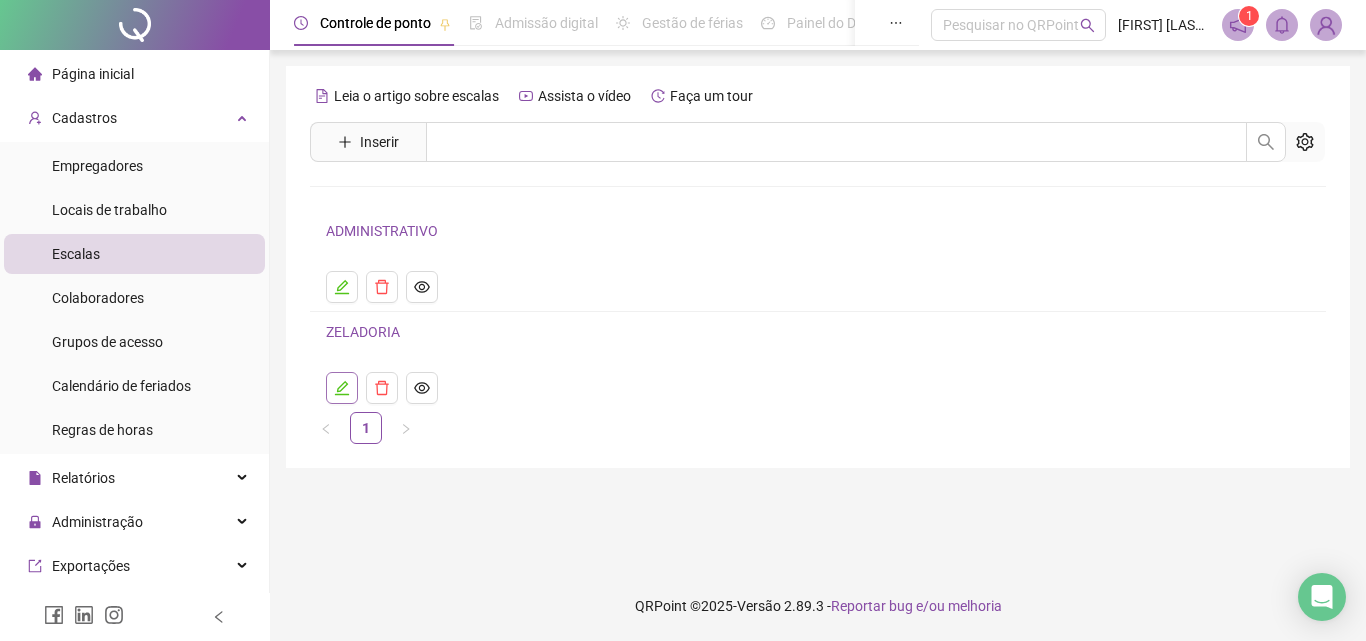 click 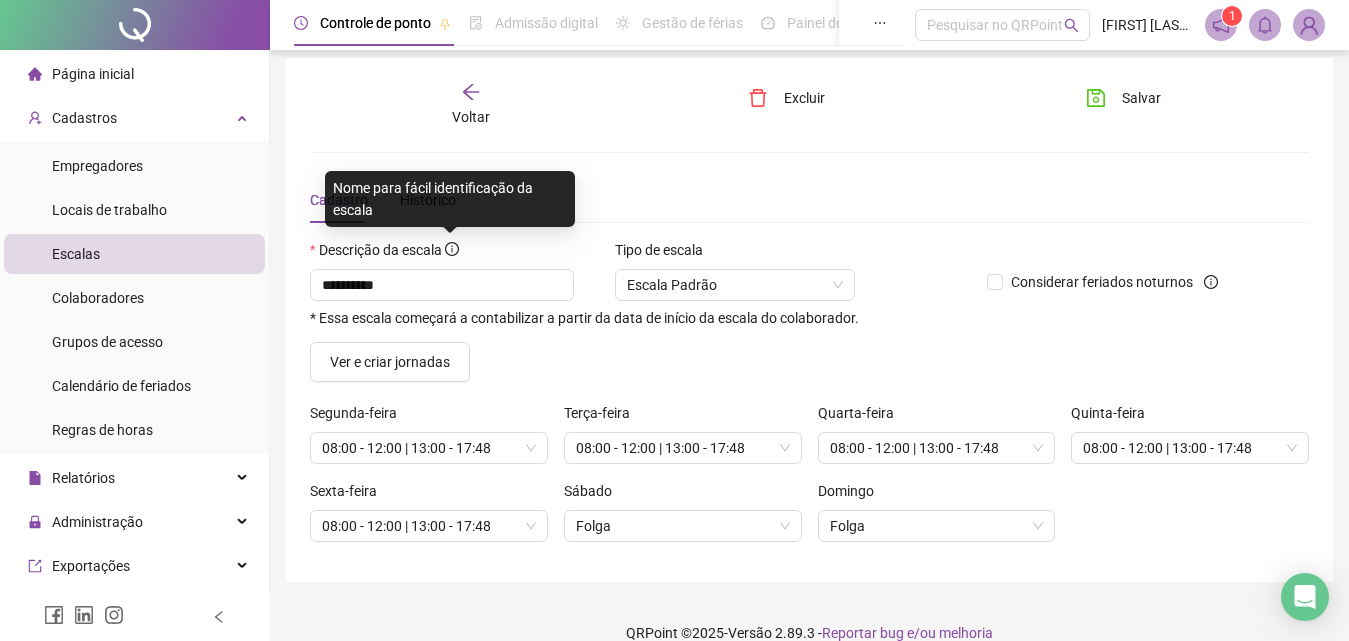 scroll, scrollTop: 0, scrollLeft: 0, axis: both 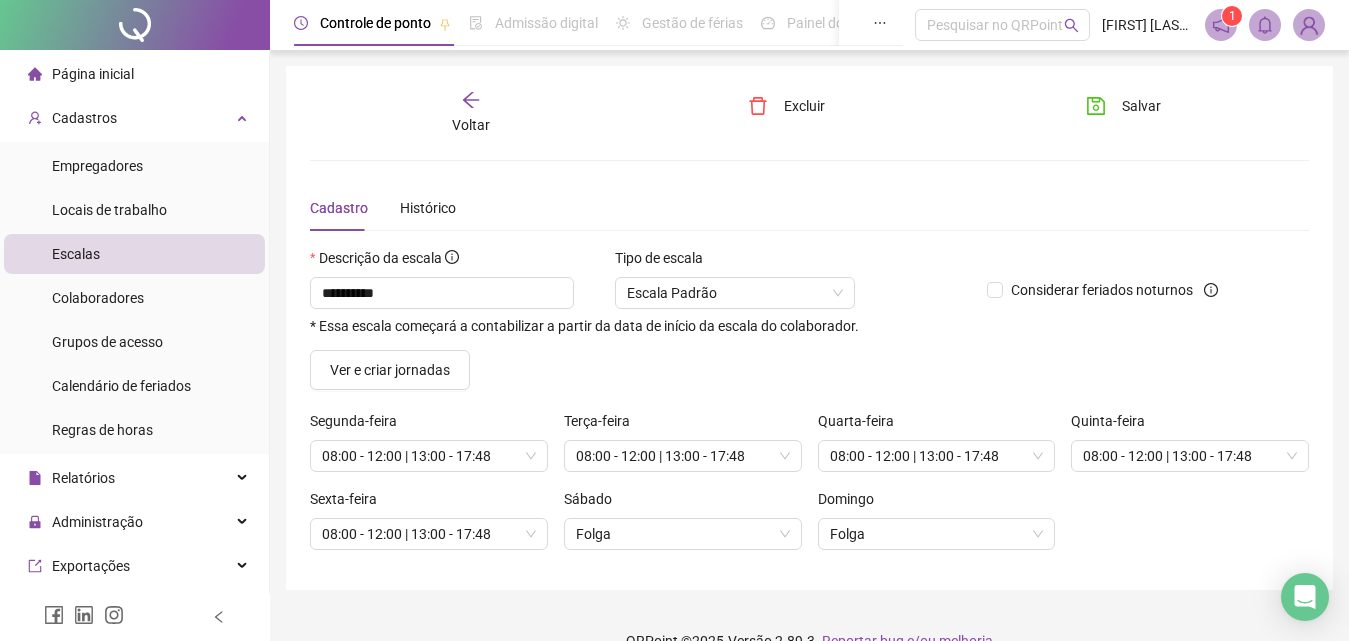 click 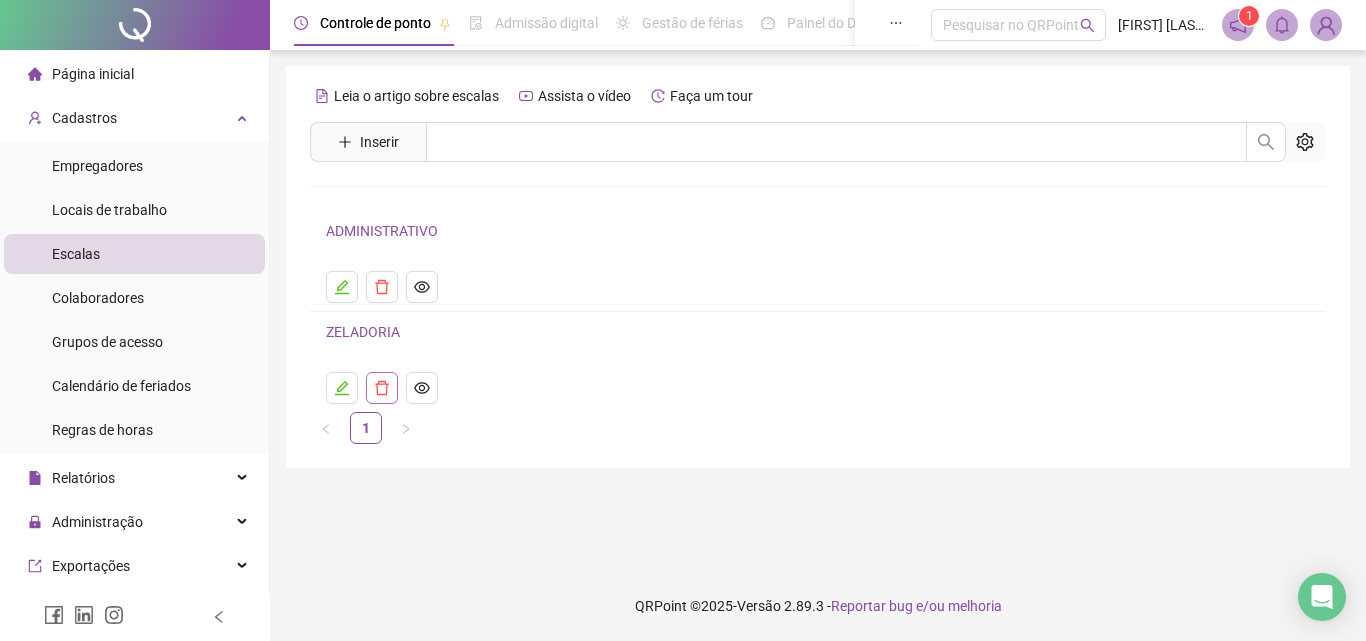 click at bounding box center [382, 388] 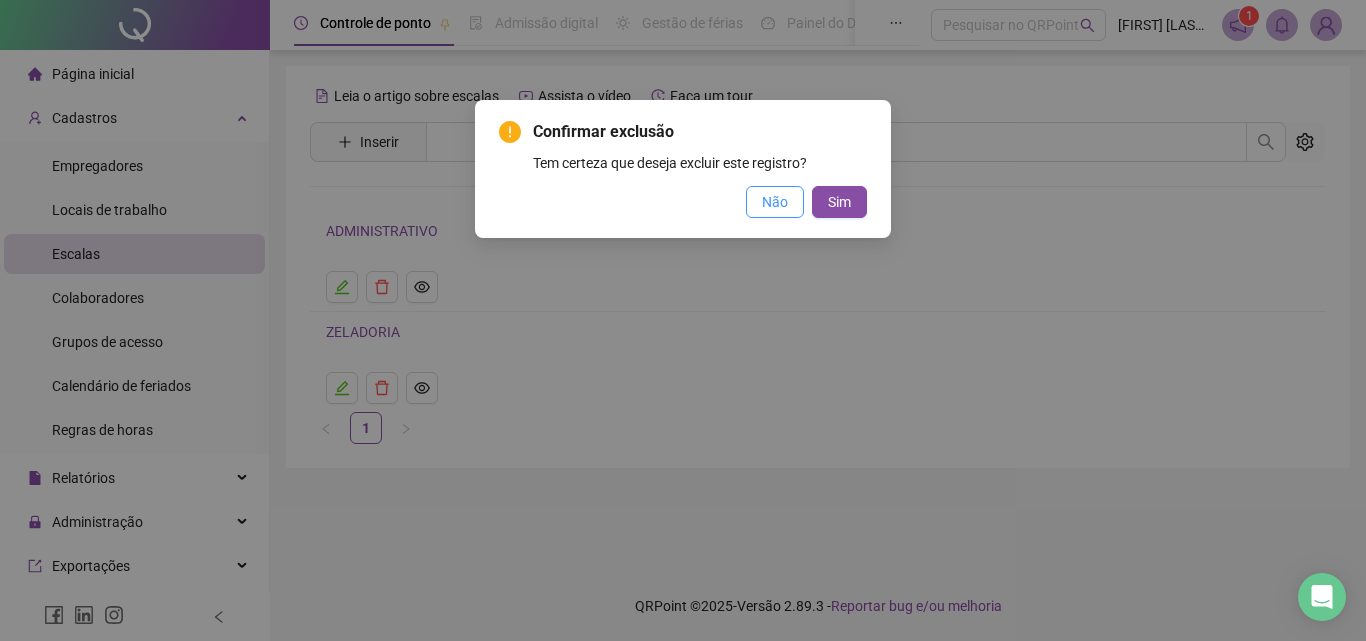 click on "Não" at bounding box center [775, 202] 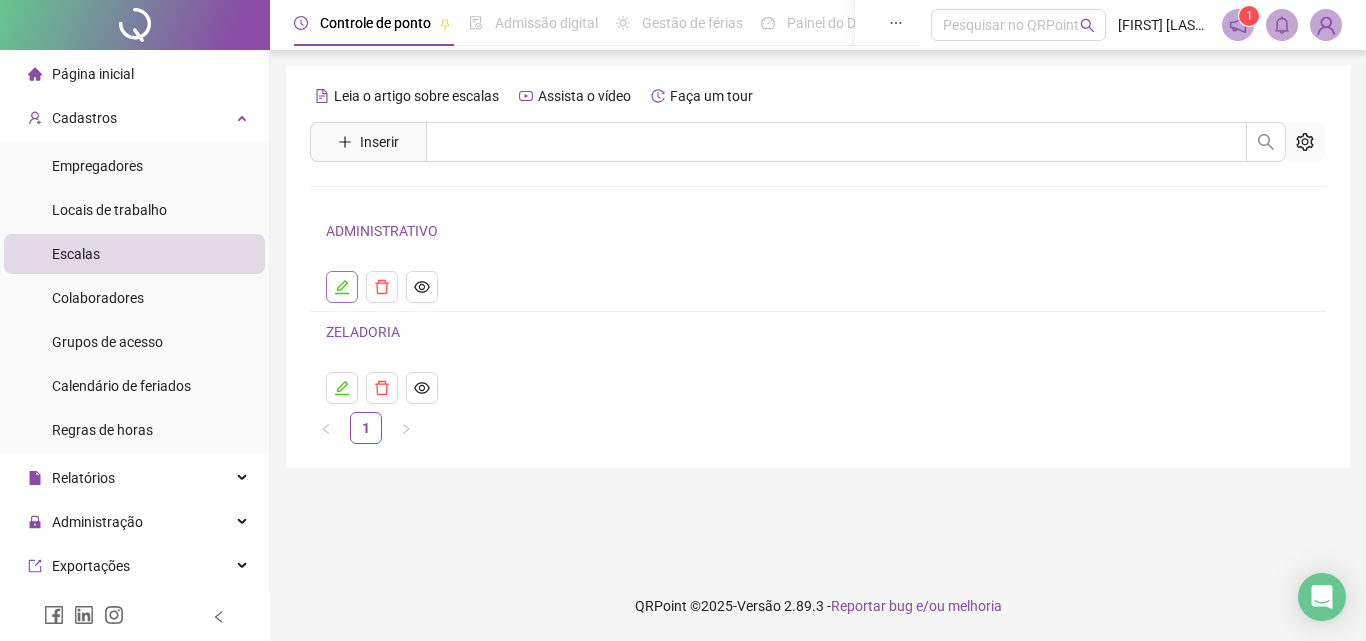 click 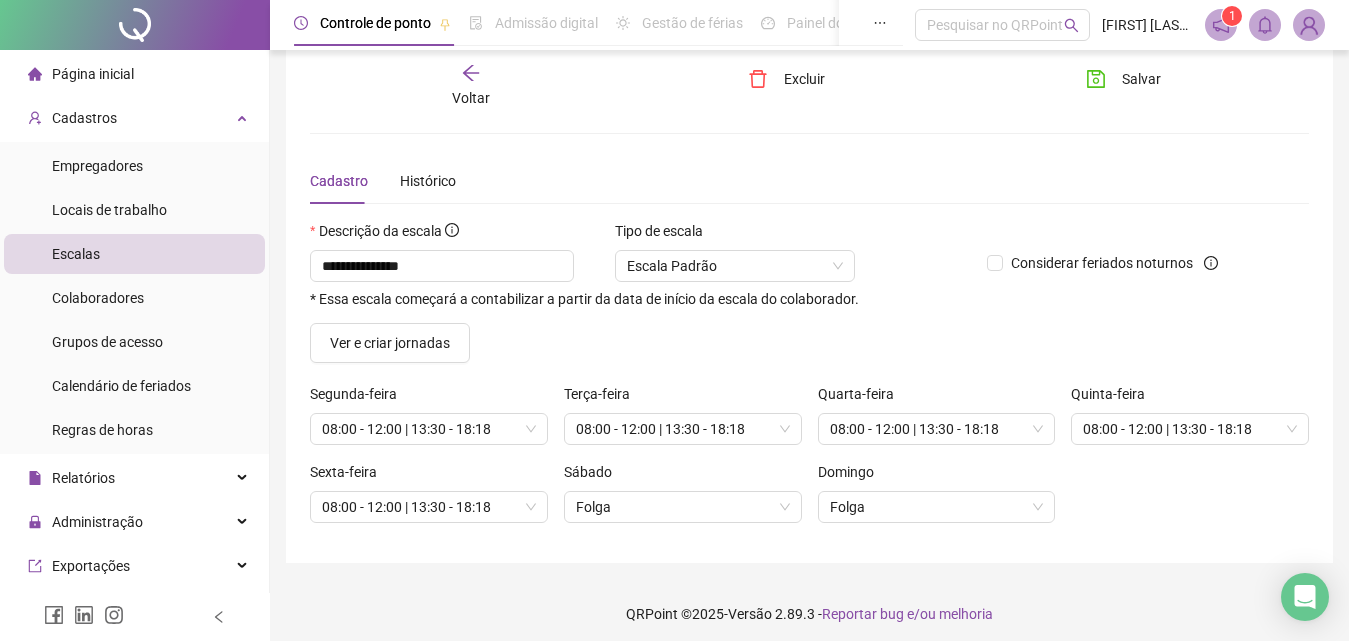 scroll, scrollTop: 35, scrollLeft: 0, axis: vertical 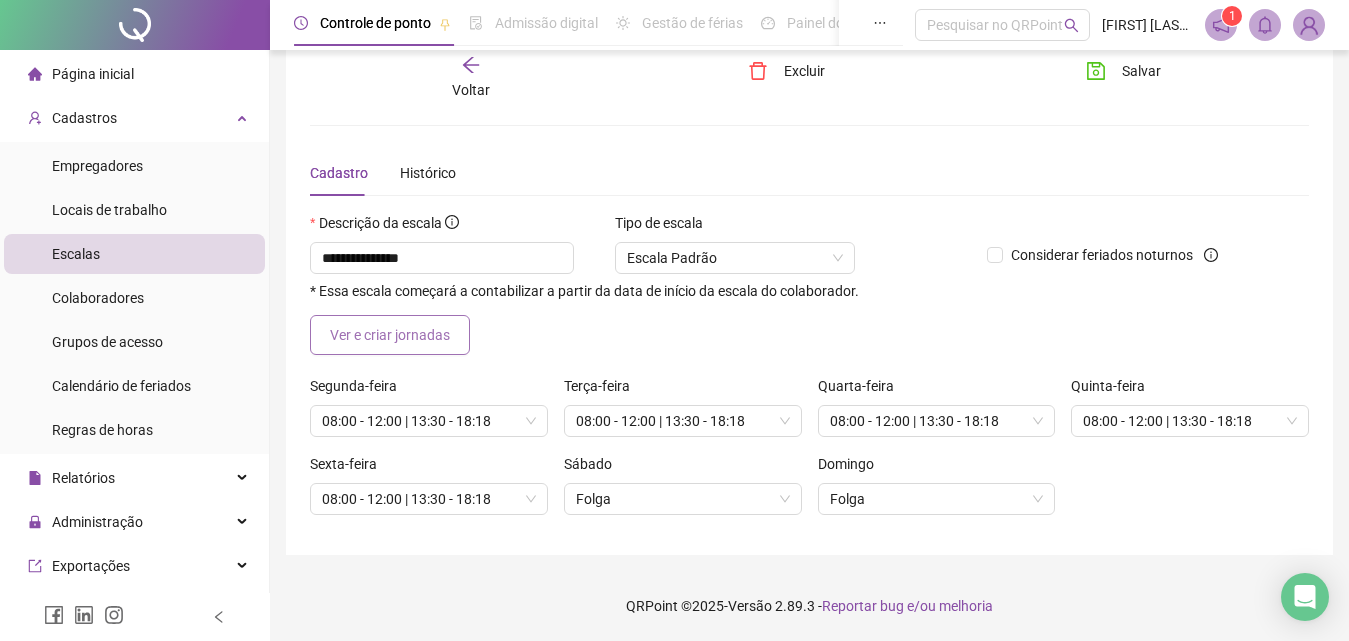 click on "Ver e criar jornadas" at bounding box center [390, 335] 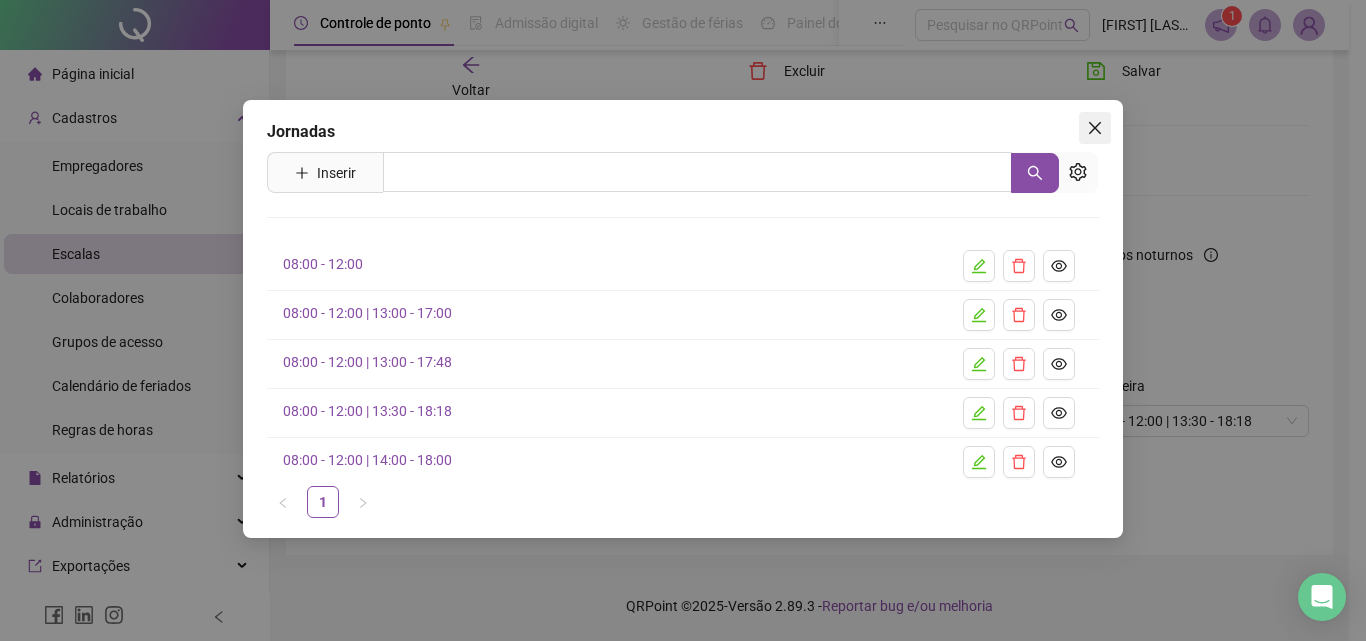 click 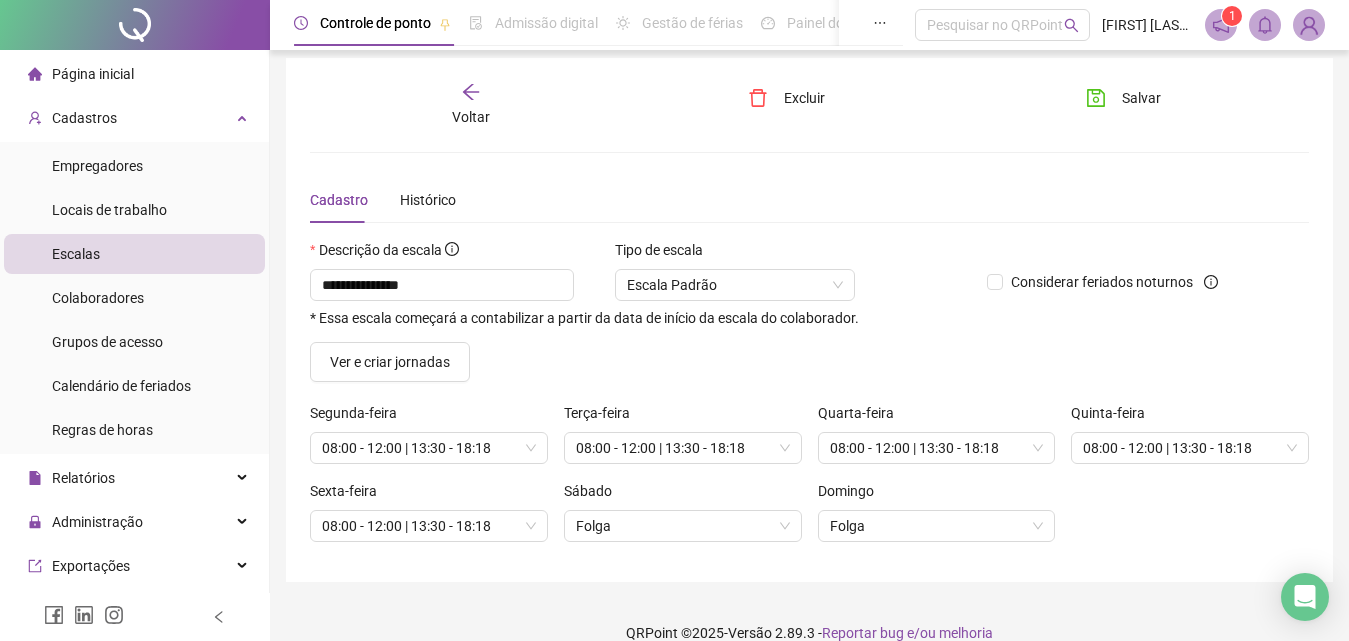 scroll, scrollTop: 0, scrollLeft: 0, axis: both 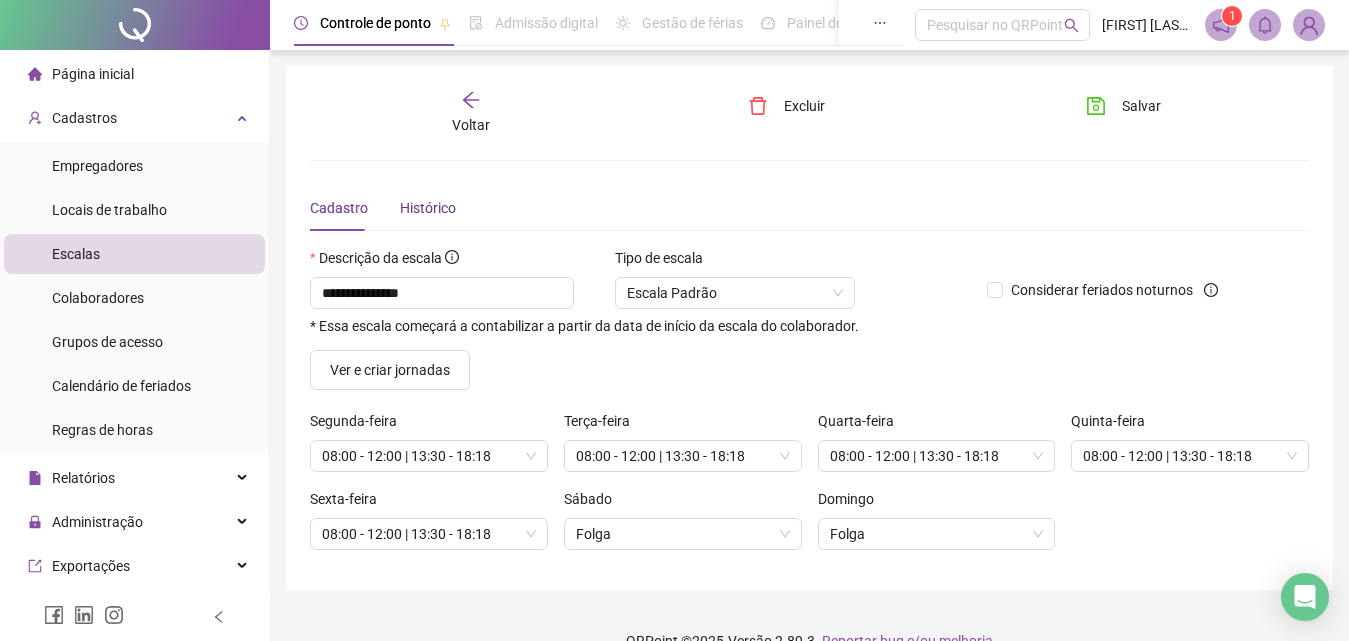 click on "Histórico" at bounding box center [428, 208] 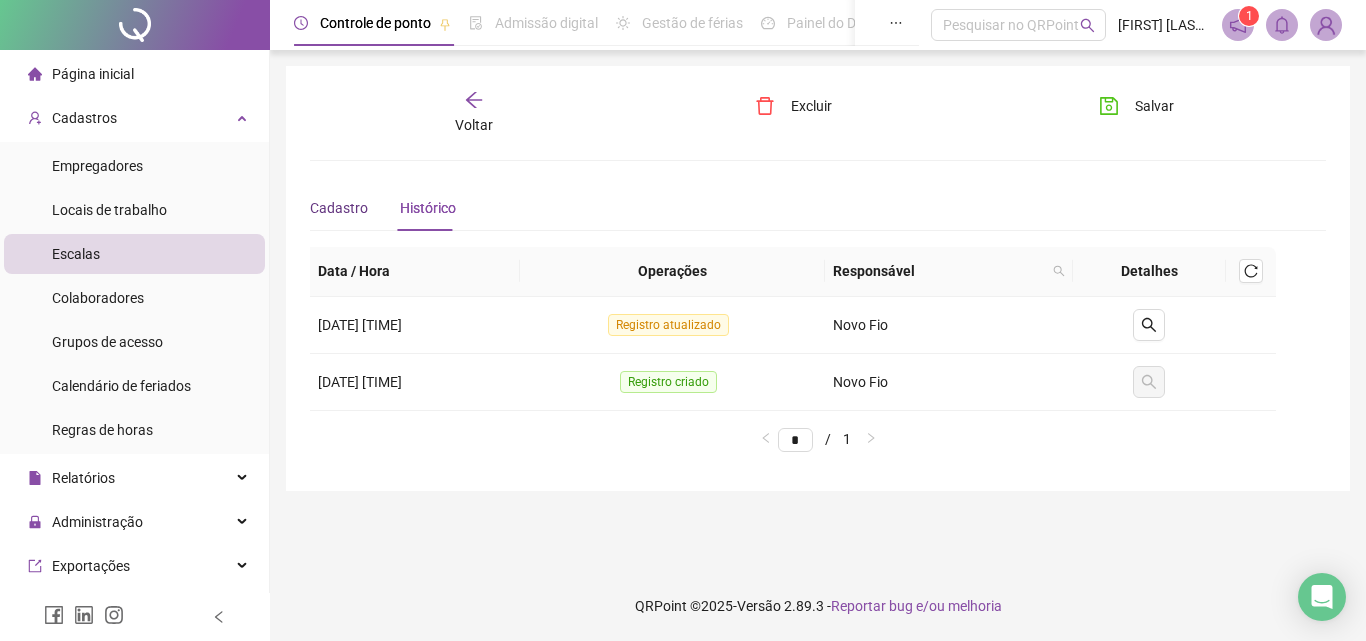 click on "Cadastro" at bounding box center [339, 208] 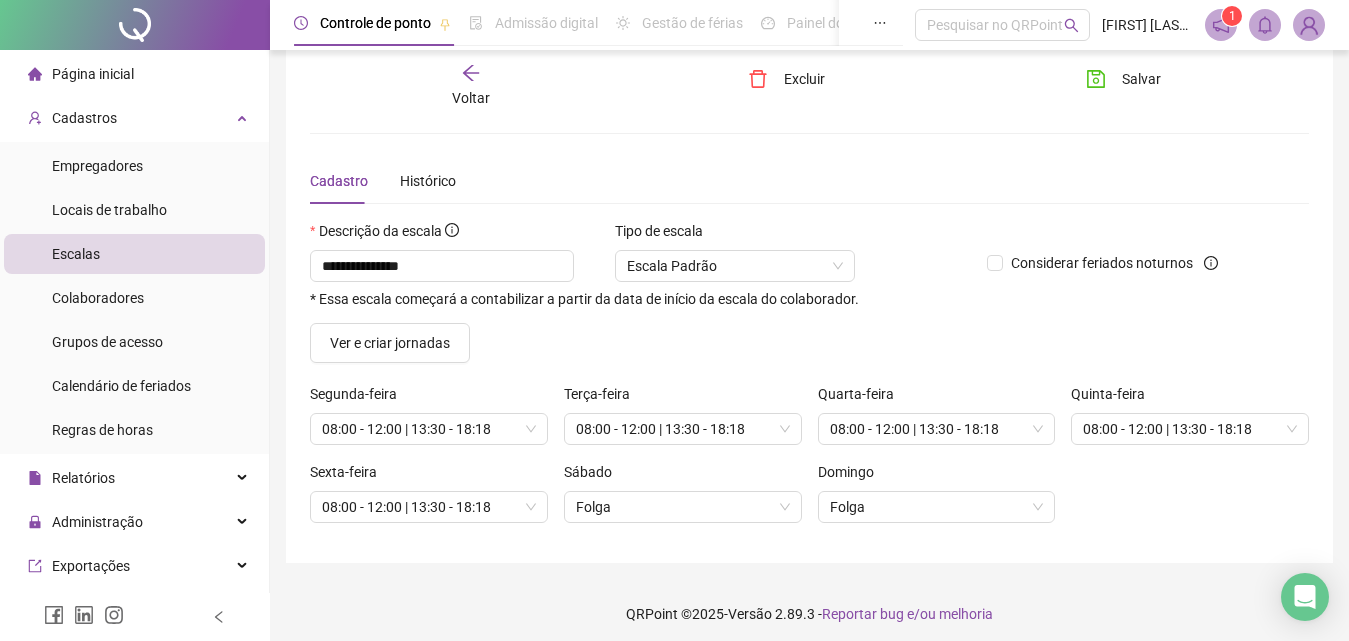 scroll, scrollTop: 35, scrollLeft: 0, axis: vertical 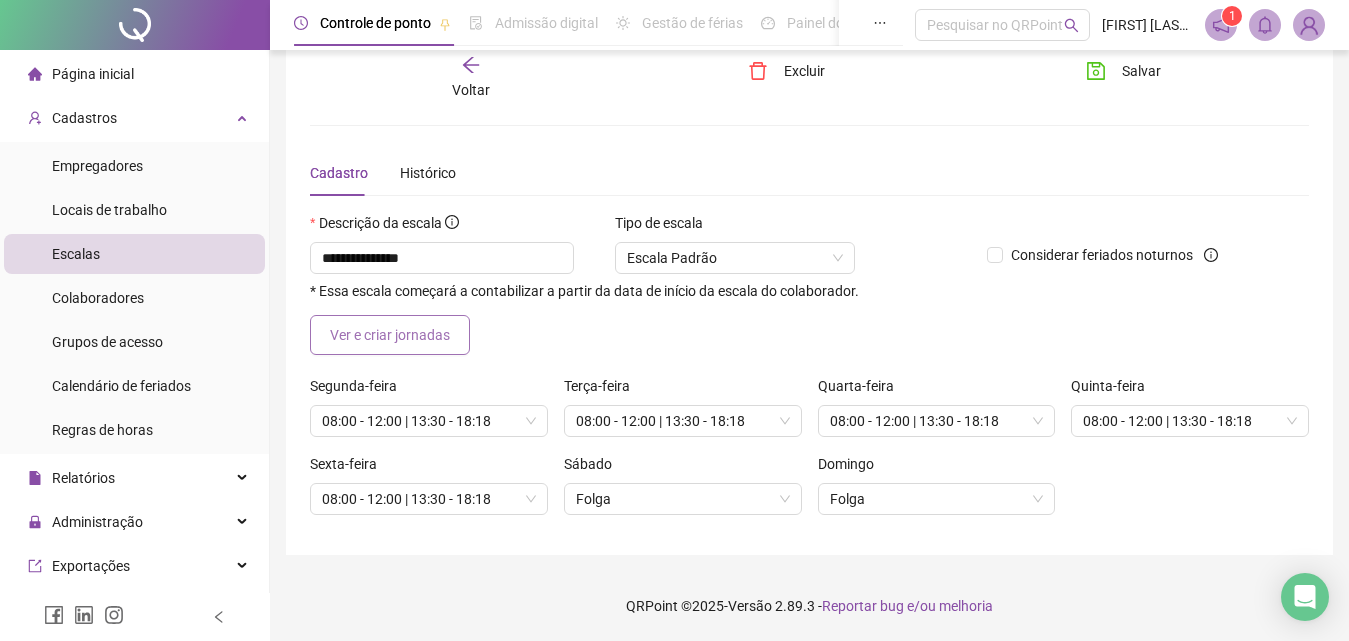 click on "Ver e criar jornadas" at bounding box center (390, 335) 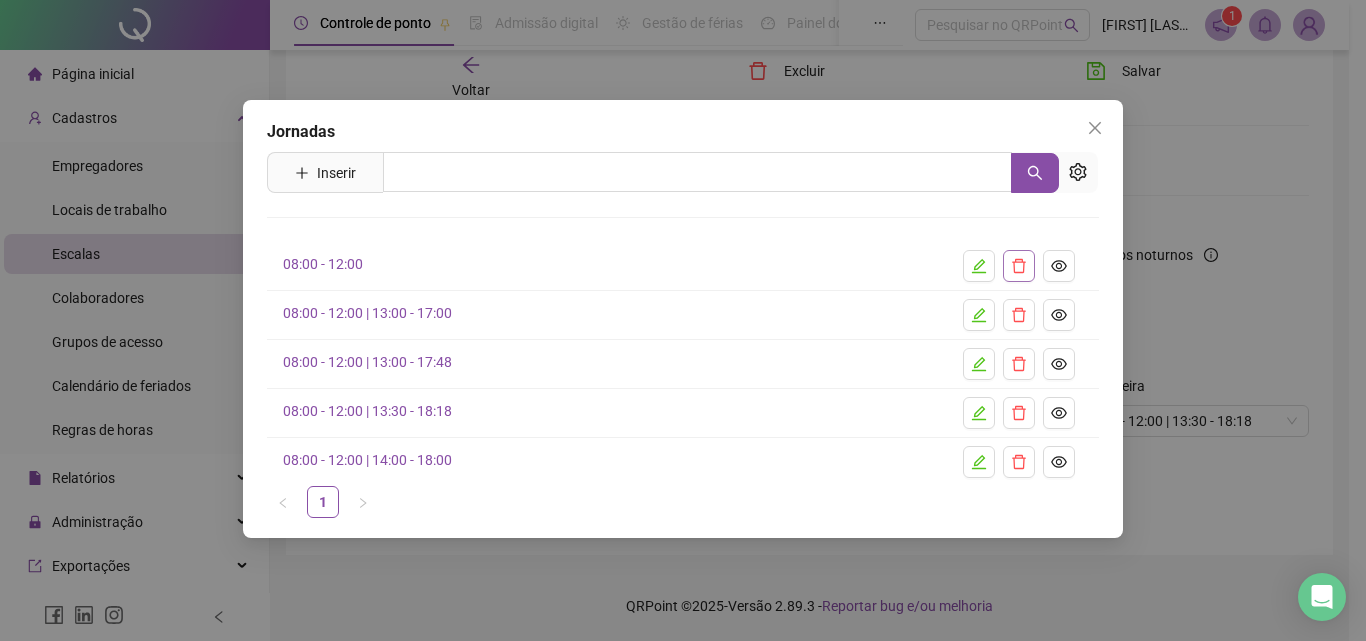 click at bounding box center [1019, 266] 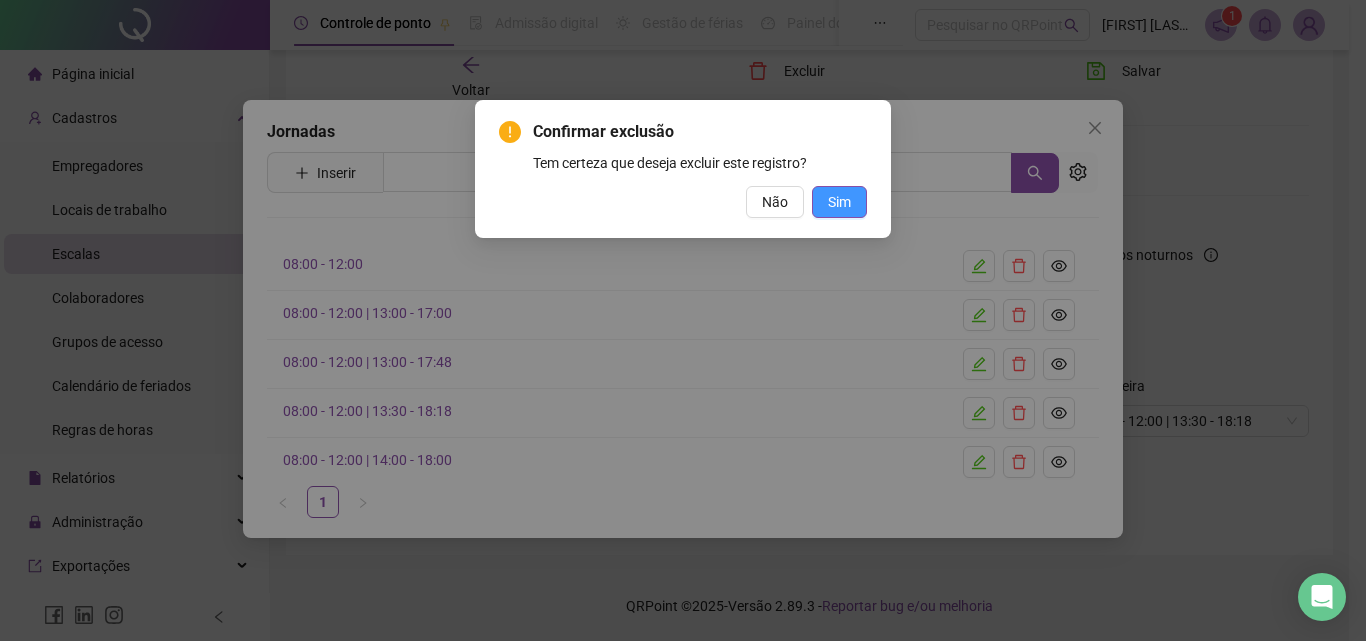 click on "Sim" at bounding box center [839, 202] 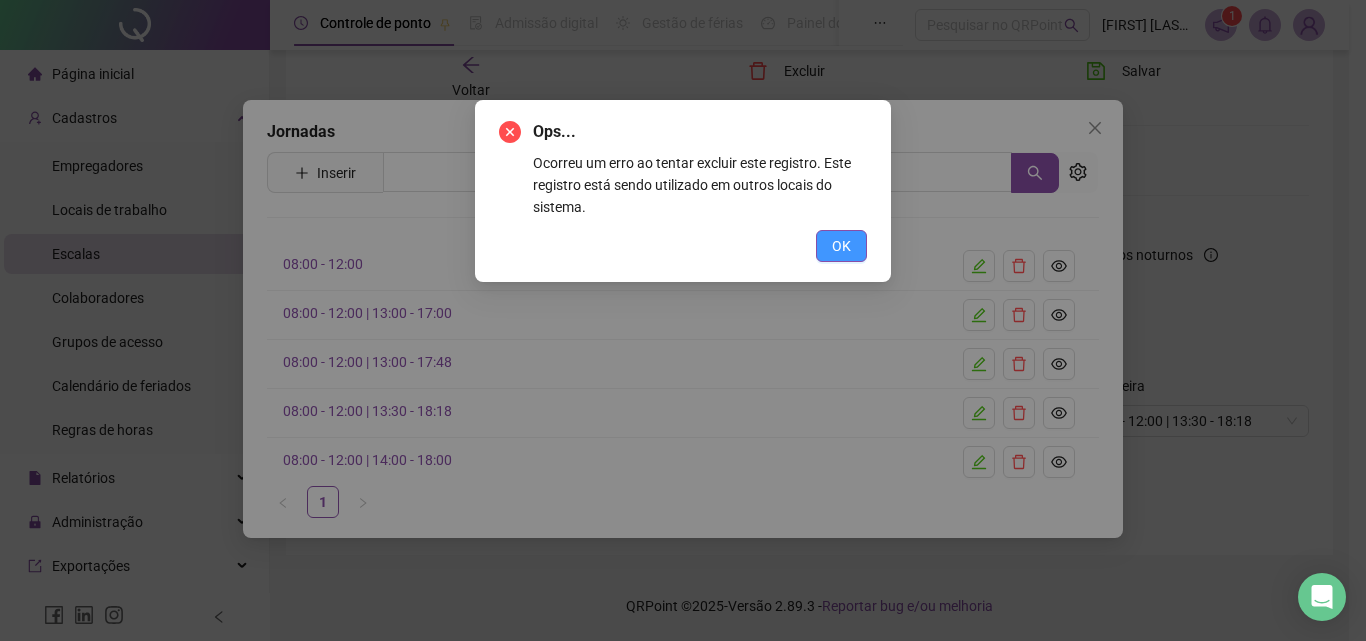 click on "OK" at bounding box center (841, 246) 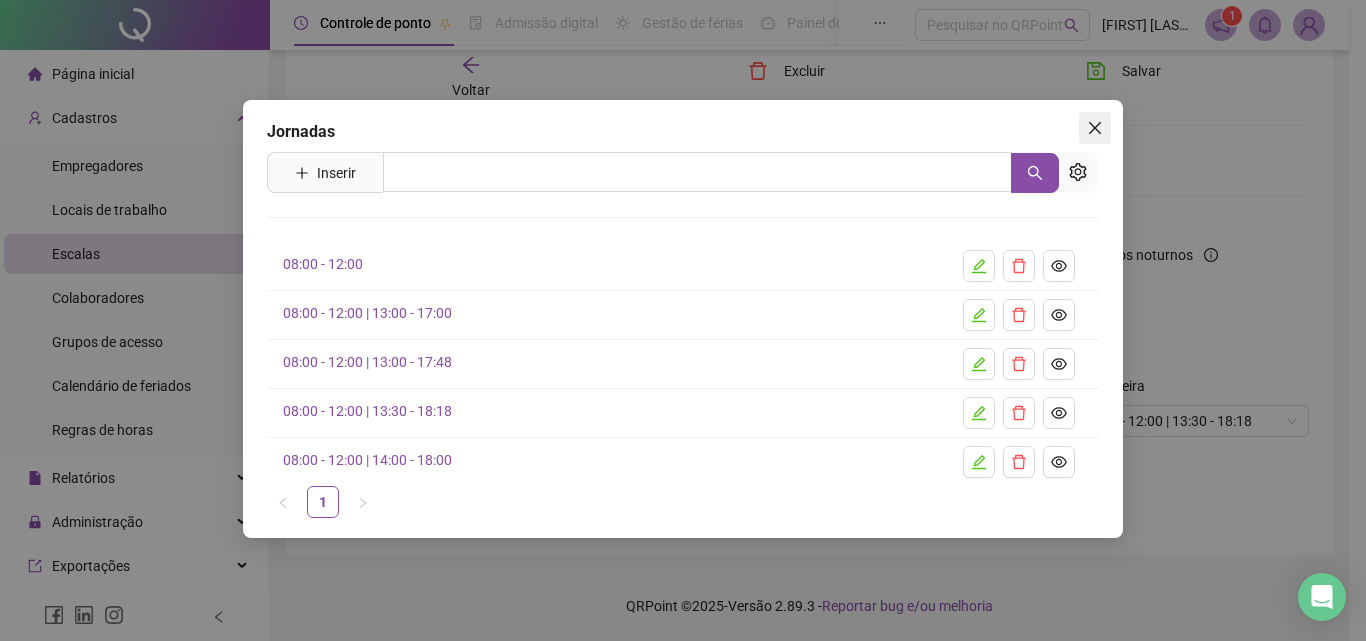 click at bounding box center [1095, 128] 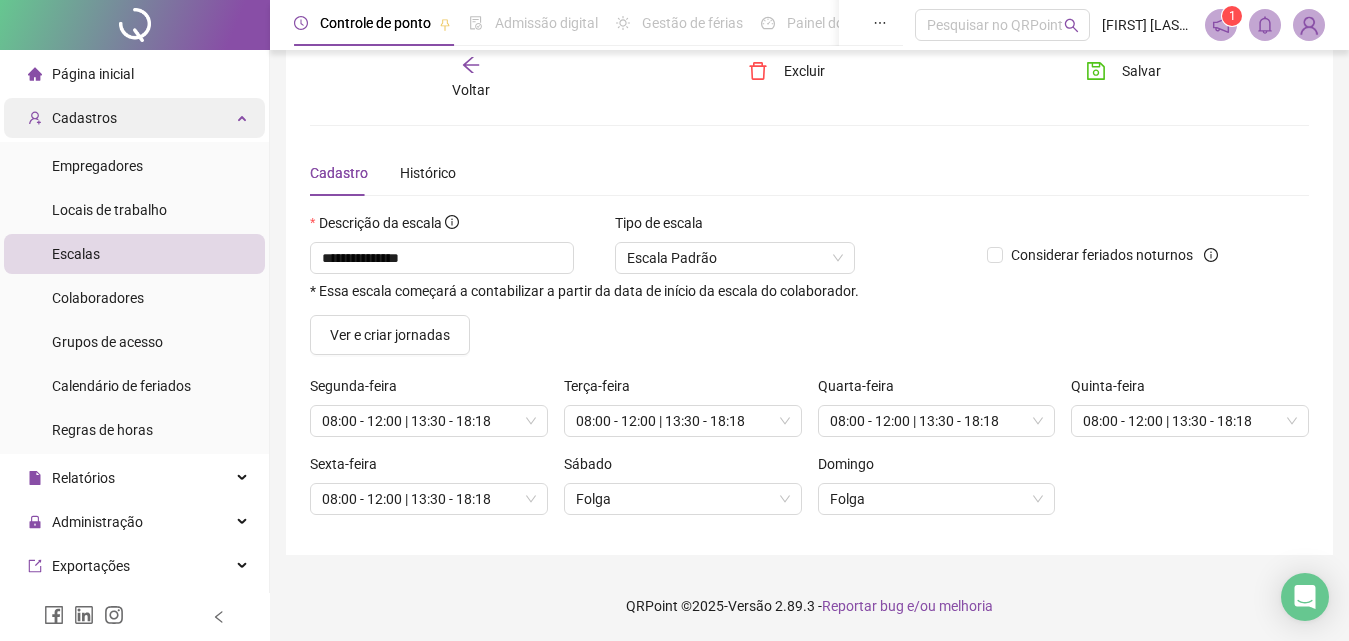 click on "Cadastros" at bounding box center [134, 118] 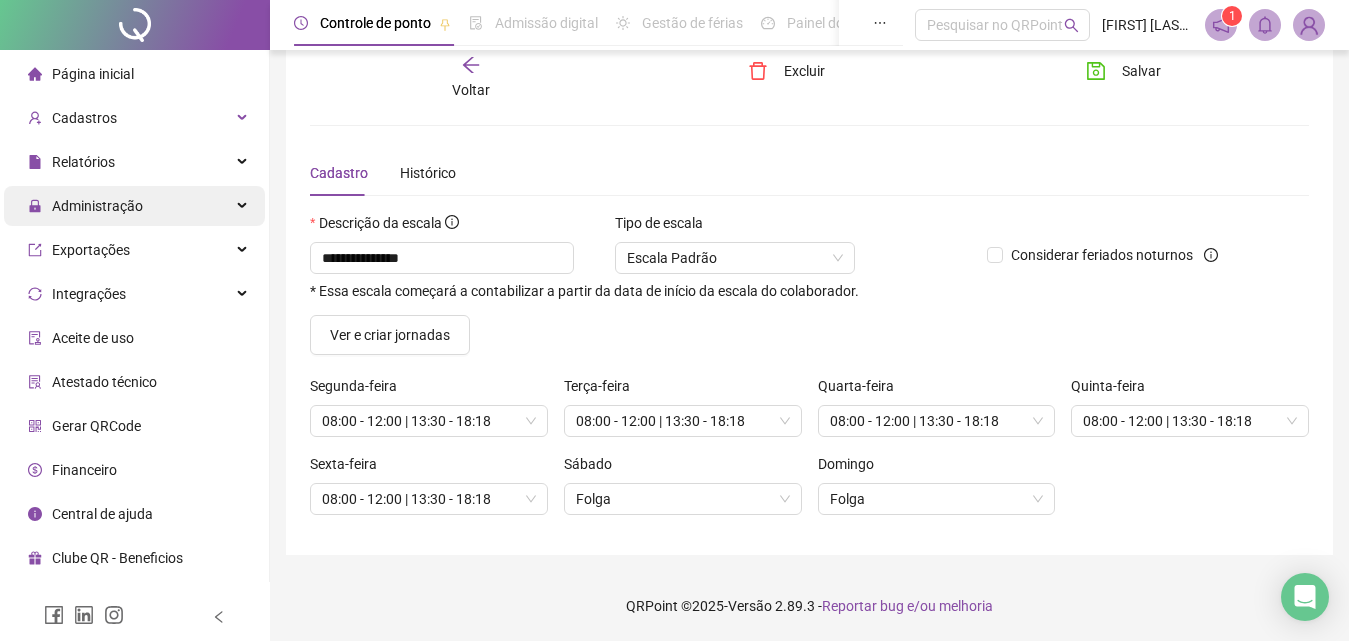 click on "Administração" at bounding box center (134, 206) 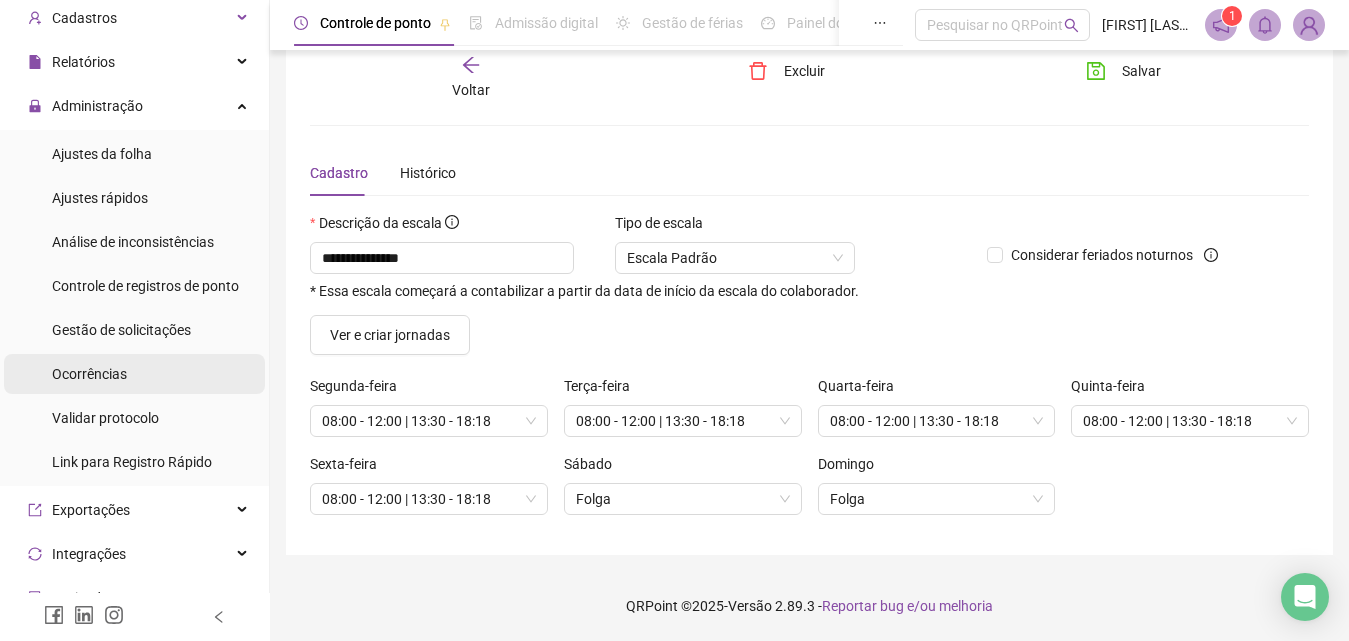 scroll, scrollTop: 0, scrollLeft: 0, axis: both 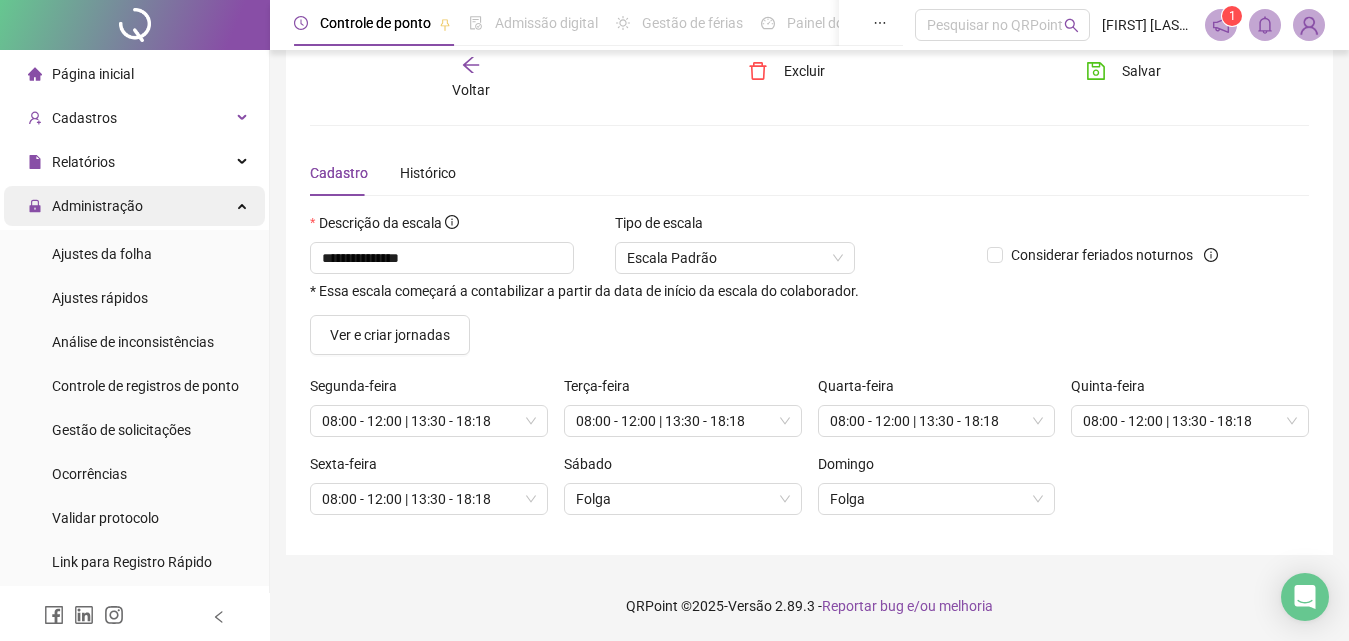 click on "Administração" at bounding box center (85, 206) 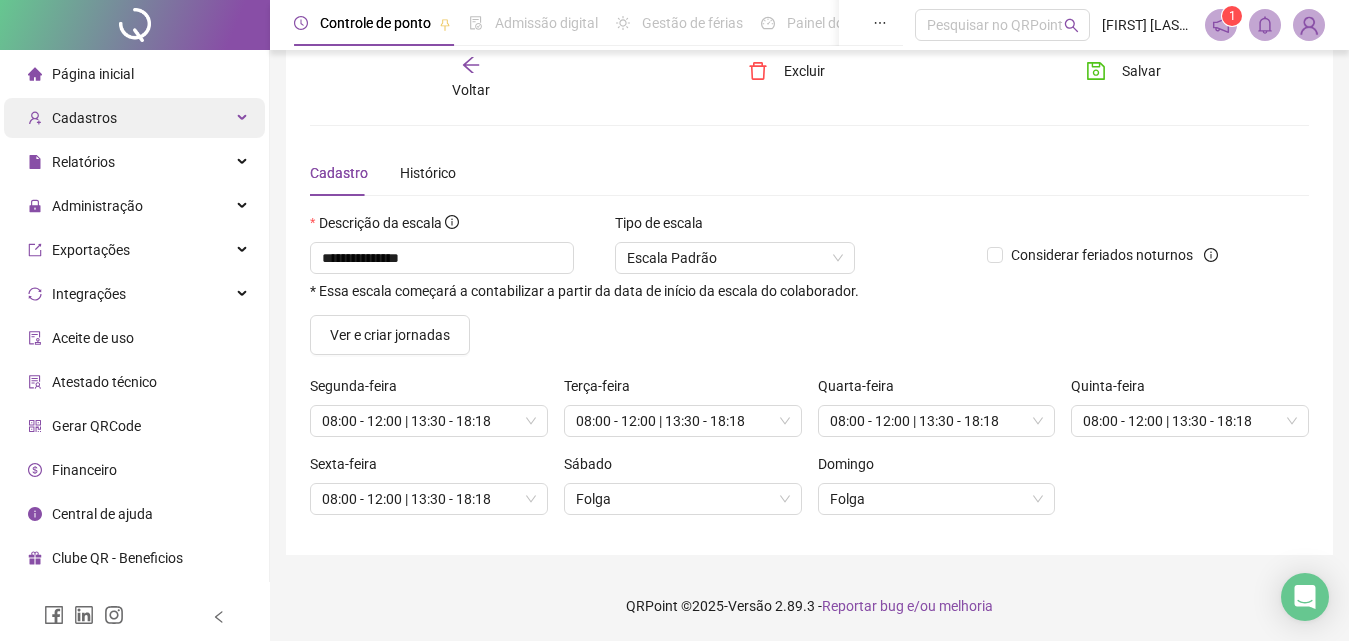 click on "Cadastros" at bounding box center [134, 118] 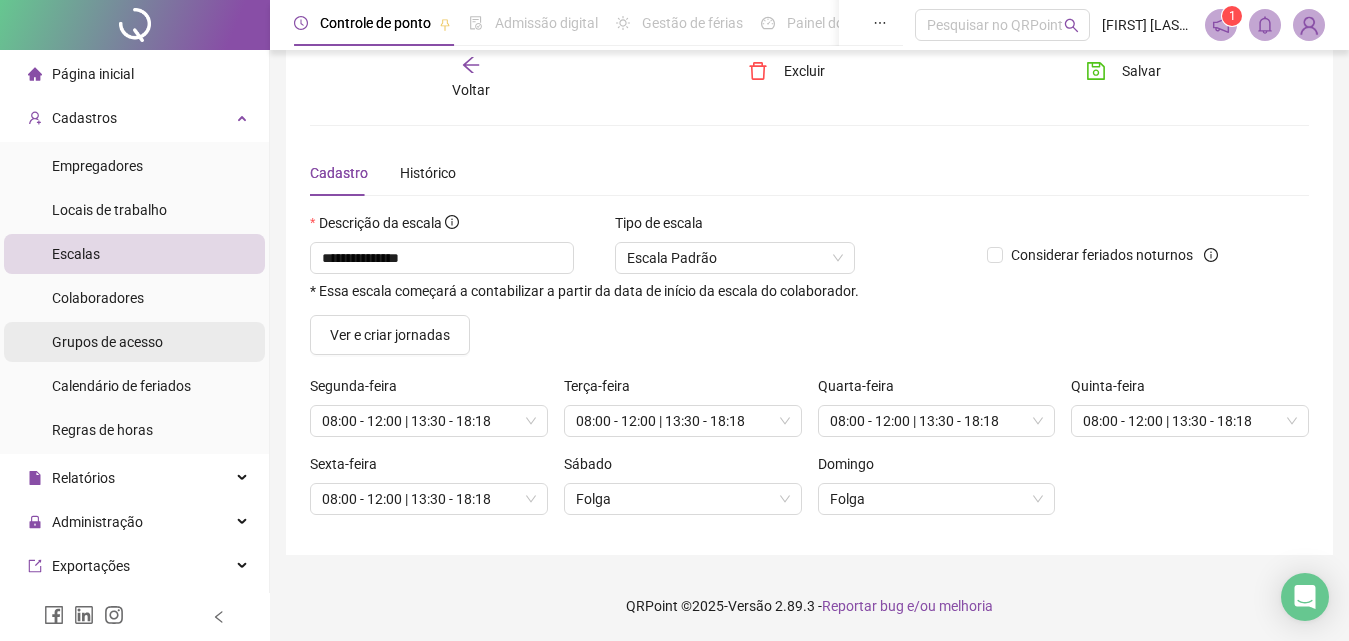 click on "Grupos de acesso" at bounding box center [134, 342] 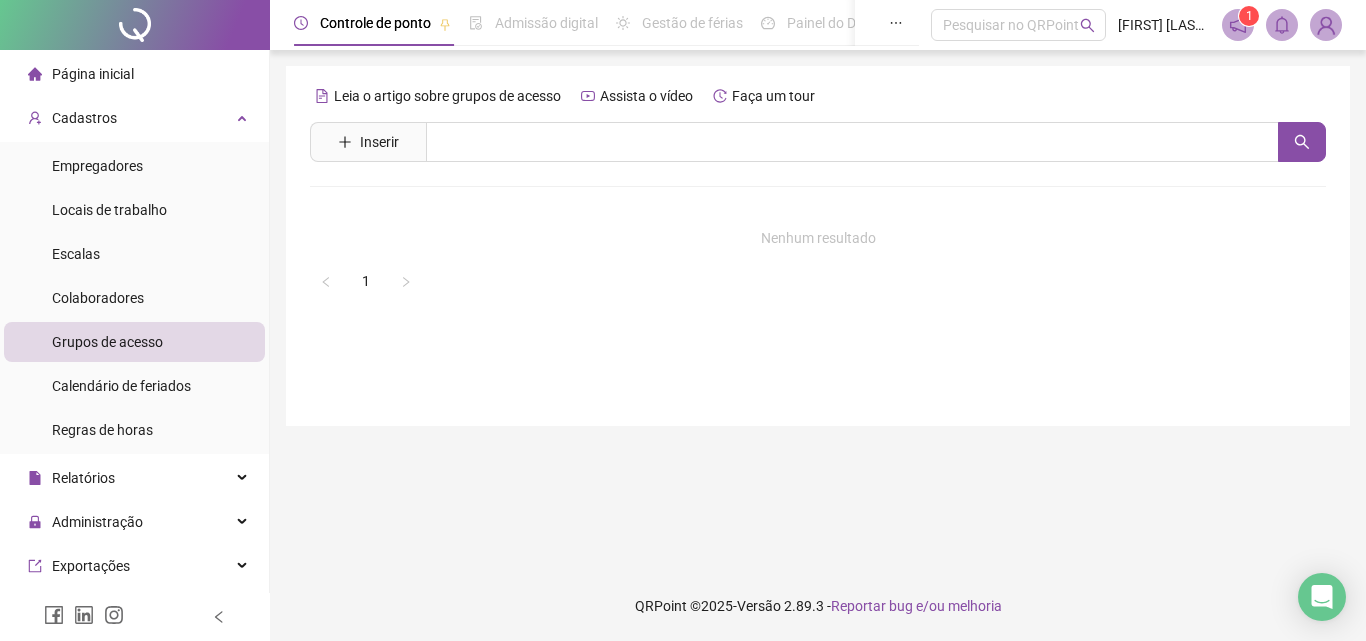 click on "Empregadores Locais de trabalho Escalas Colaboradores Grupos de acesso Calendário de feriados Regras de horas" at bounding box center [134, 298] 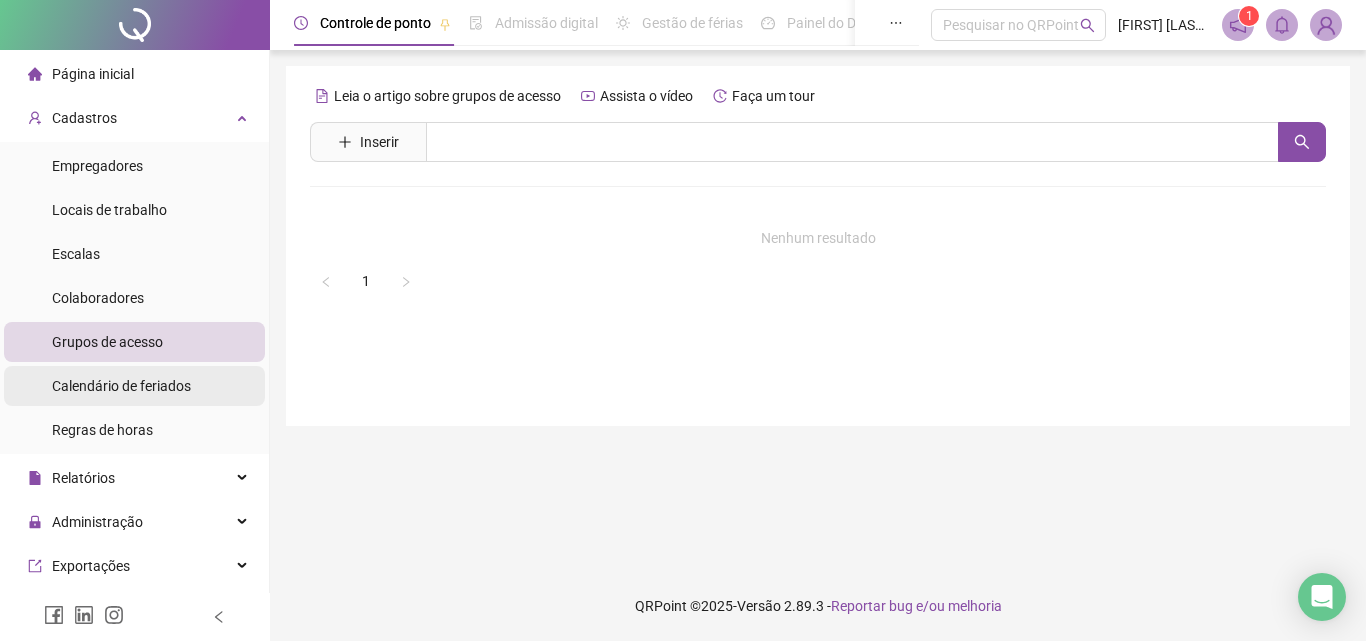 click on "Calendário de feriados" at bounding box center (121, 386) 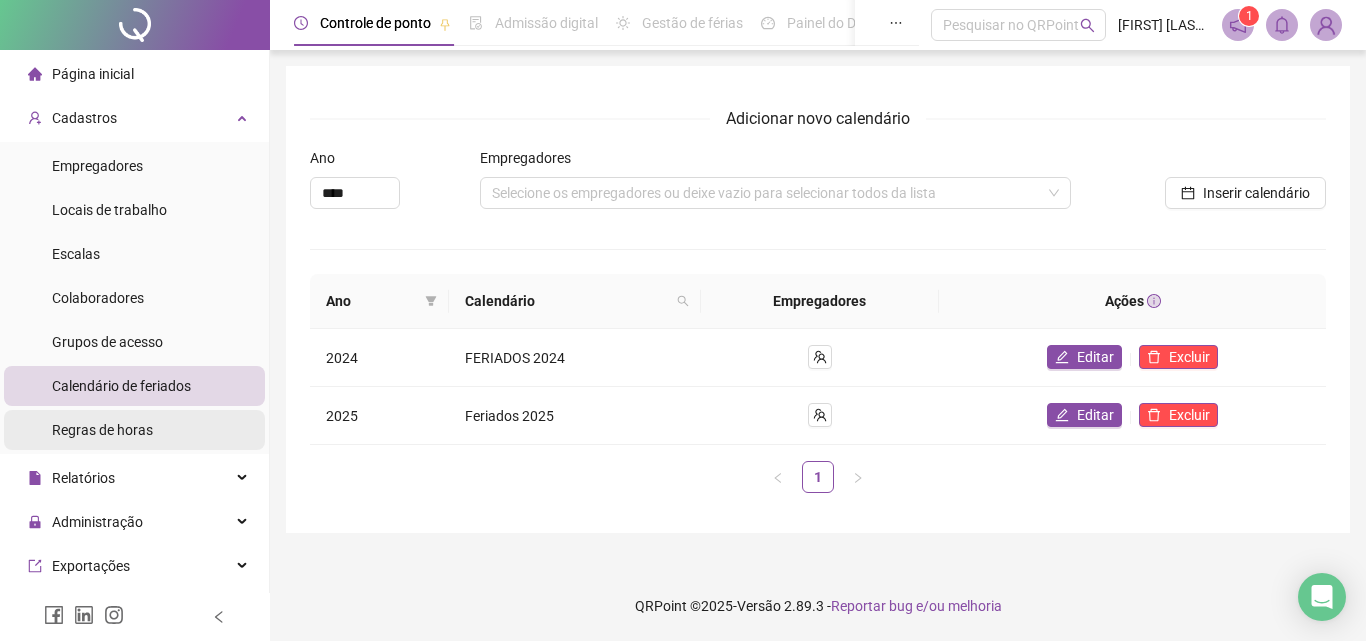 click on "Regras de horas" at bounding box center [102, 430] 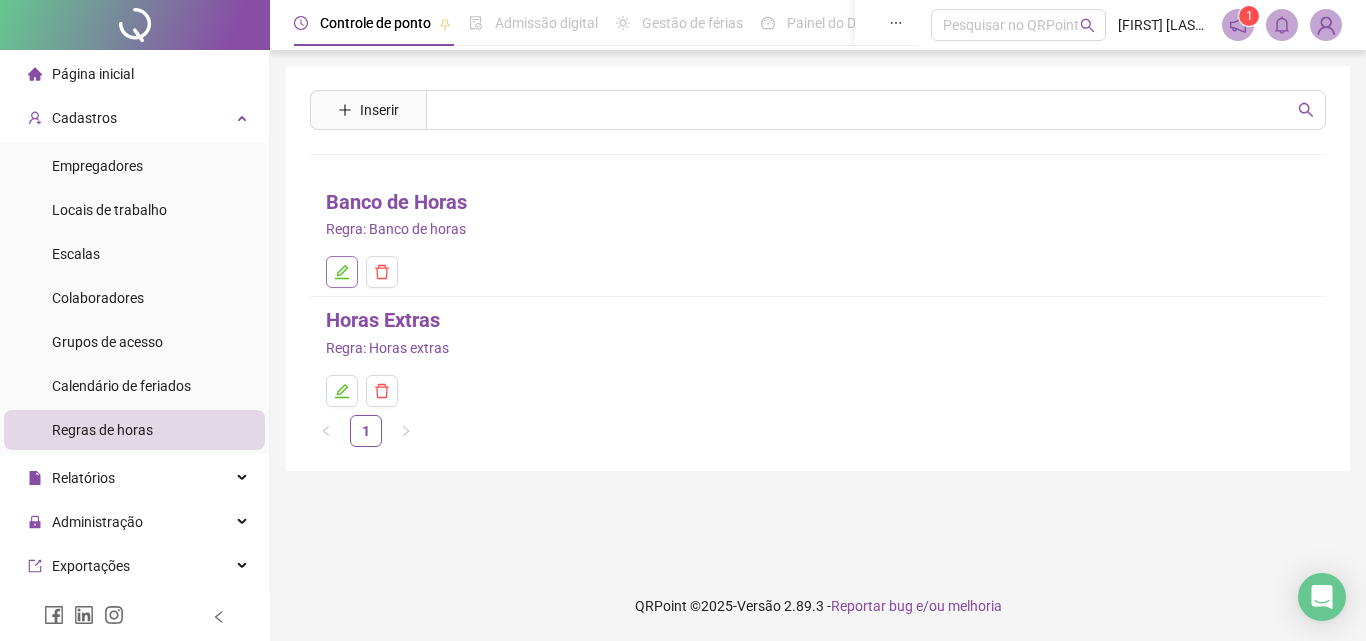 click 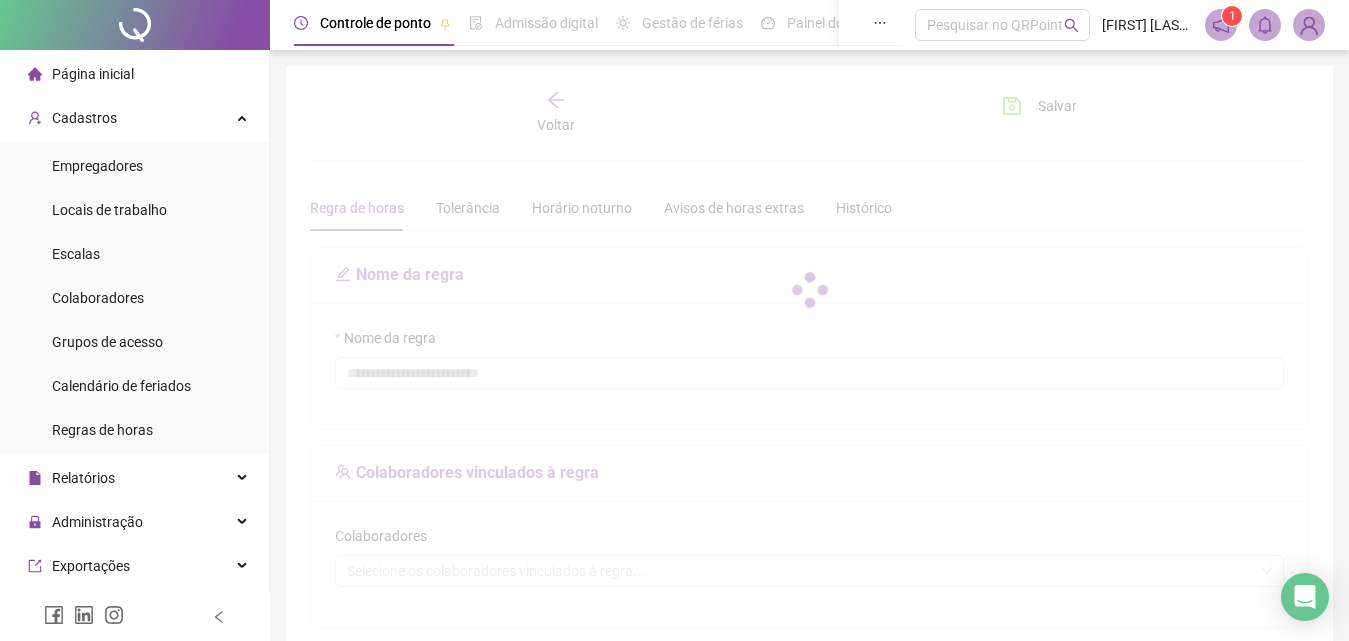 type on "**********" 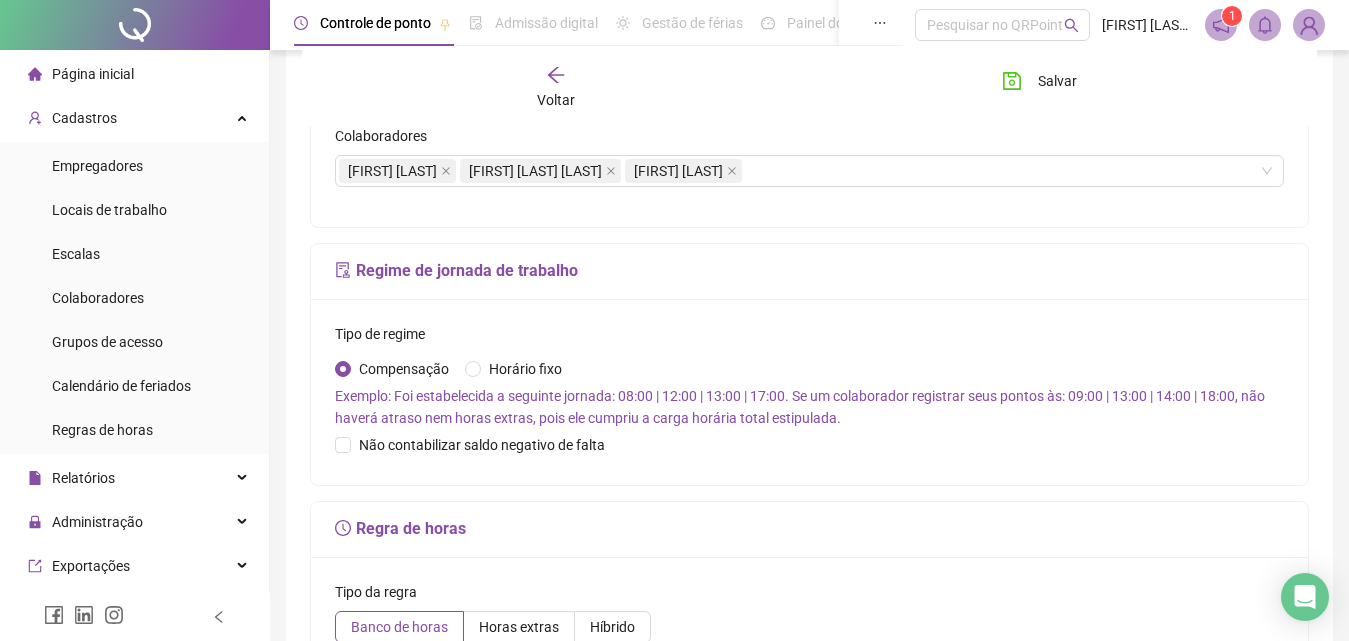 scroll, scrollTop: 435, scrollLeft: 0, axis: vertical 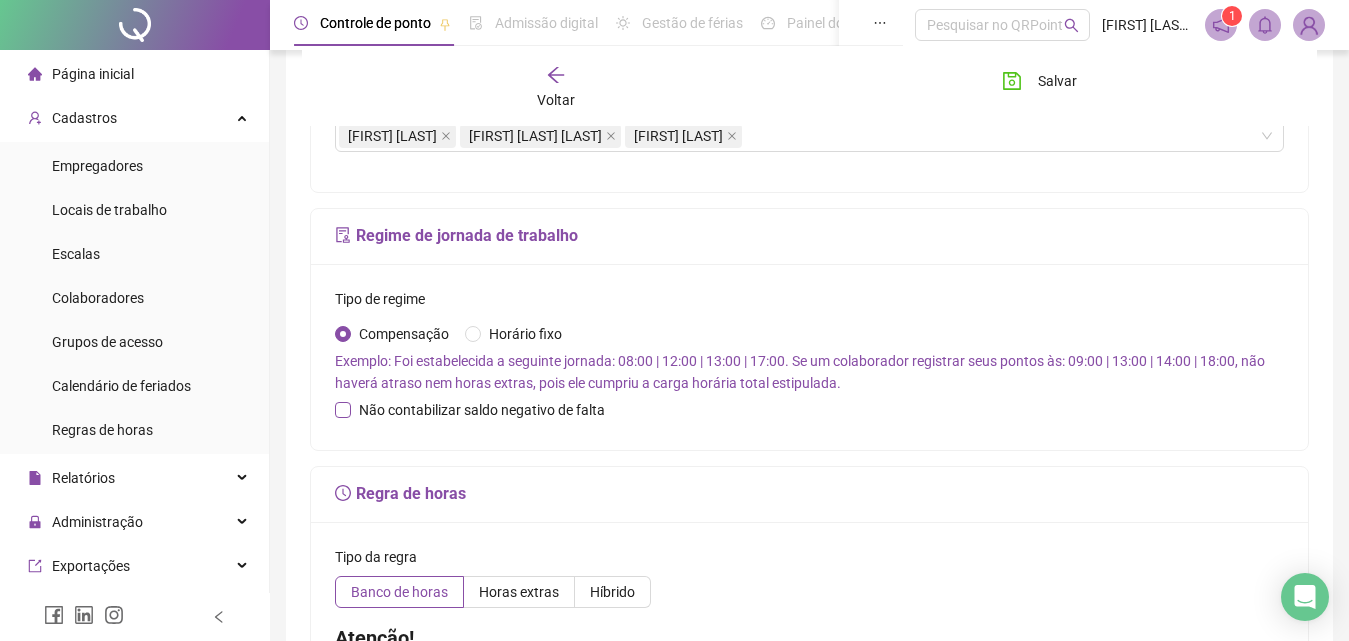 click at bounding box center (343, 410) 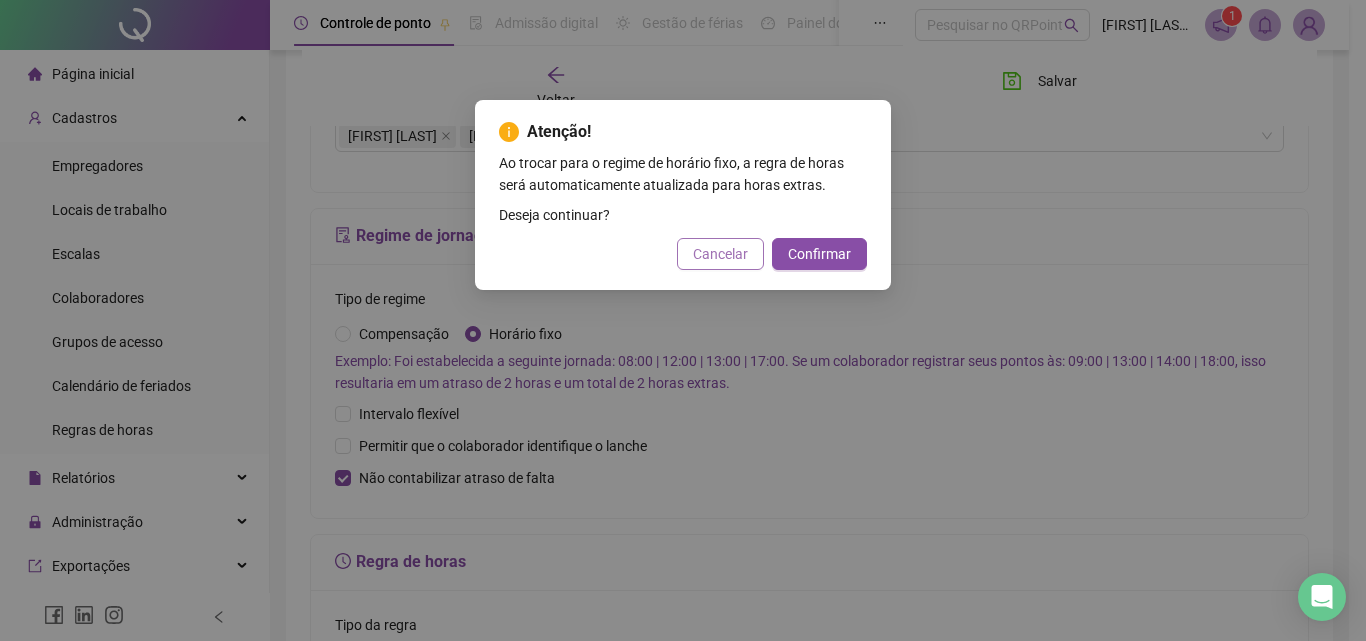 click on "Cancelar" at bounding box center (720, 254) 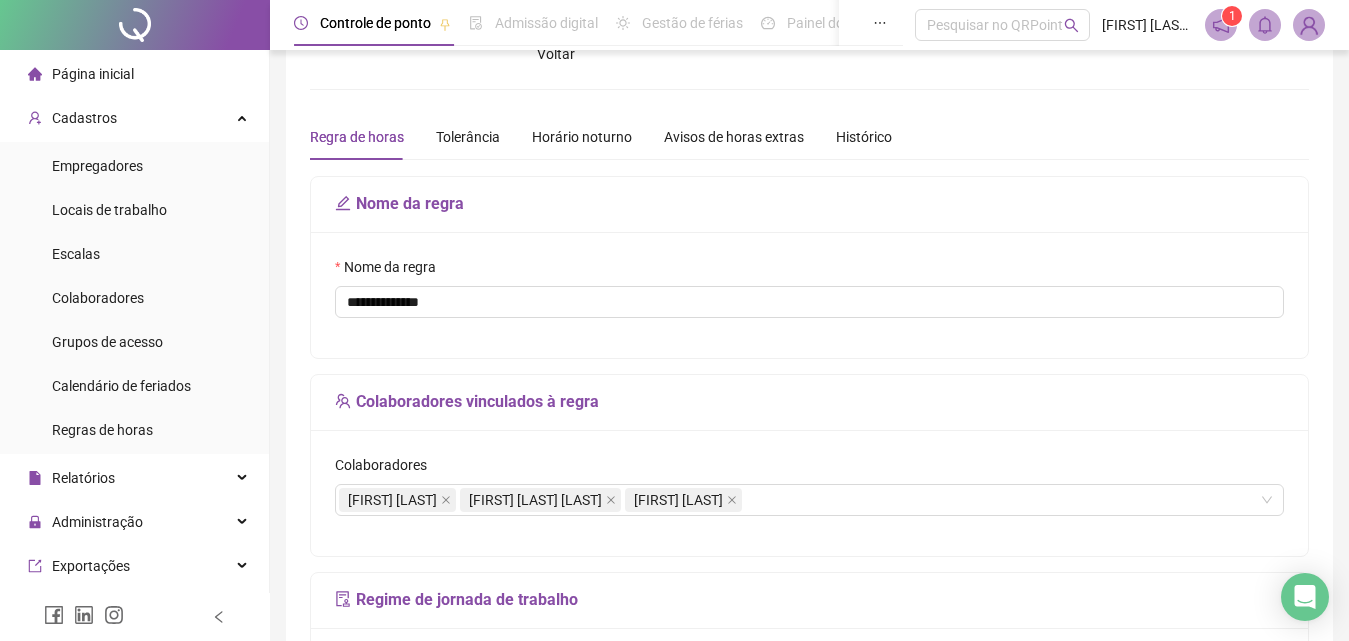 scroll, scrollTop: 35, scrollLeft: 0, axis: vertical 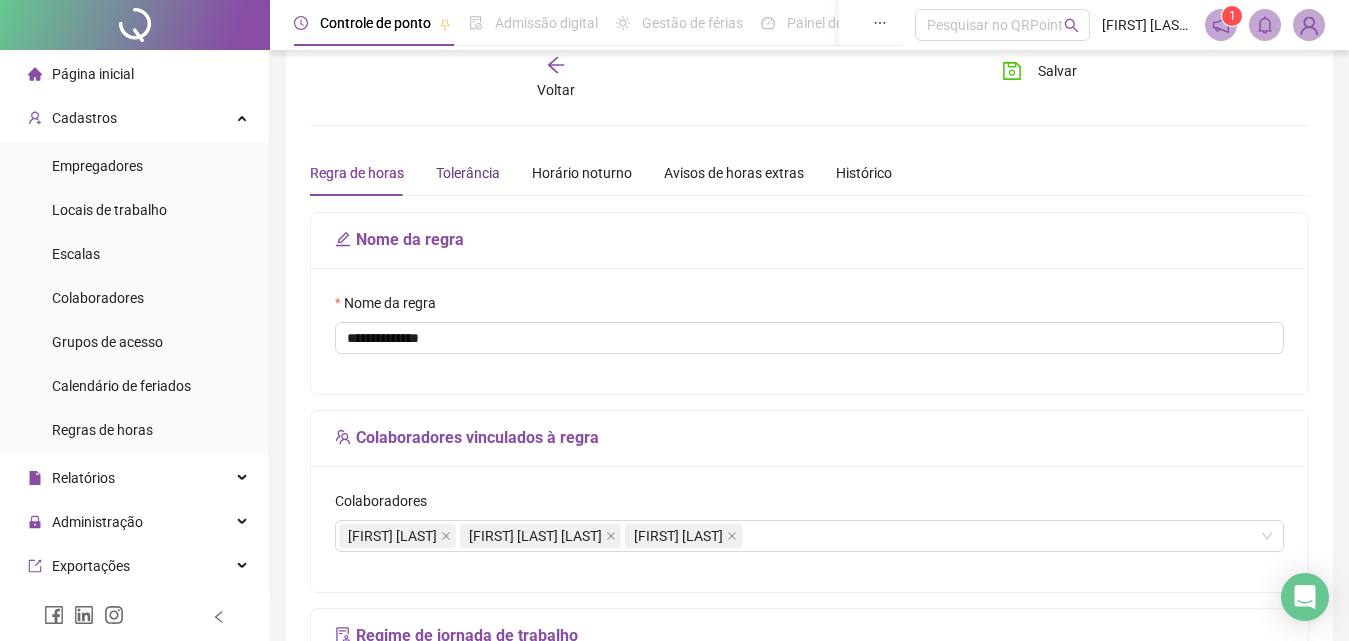 click on "Tolerância" at bounding box center (468, 173) 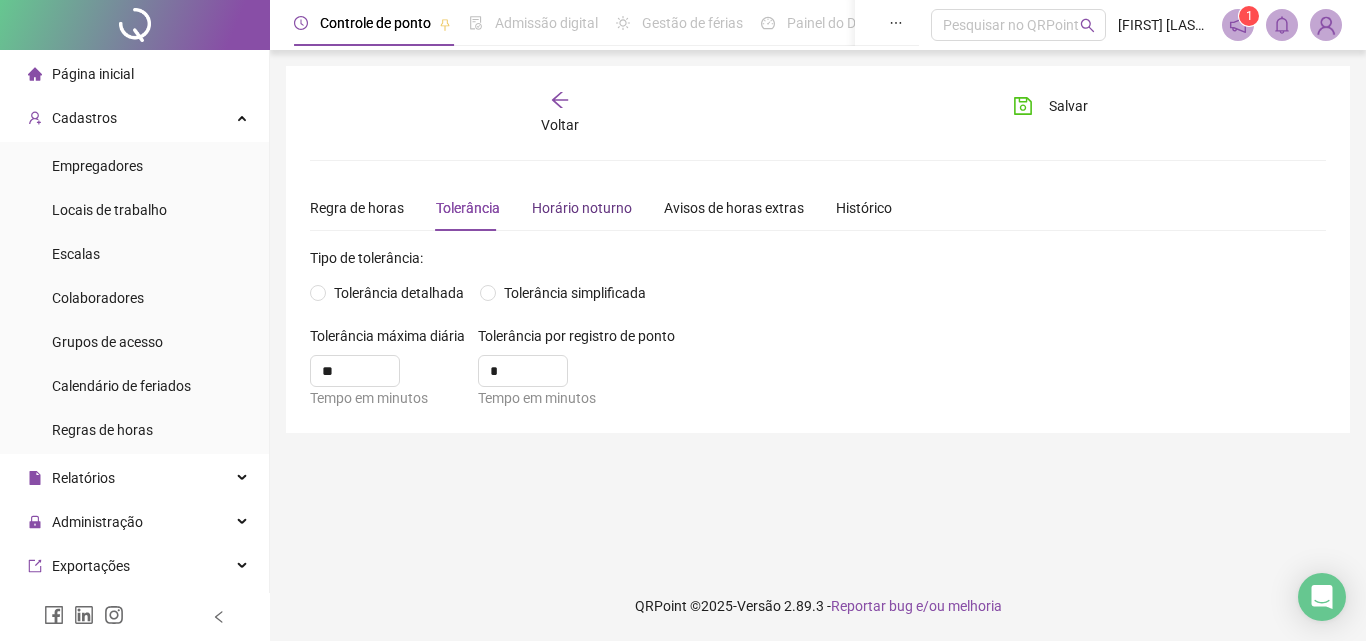click on "Horário noturno" at bounding box center [582, 208] 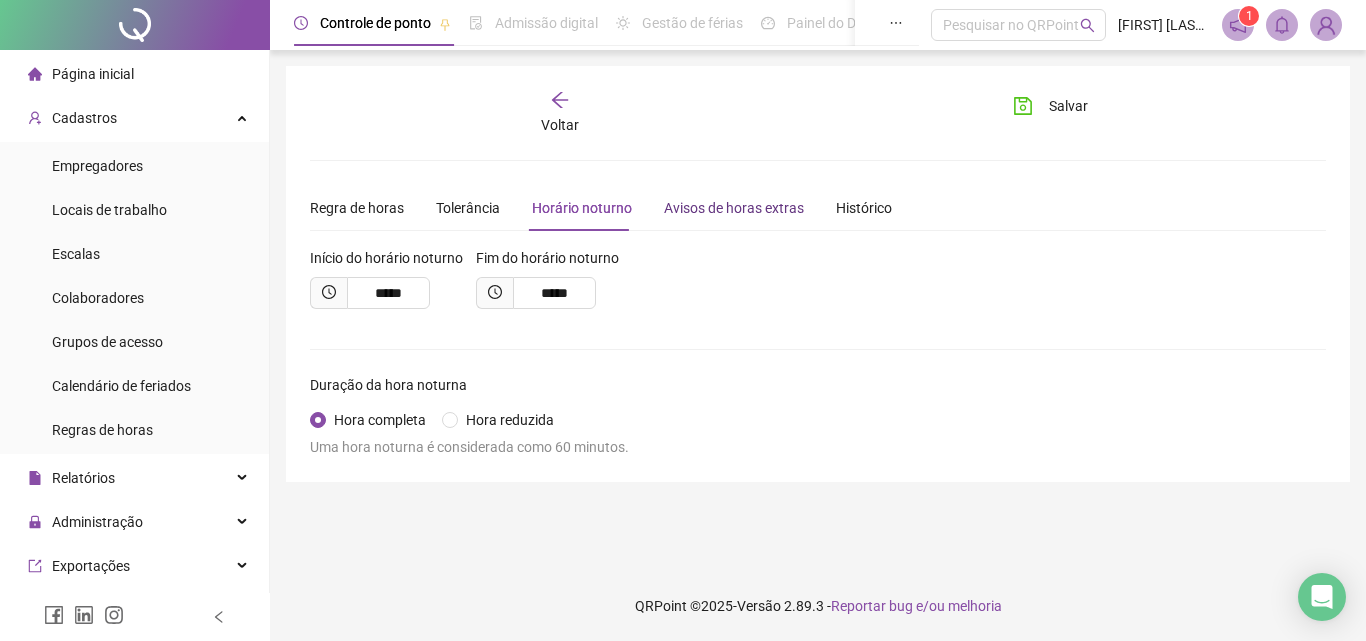 click on "Avisos de horas extras" at bounding box center (734, 208) 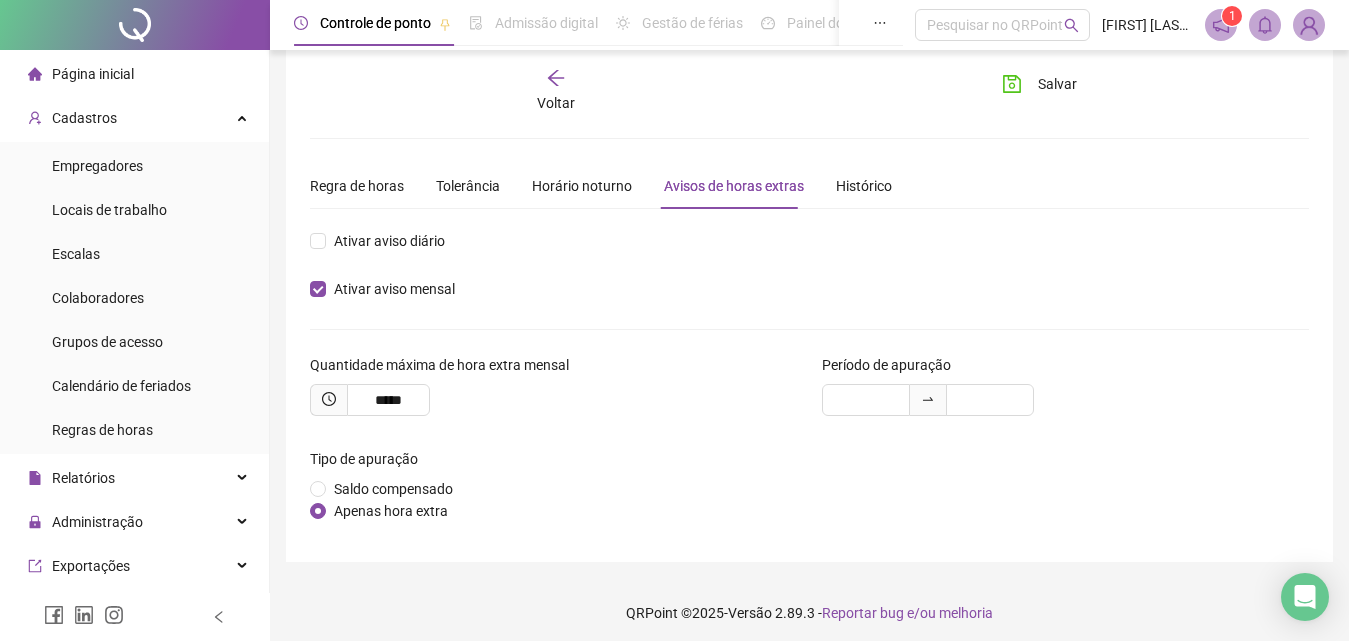 scroll, scrollTop: 29, scrollLeft: 0, axis: vertical 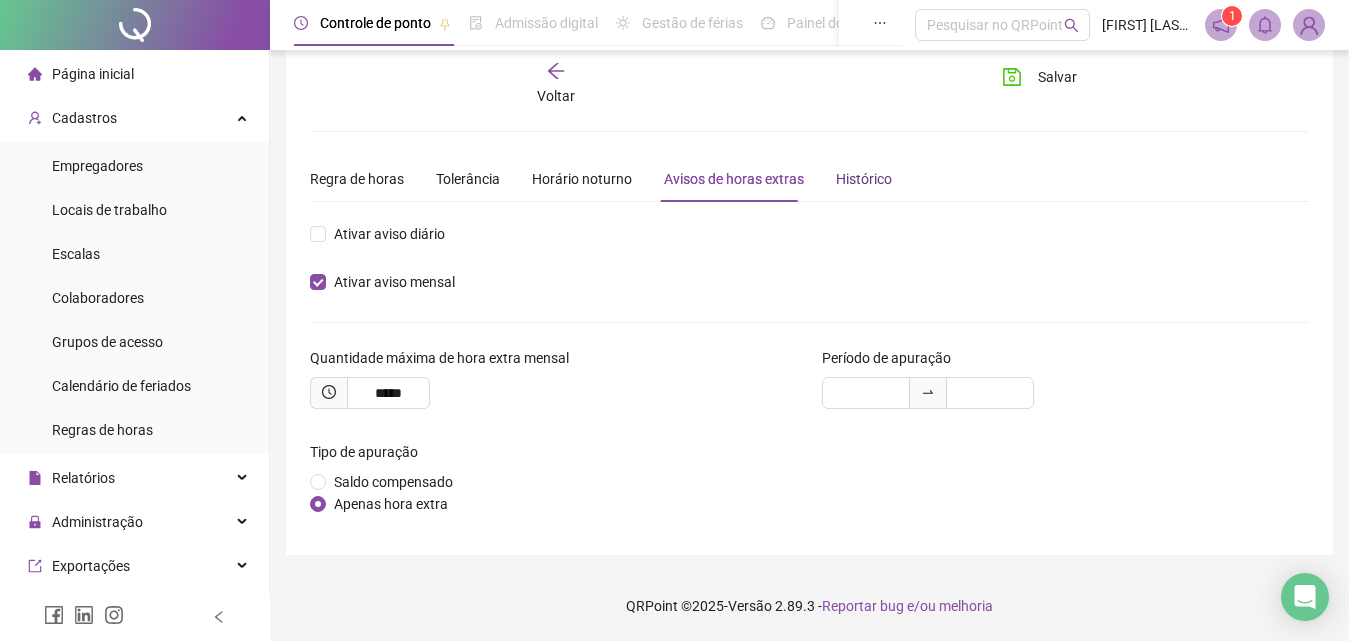 click on "Histórico" at bounding box center [864, 179] 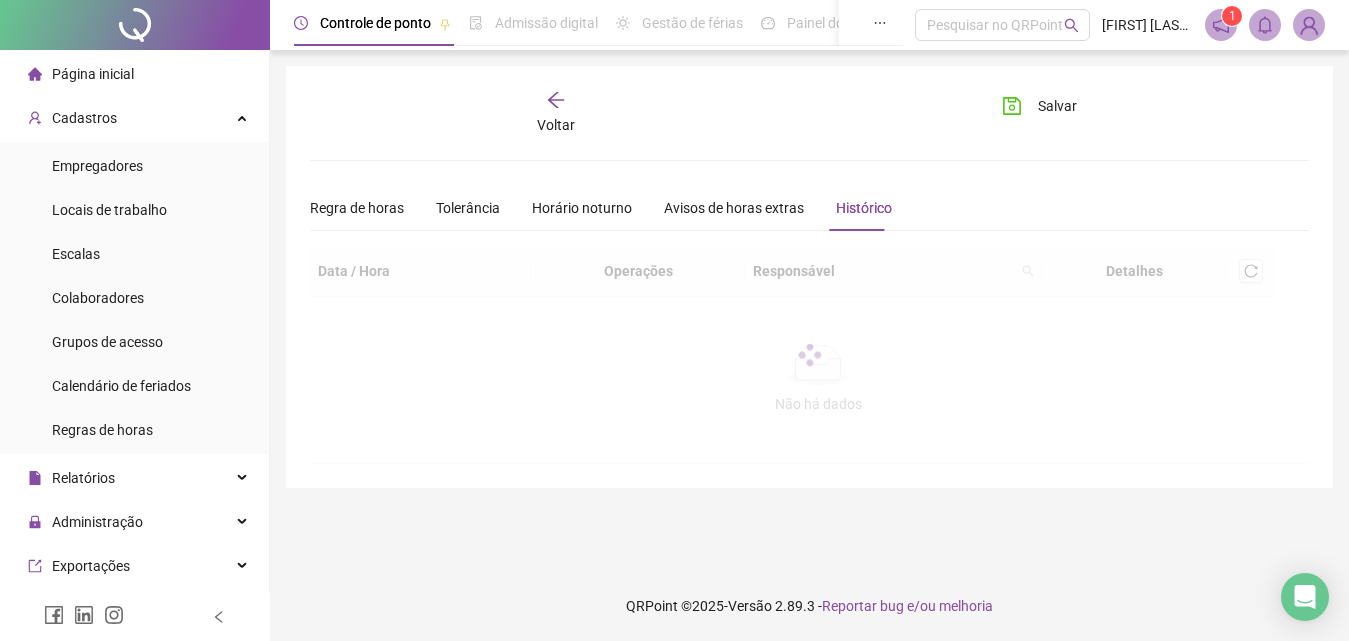 scroll, scrollTop: 0, scrollLeft: 0, axis: both 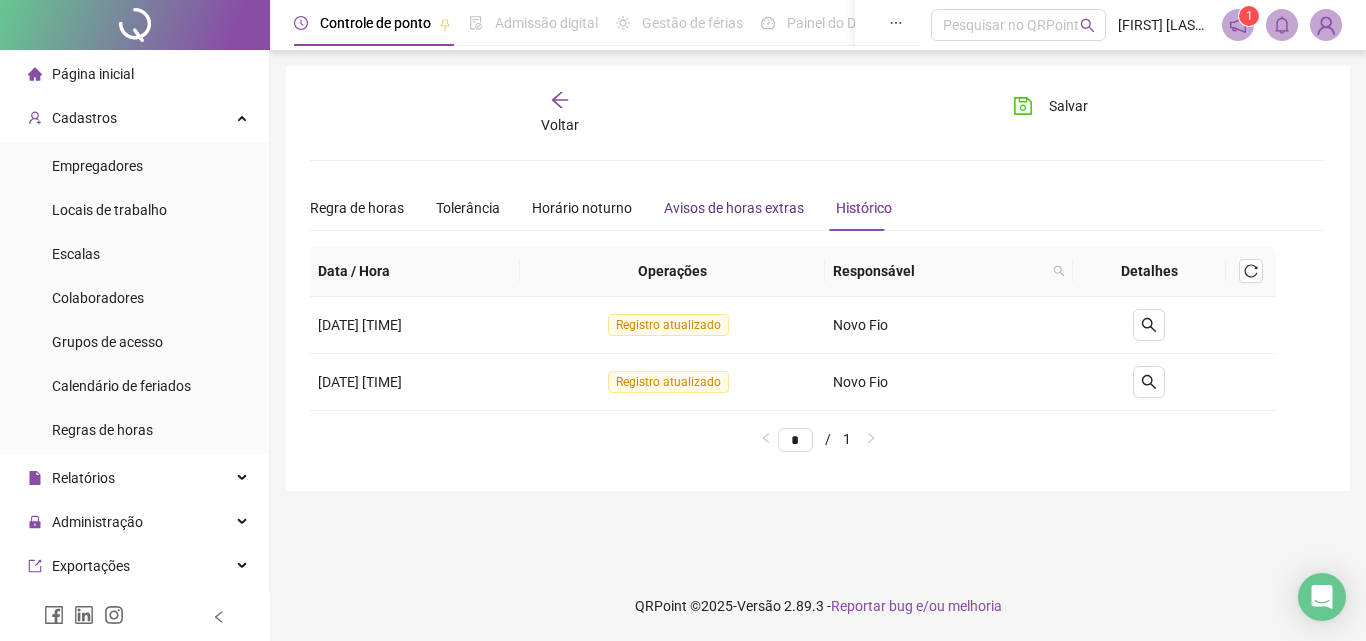 click on "Avisos de horas extras" at bounding box center (734, 208) 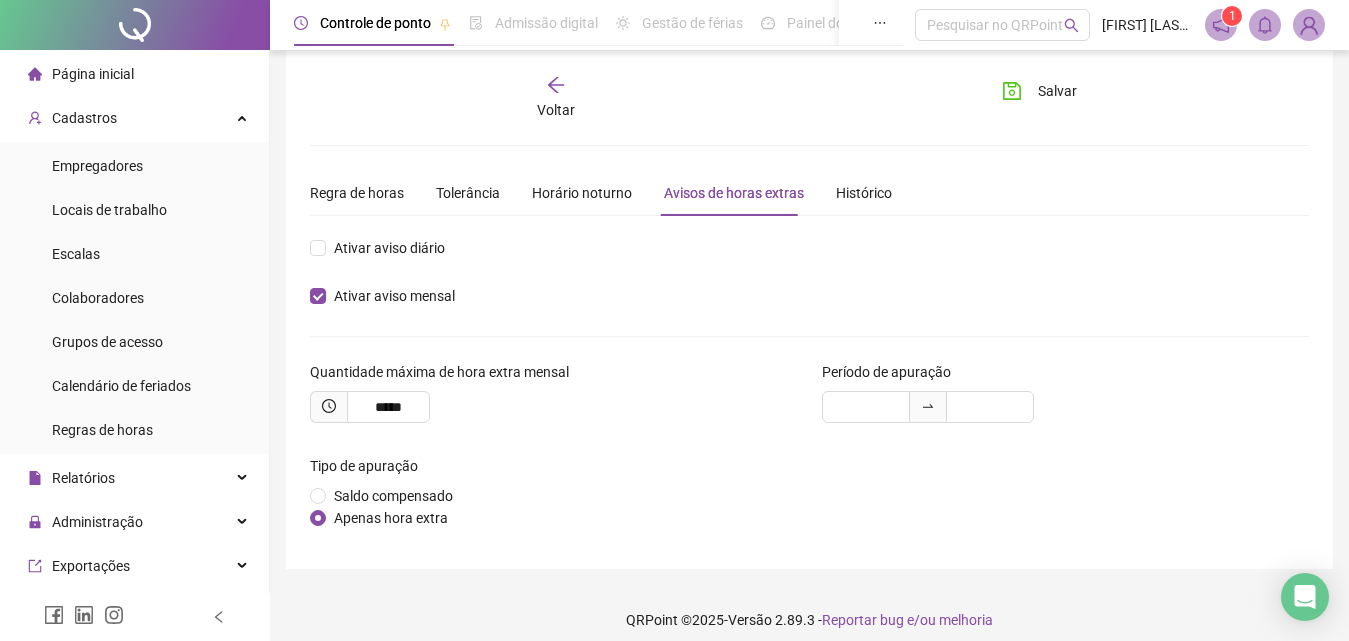 scroll, scrollTop: 29, scrollLeft: 0, axis: vertical 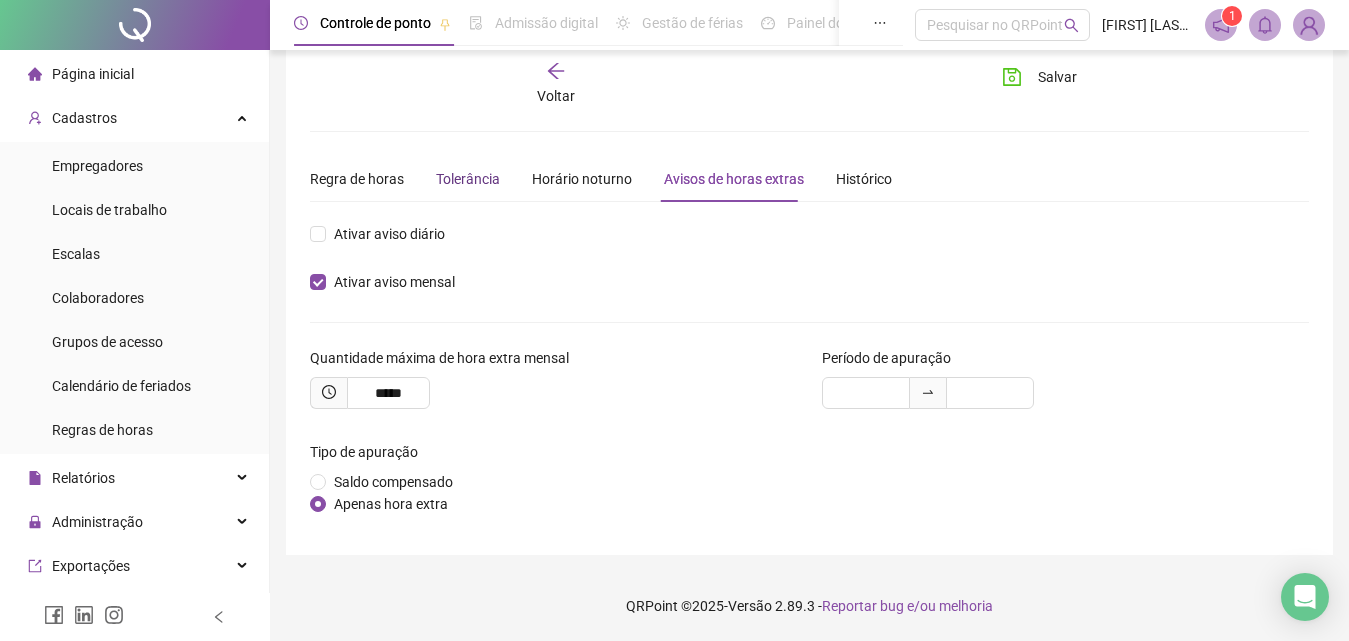 click on "Tolerância" at bounding box center (468, 179) 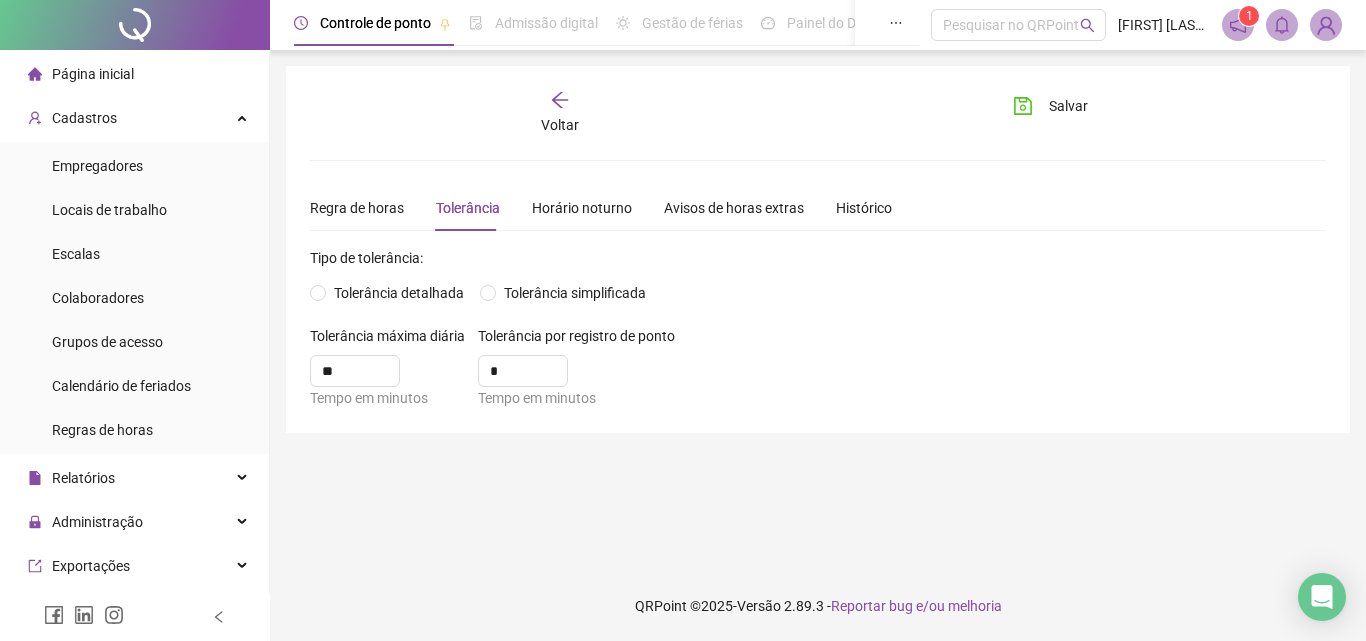 click on "**********" at bounding box center [818, 249] 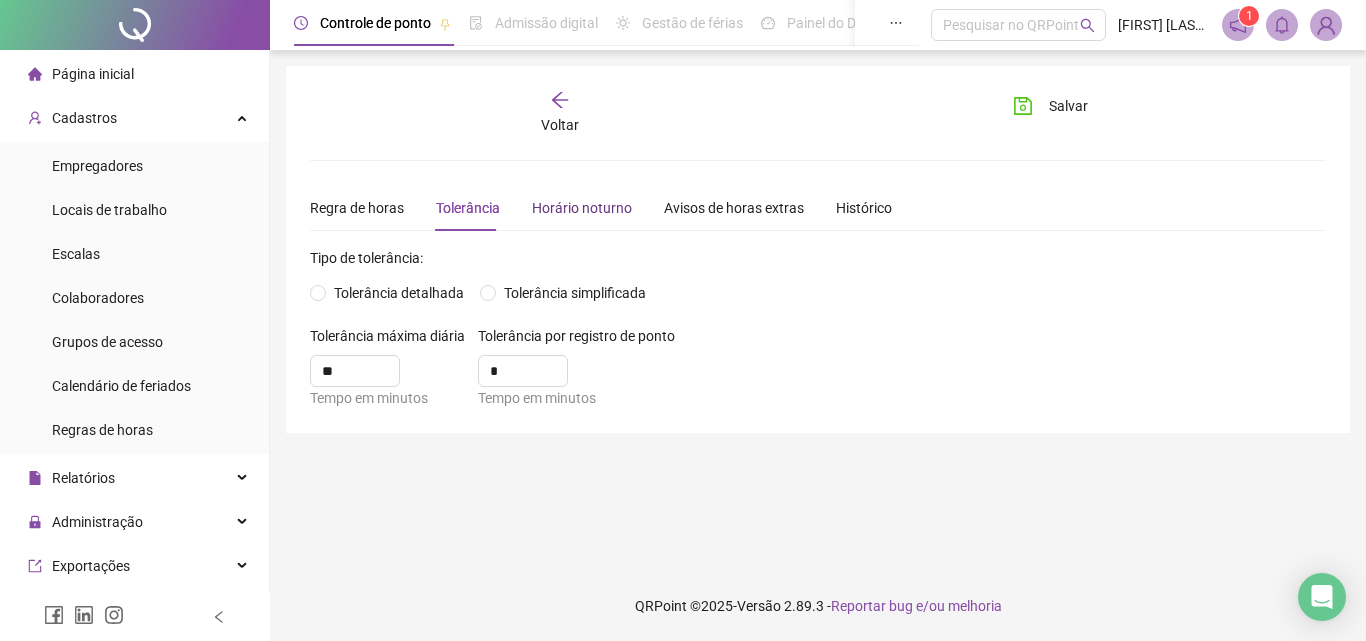 click on "Horário noturno" at bounding box center [582, 208] 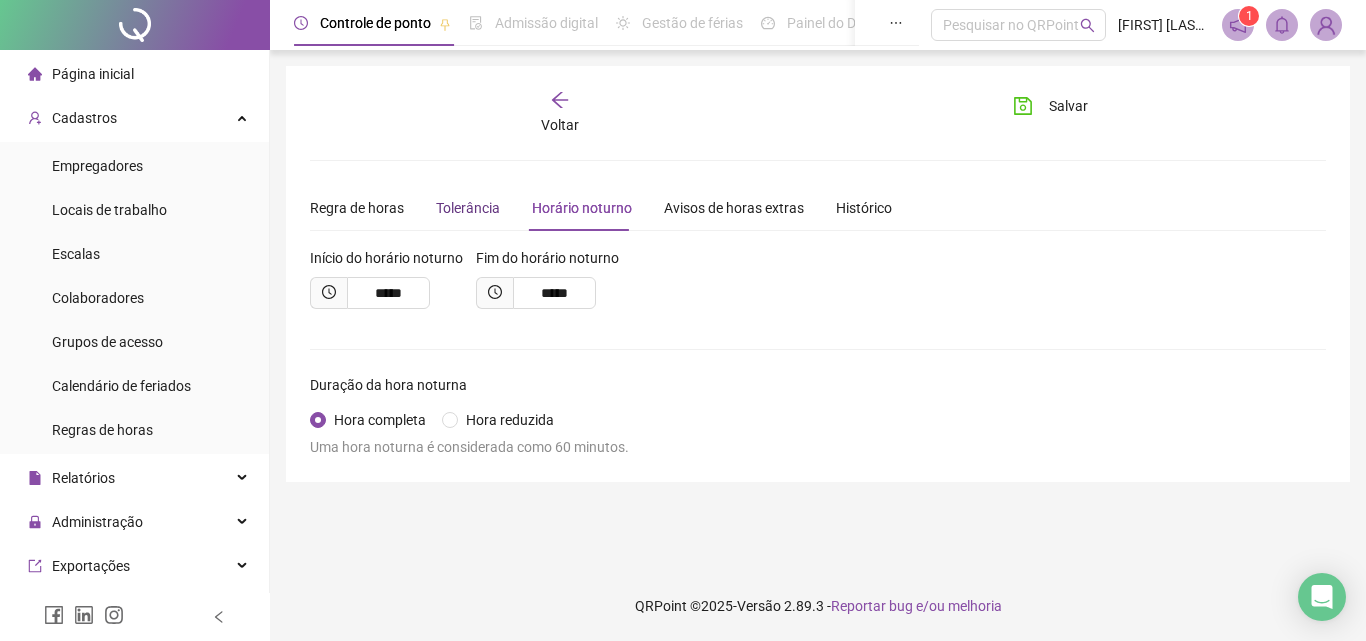 click on "Tolerância" at bounding box center (468, 208) 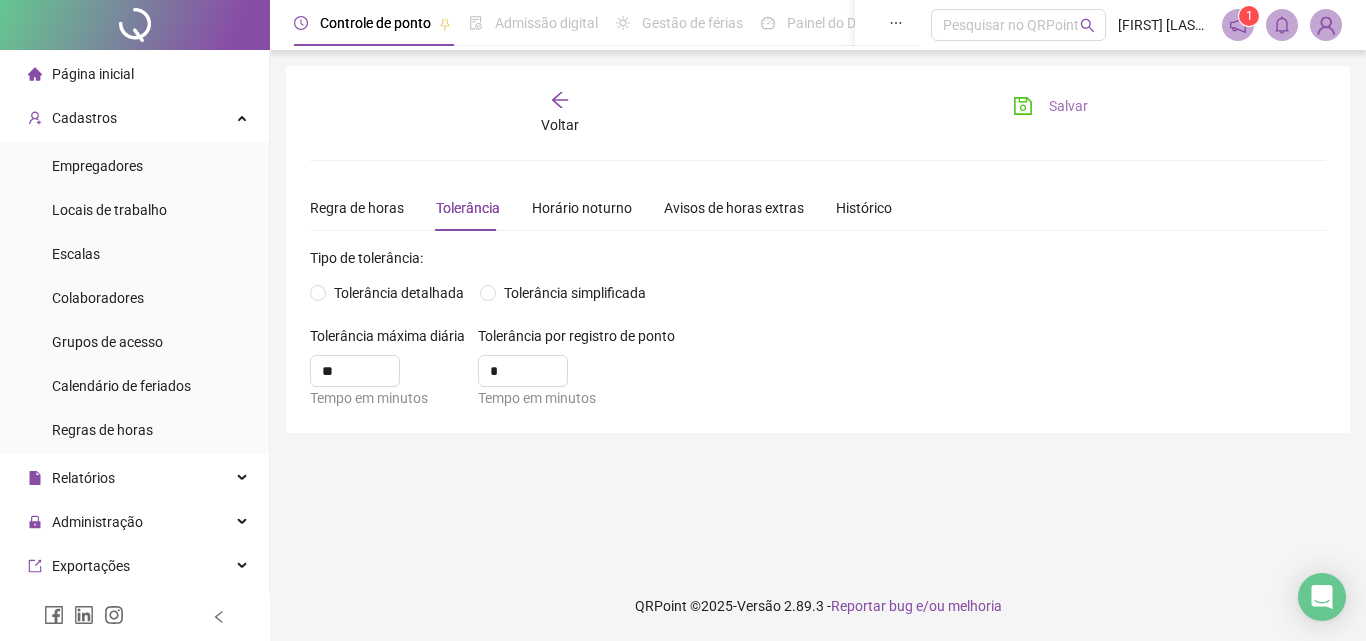 click on "Salvar" at bounding box center (1050, 106) 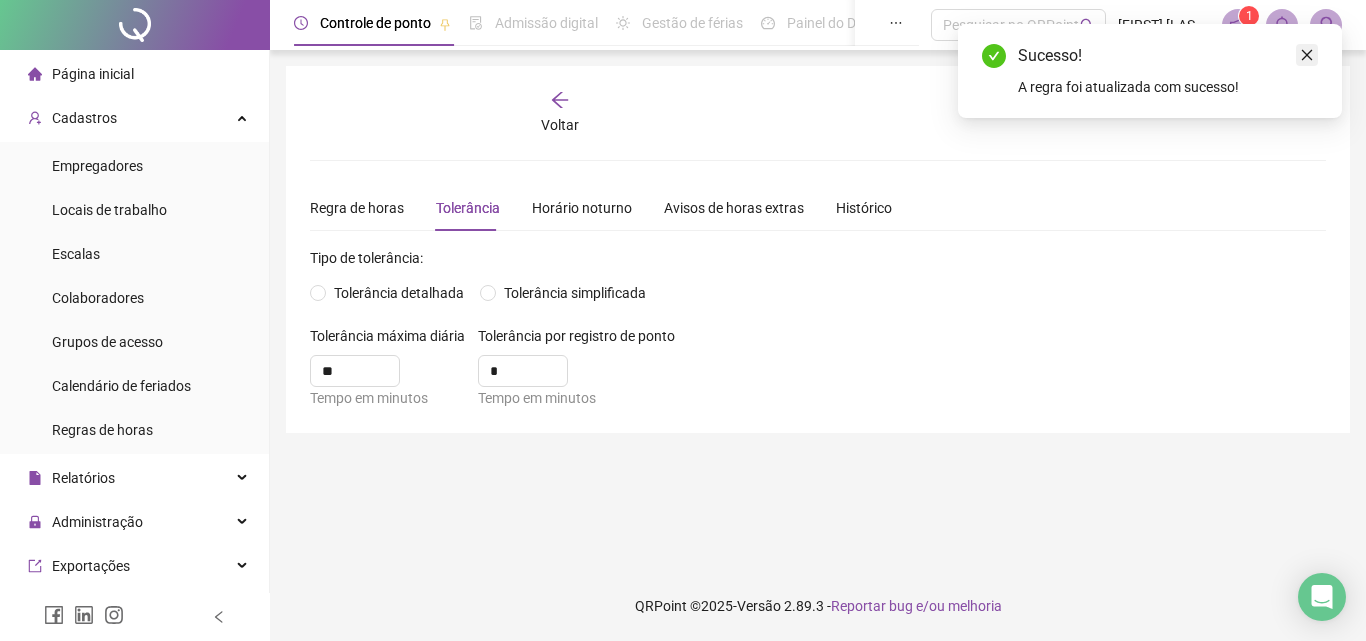 click at bounding box center [1307, 55] 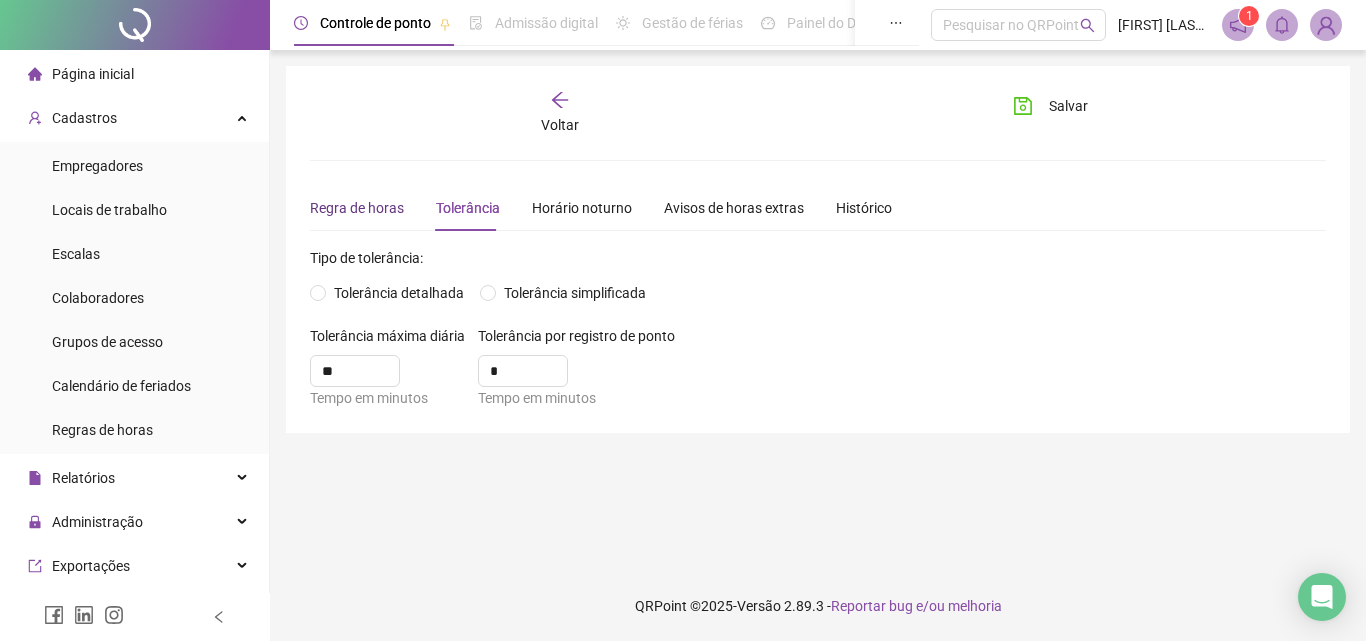 click on "Regra de horas" at bounding box center (357, 208) 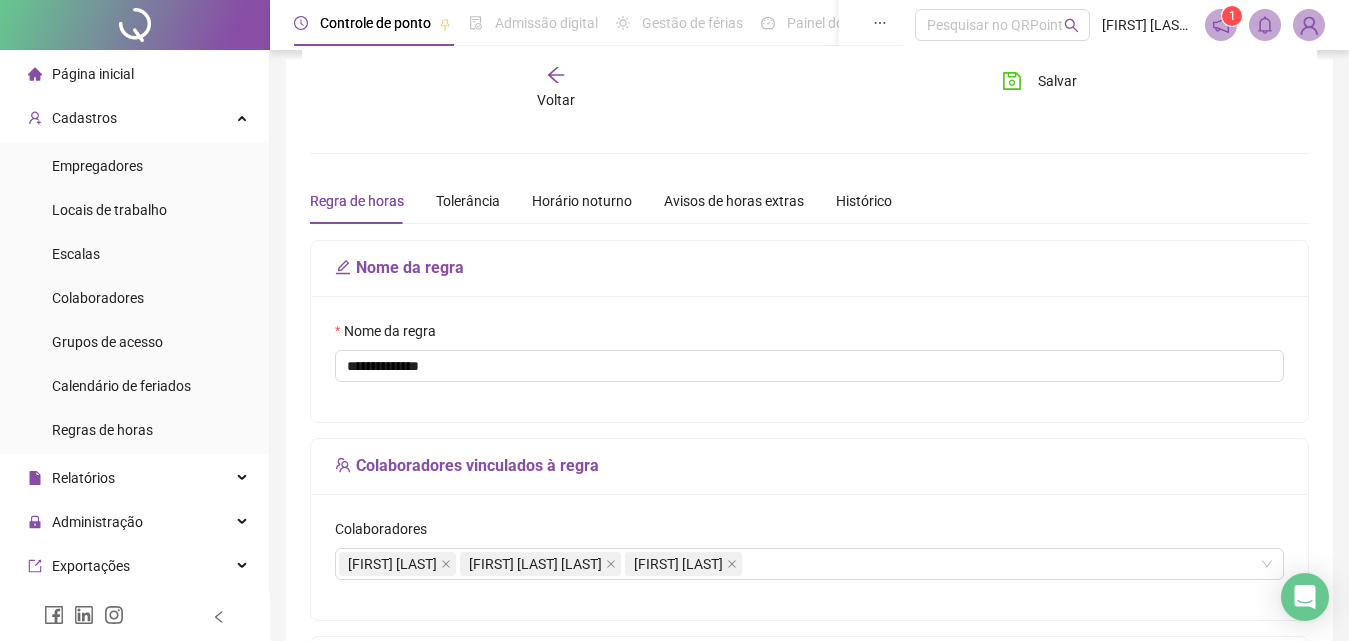 scroll, scrollTop: 0, scrollLeft: 0, axis: both 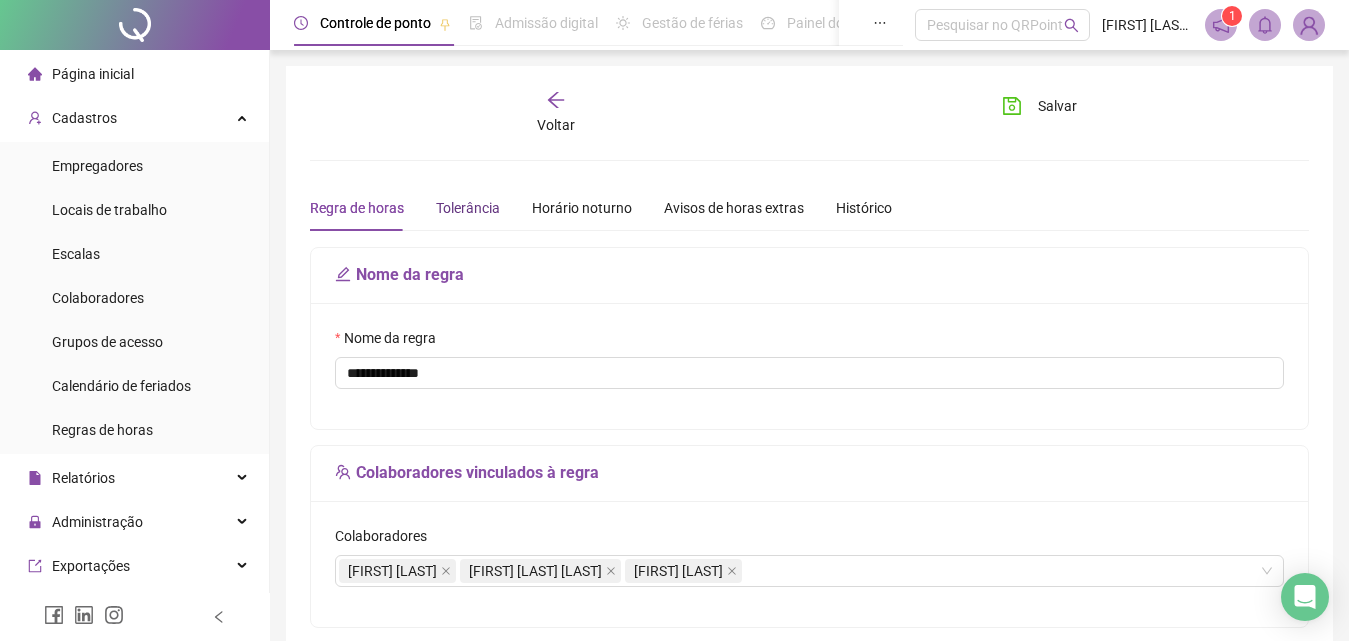 click on "Tolerância" at bounding box center (468, 208) 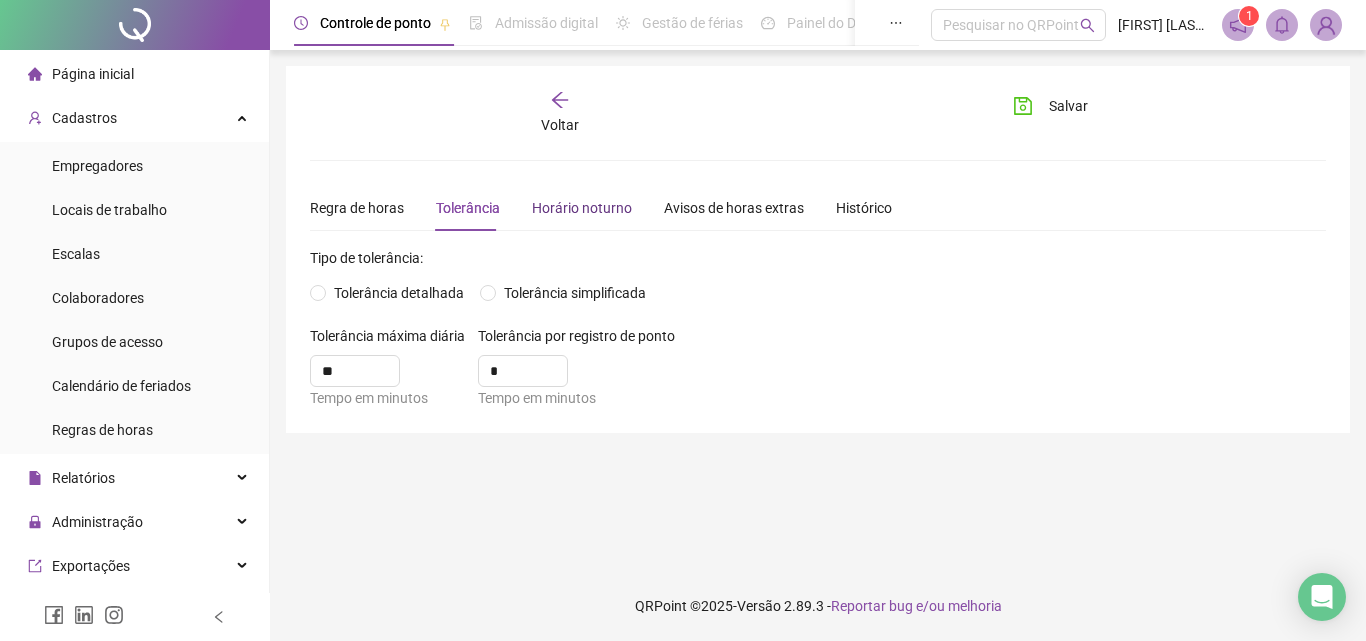 click on "Horário noturno" at bounding box center [582, 208] 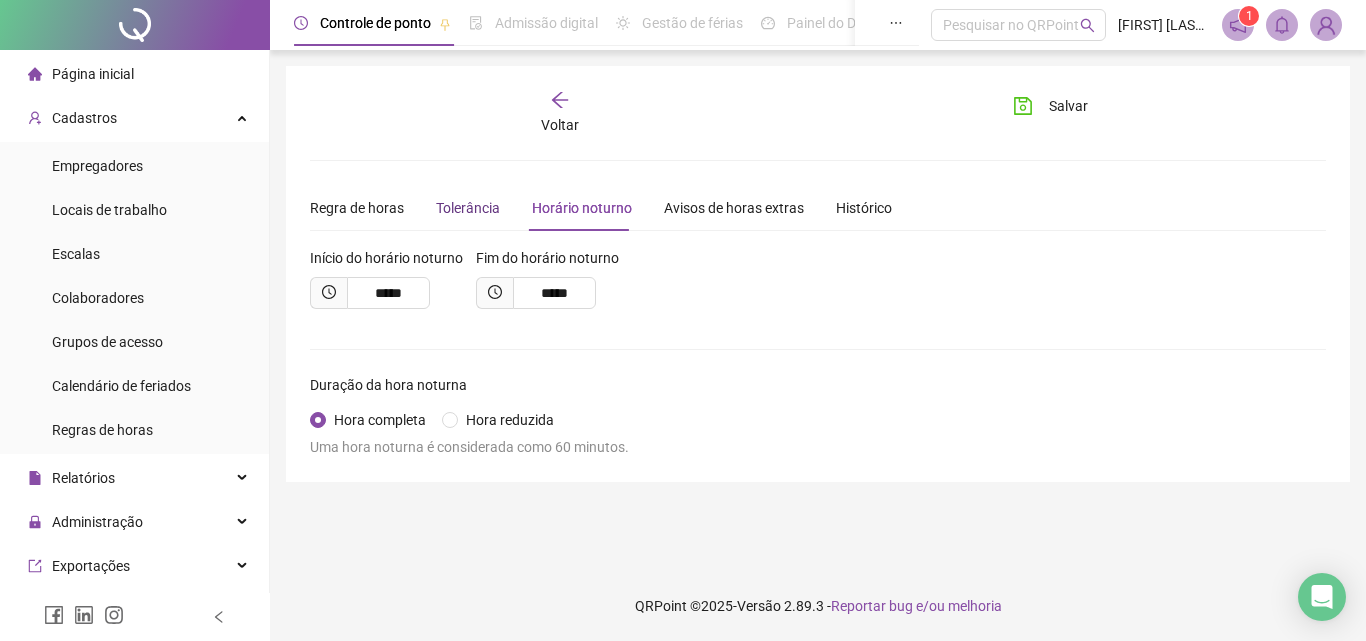 click on "Tolerância" at bounding box center (468, 208) 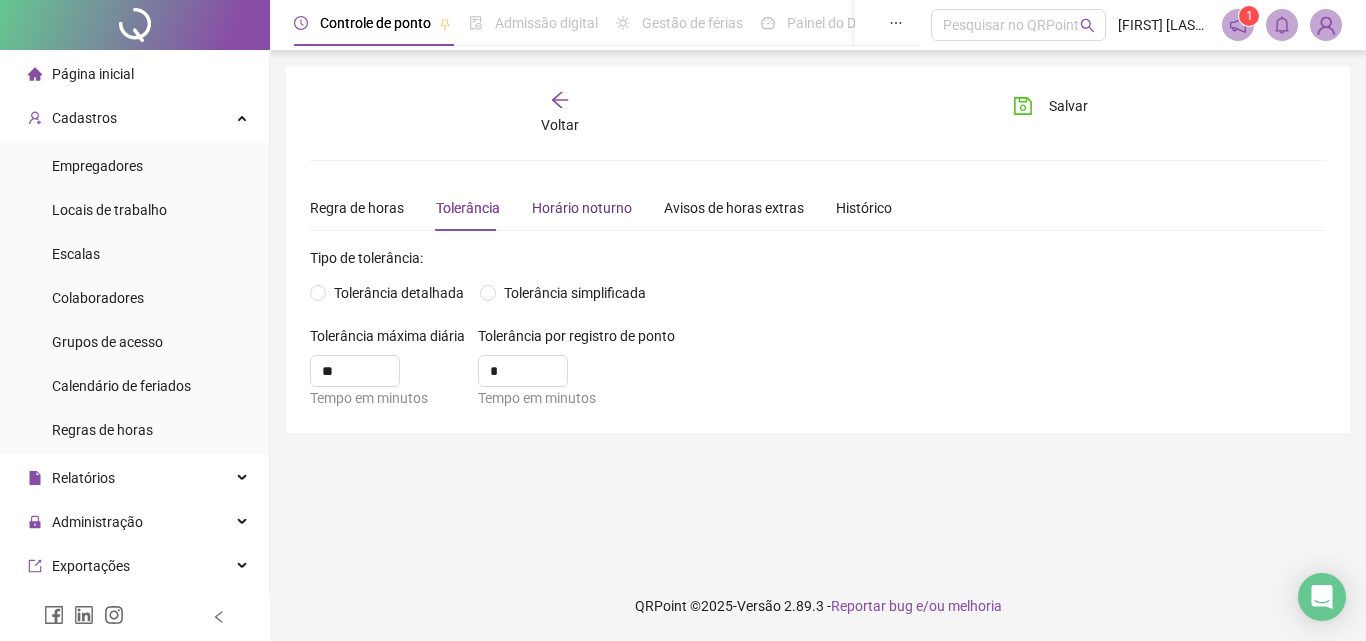 click on "Horário noturno" at bounding box center (582, 208) 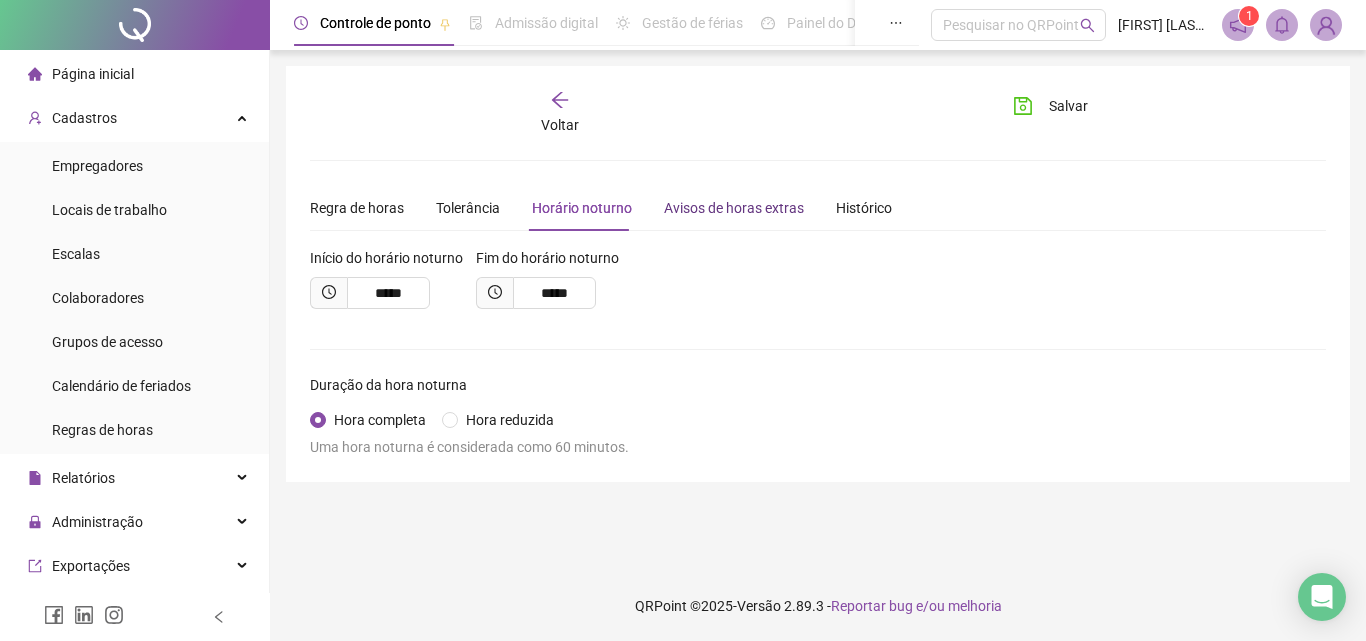 click on "Avisos de horas extras" at bounding box center (734, 208) 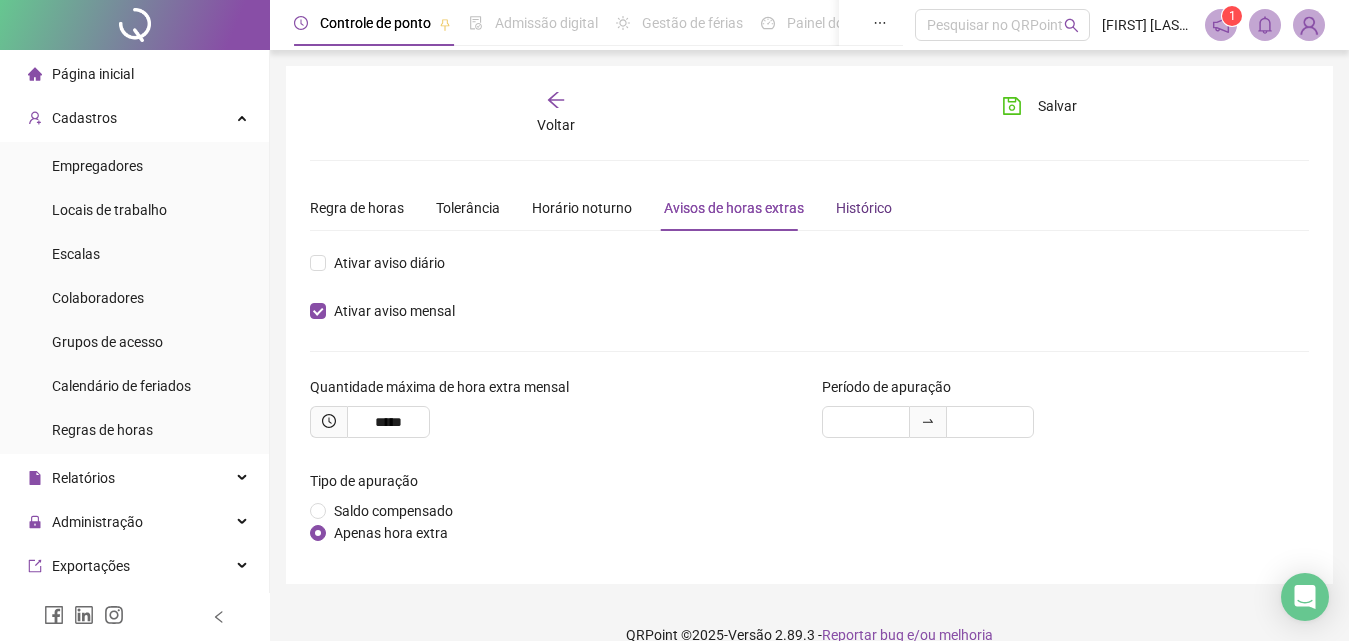 click on "Histórico" at bounding box center (864, 208) 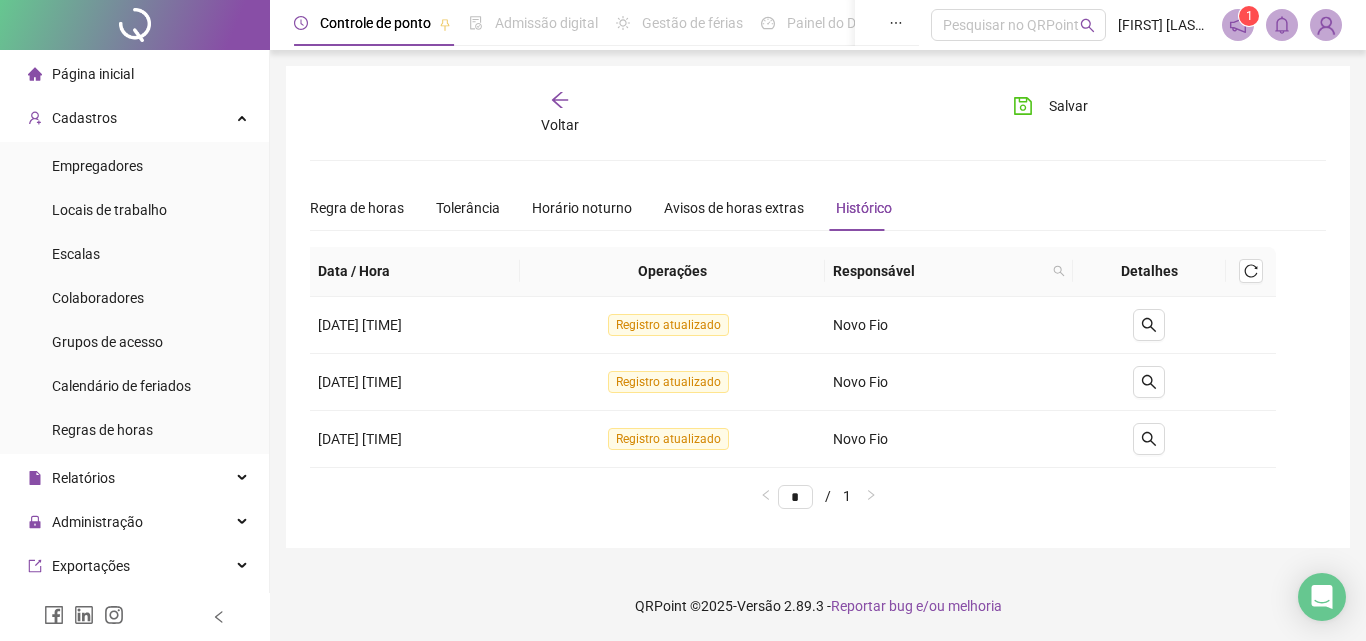 click on "Página inicial" at bounding box center (134, 74) 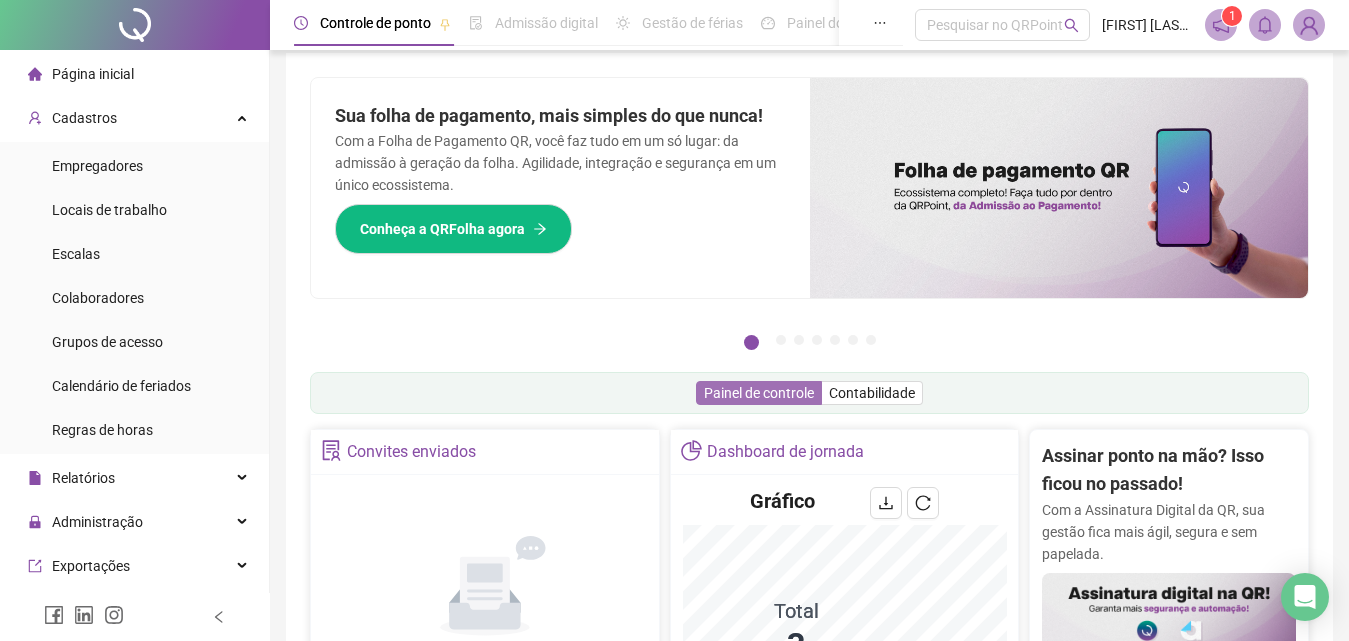 scroll, scrollTop: 0, scrollLeft: 0, axis: both 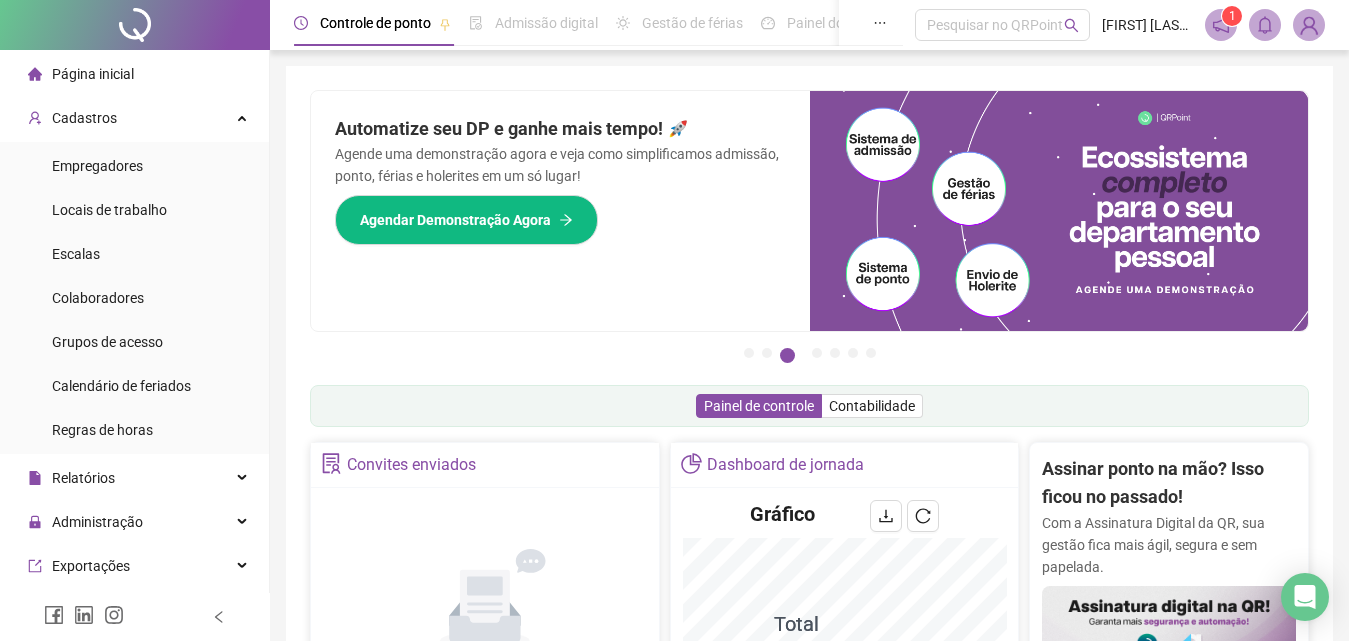 click on "Automatize seu DP e ganhe mais tempo! 🚀 Agende uma demonstração agora e veja como simplificamos admissão, ponto, férias e holerites em um só lugar! Agendar Demonstração Agora" at bounding box center [560, 211] 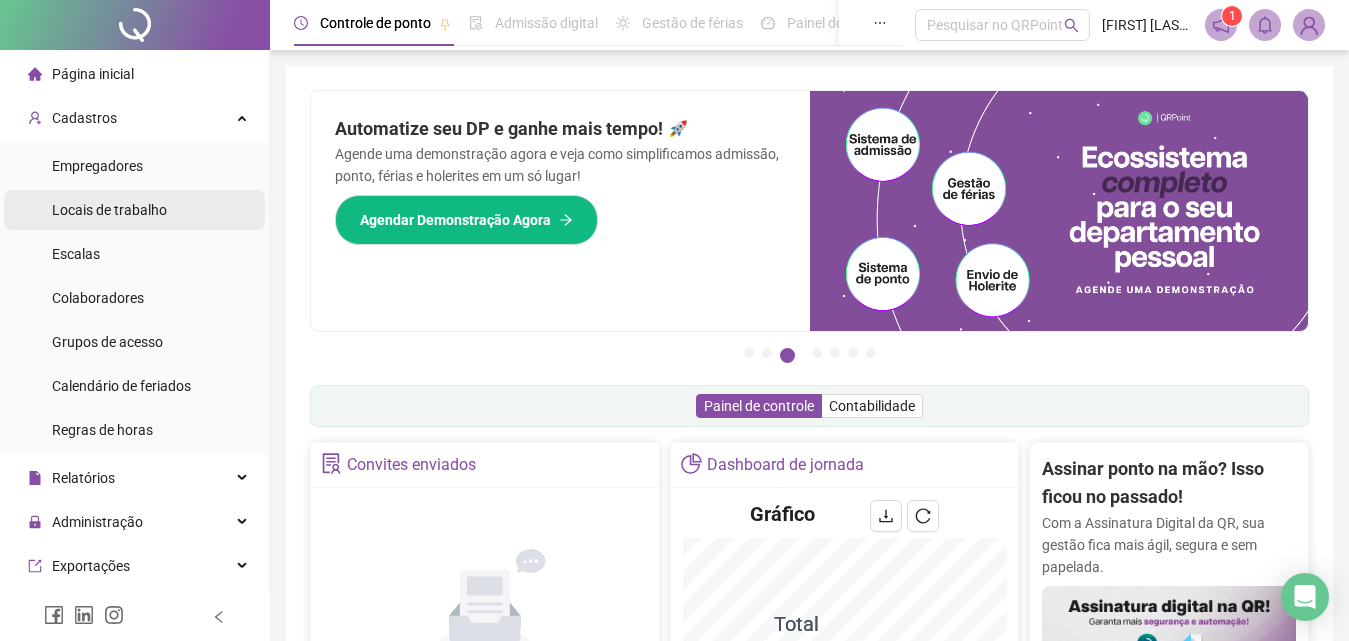 click on "Locais de trabalho" at bounding box center [109, 210] 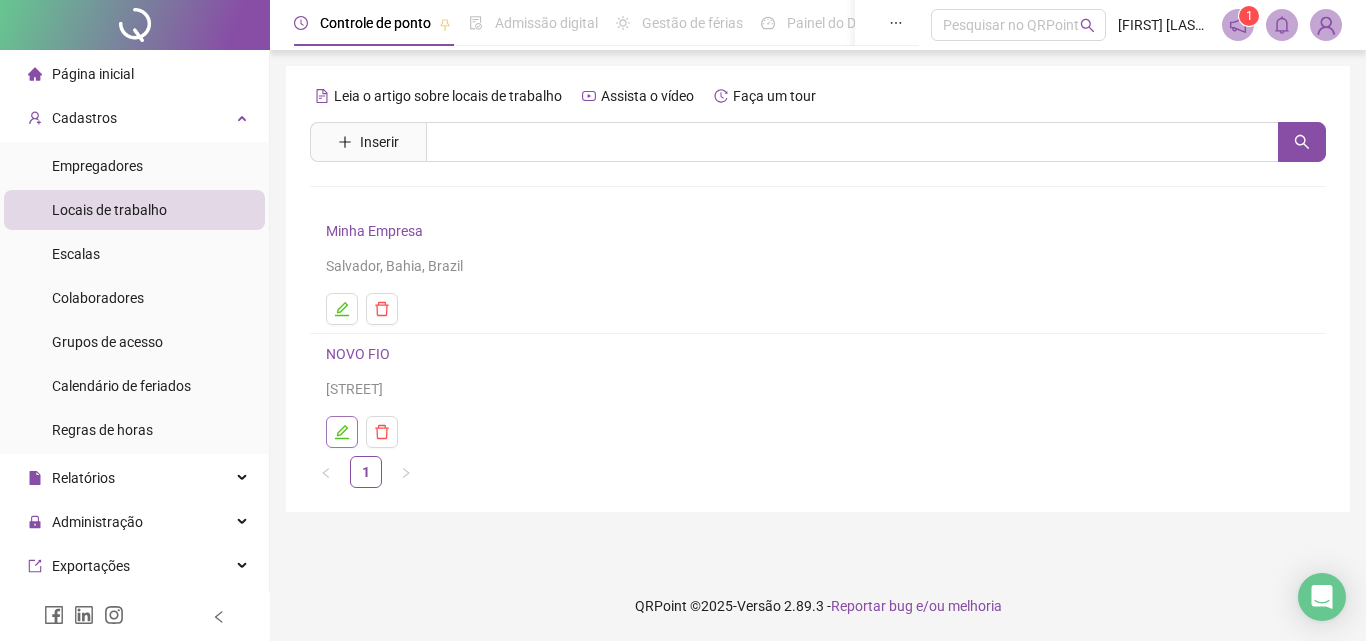 click at bounding box center (342, 432) 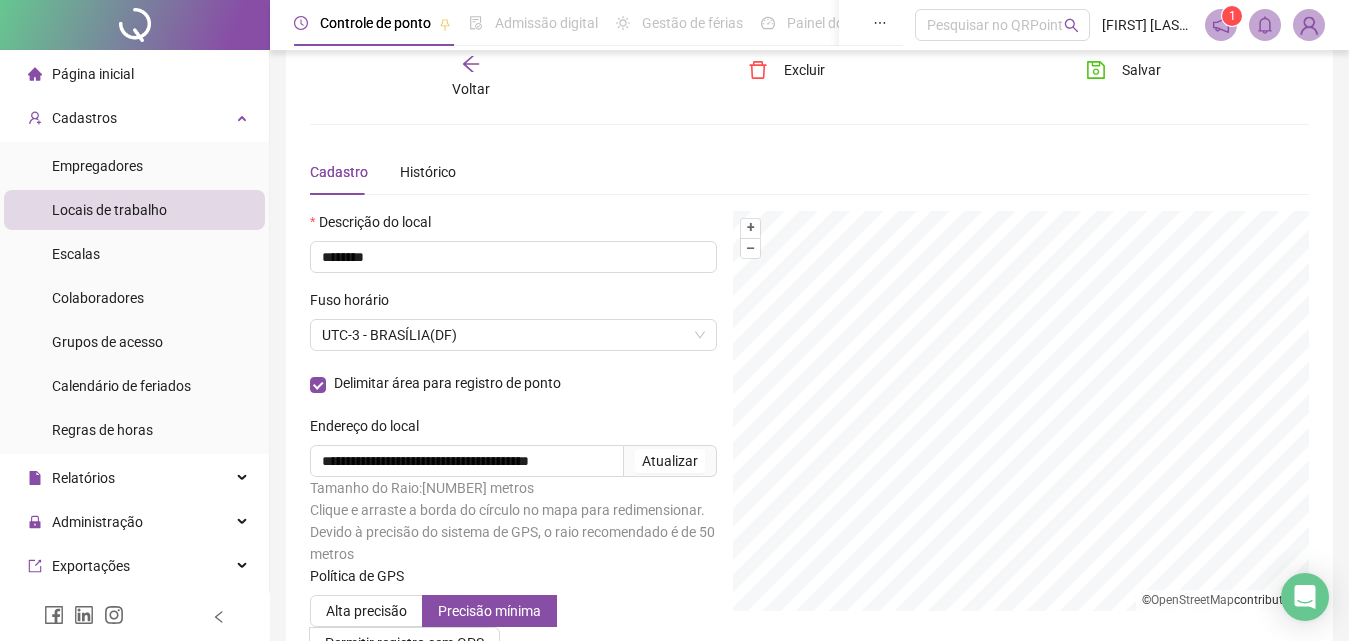 scroll, scrollTop: 100, scrollLeft: 0, axis: vertical 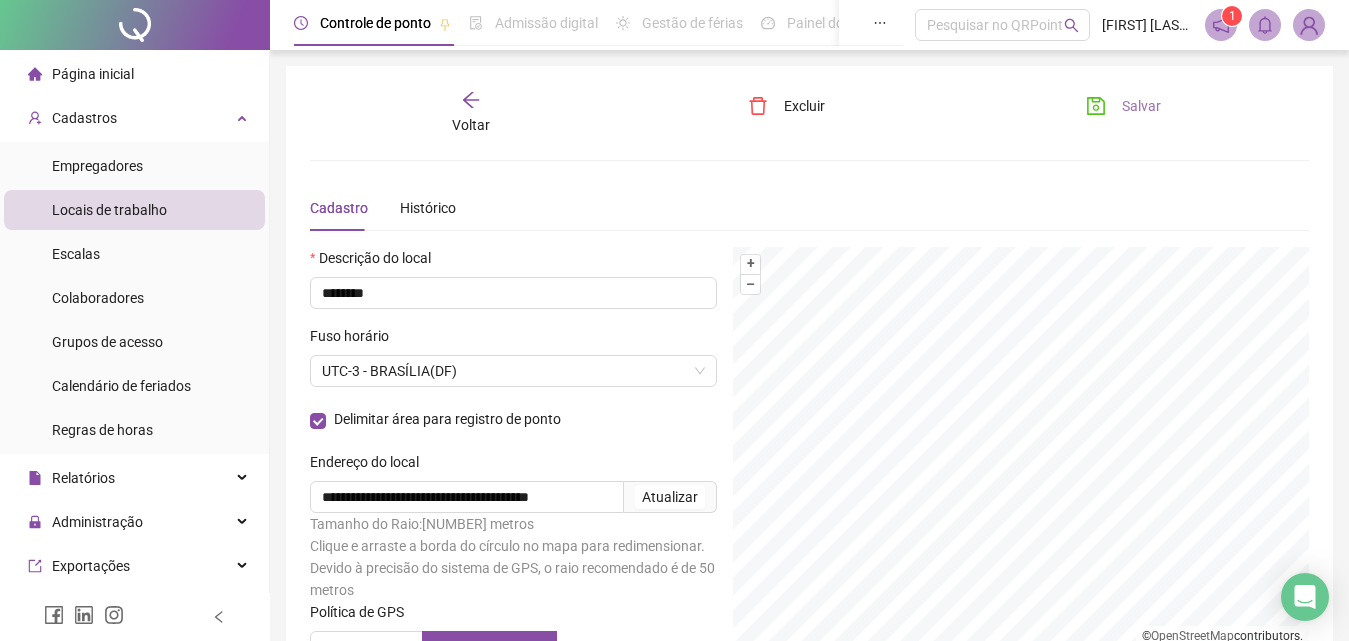 click on "Salvar" at bounding box center (1141, 106) 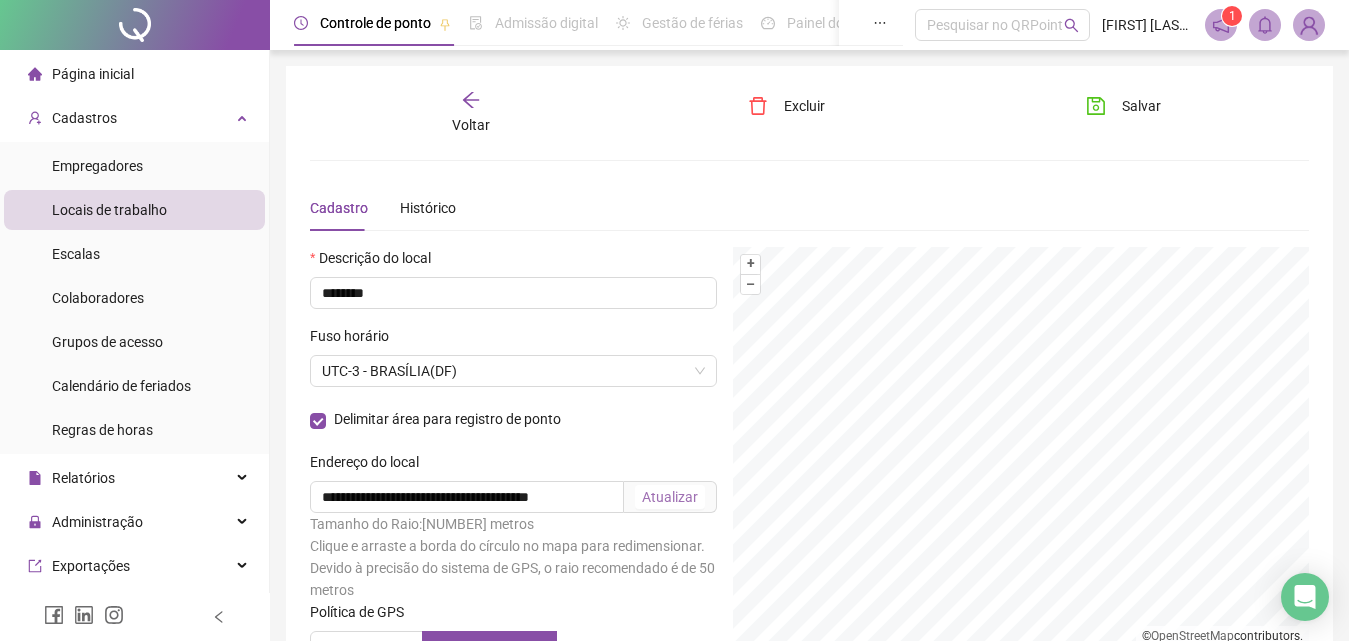 click on "Atualizar" at bounding box center [670, 497] 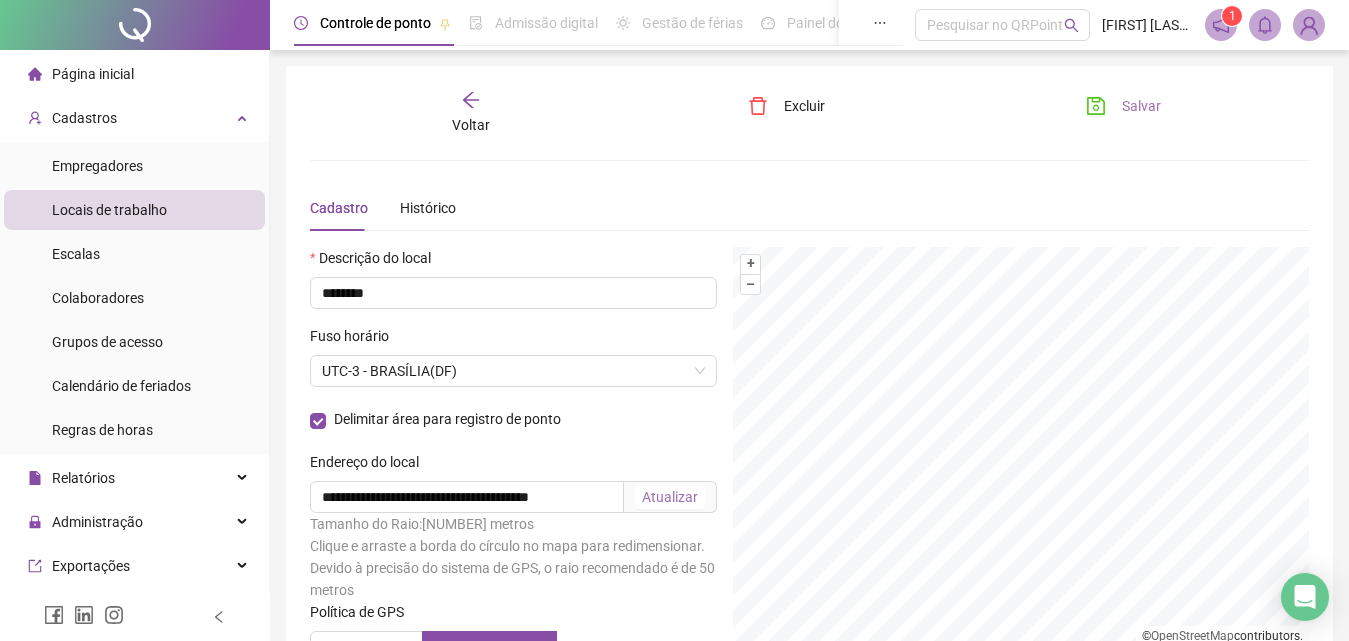 click on "Salvar" at bounding box center [1141, 106] 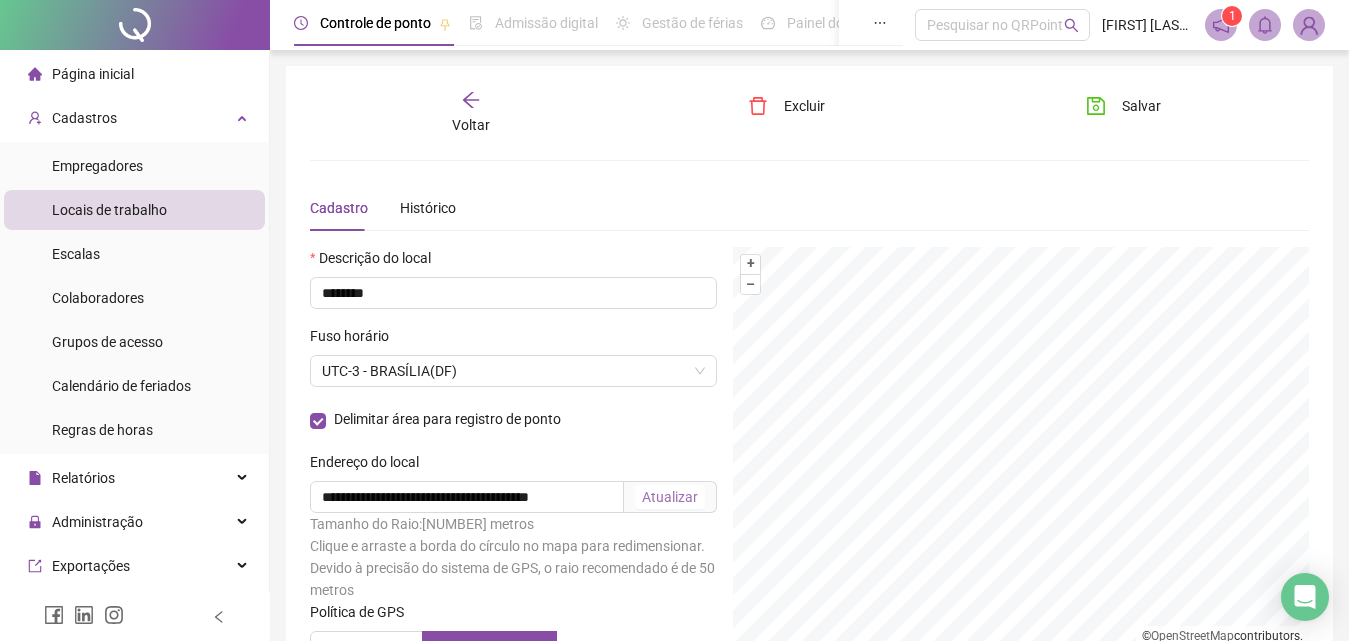 click at bounding box center (135, 25) 